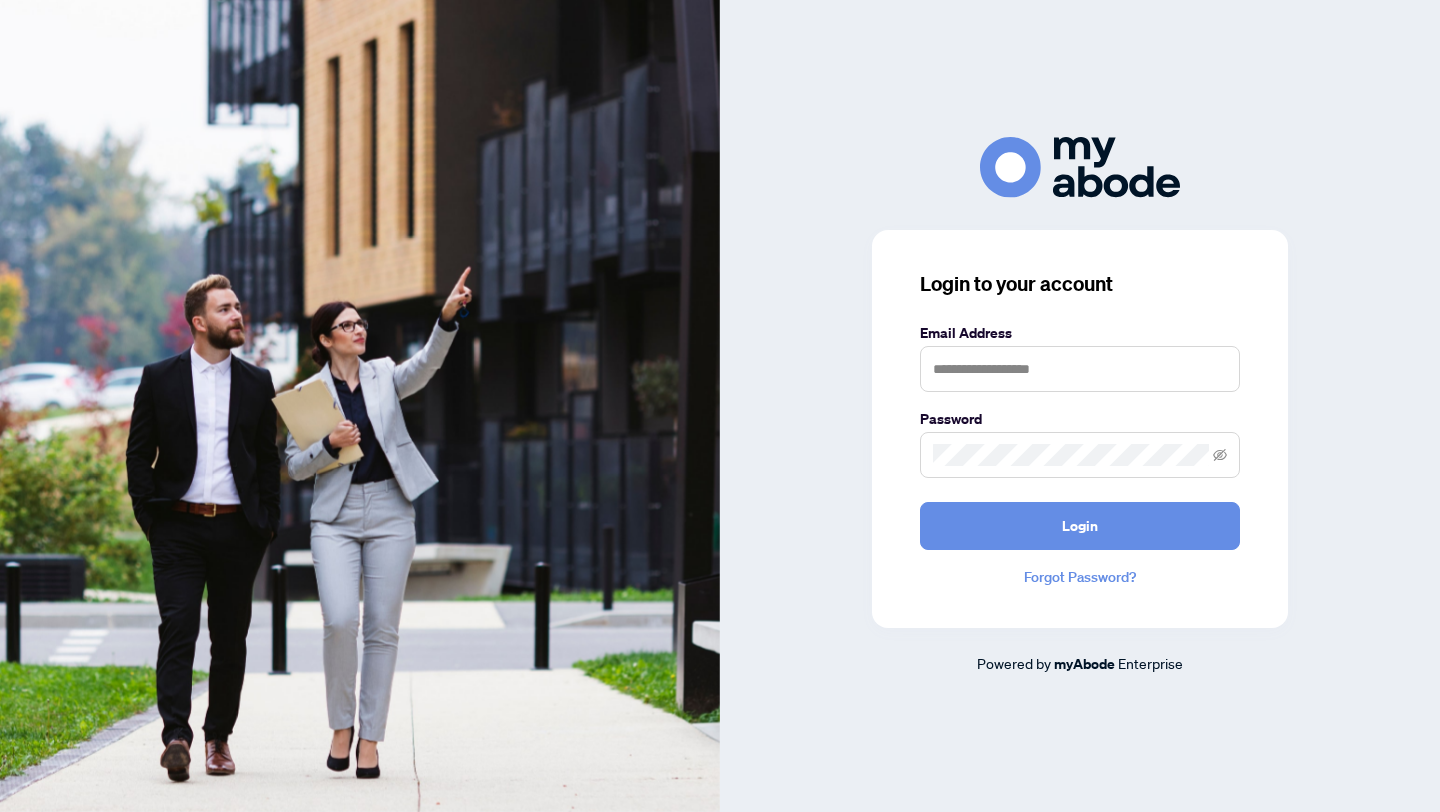 scroll, scrollTop: 0, scrollLeft: 0, axis: both 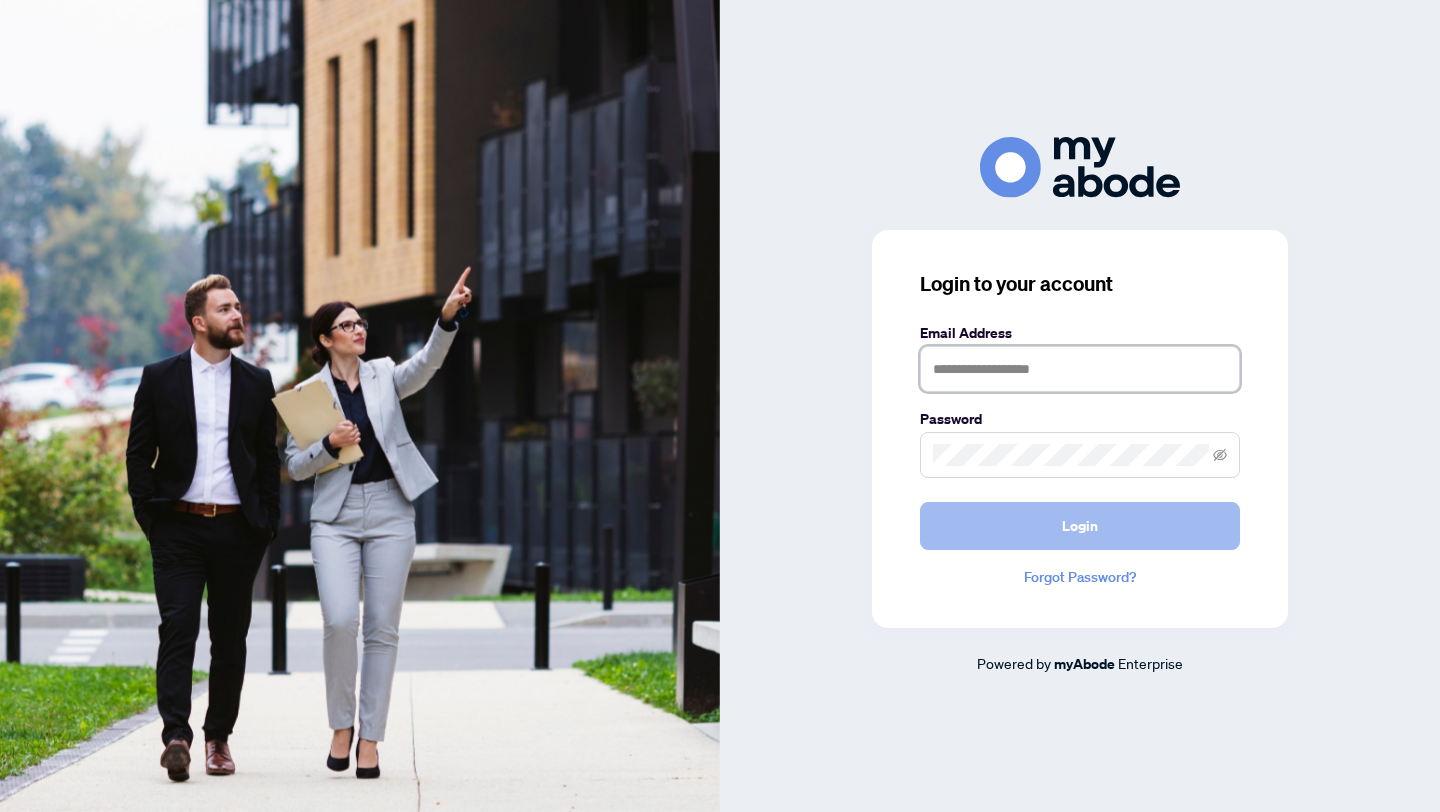 type on "**********" 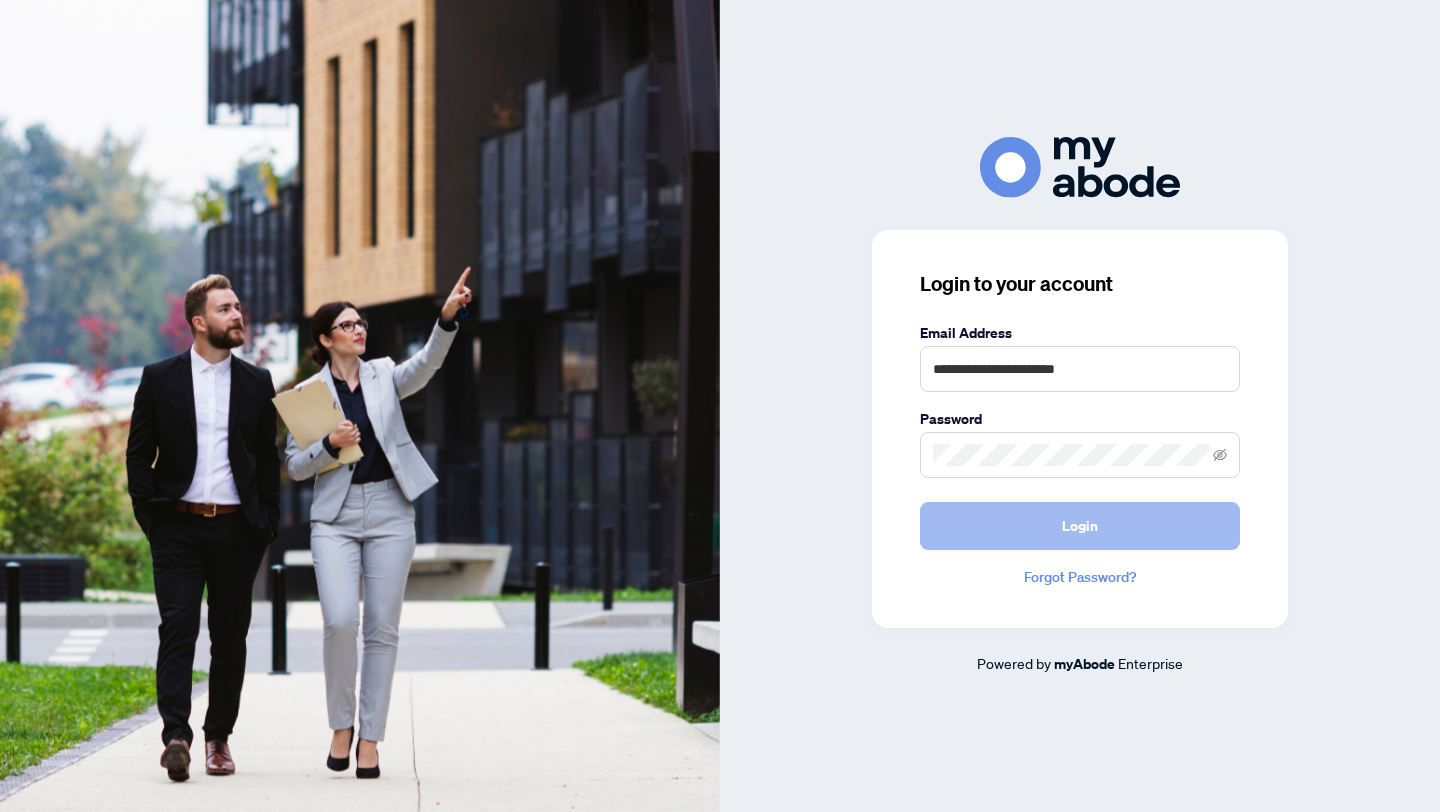 click on "Login" at bounding box center (1080, 526) 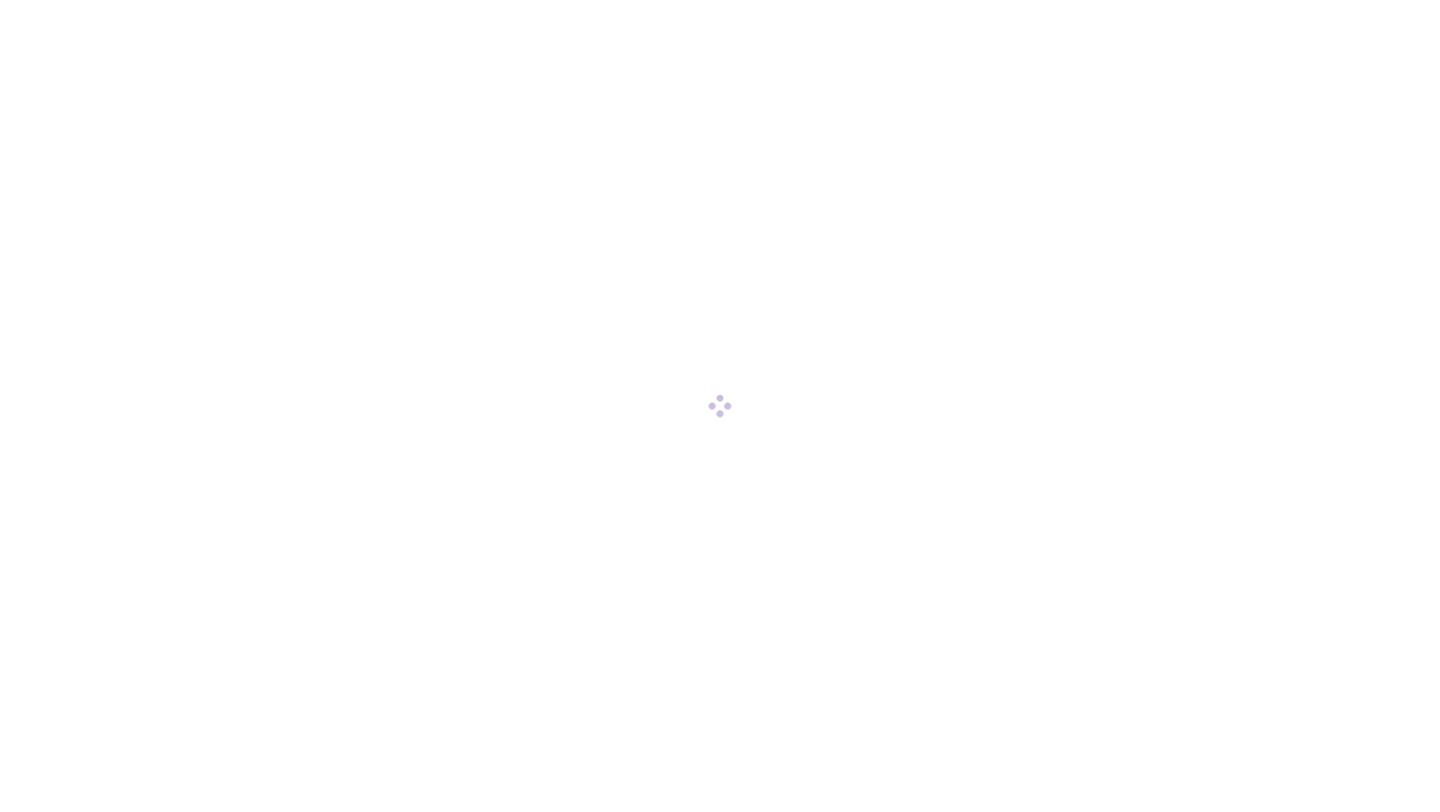 scroll, scrollTop: 0, scrollLeft: 0, axis: both 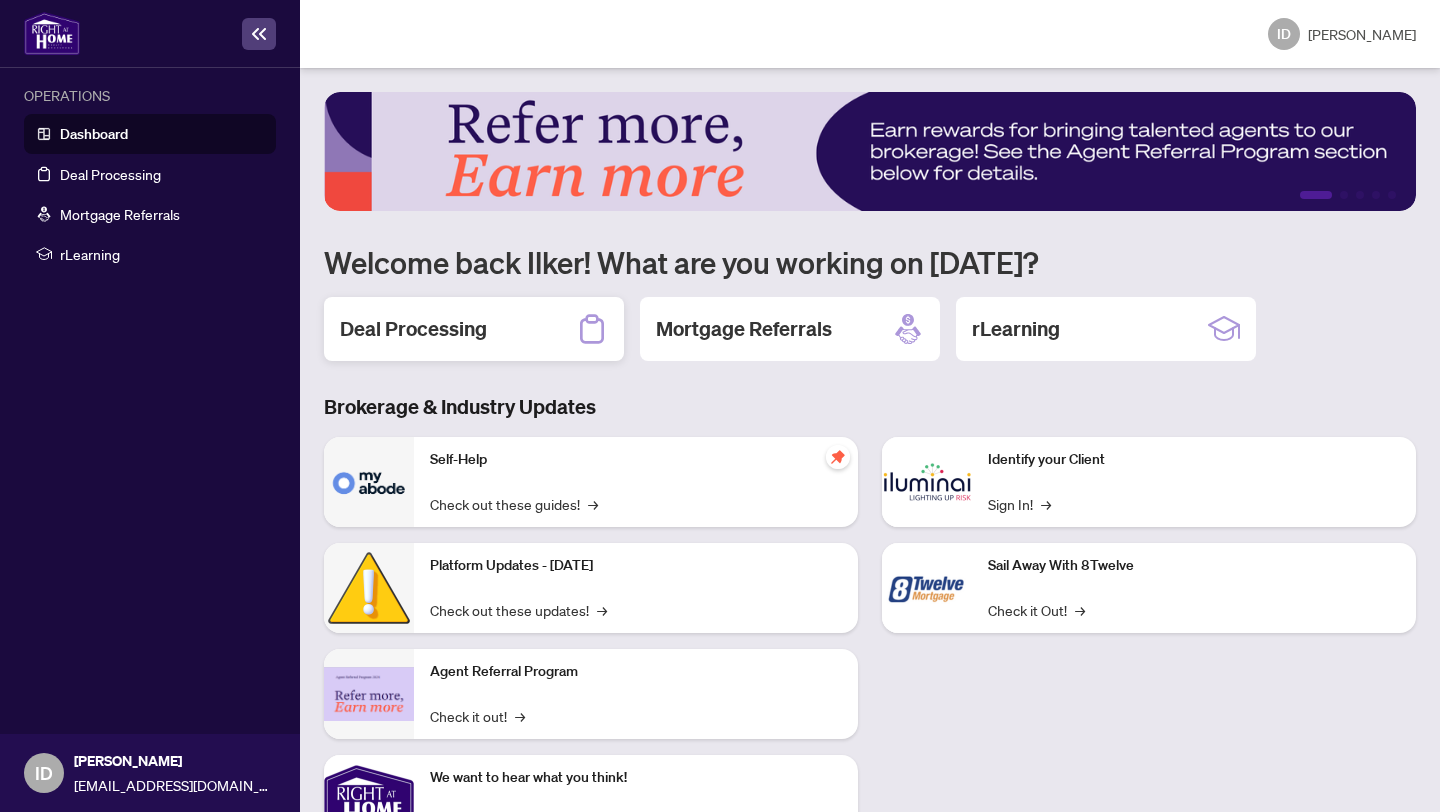 click on "Deal Processing" at bounding box center (474, 329) 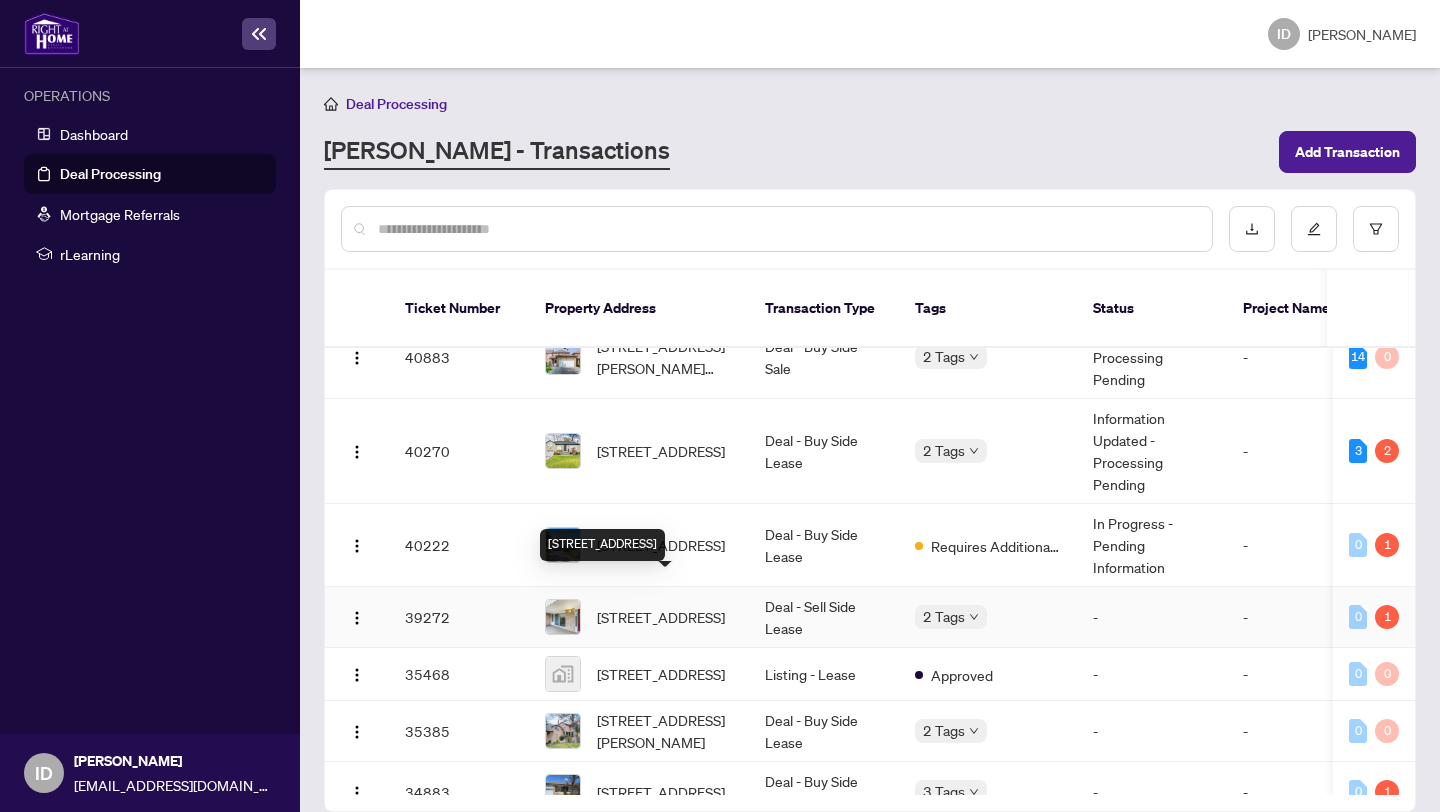 scroll, scrollTop: 138, scrollLeft: 0, axis: vertical 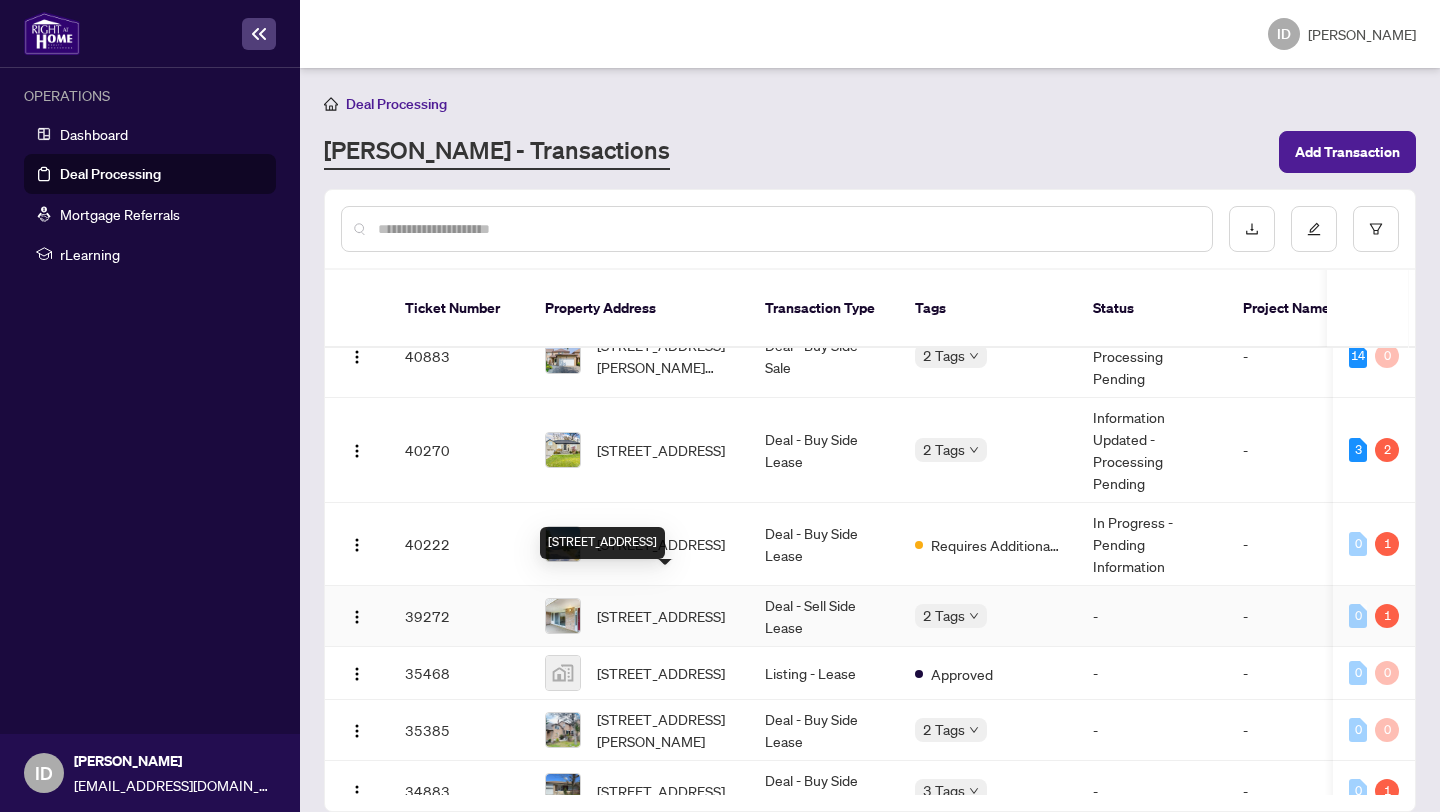 click on "[STREET_ADDRESS]" at bounding box center [661, 616] 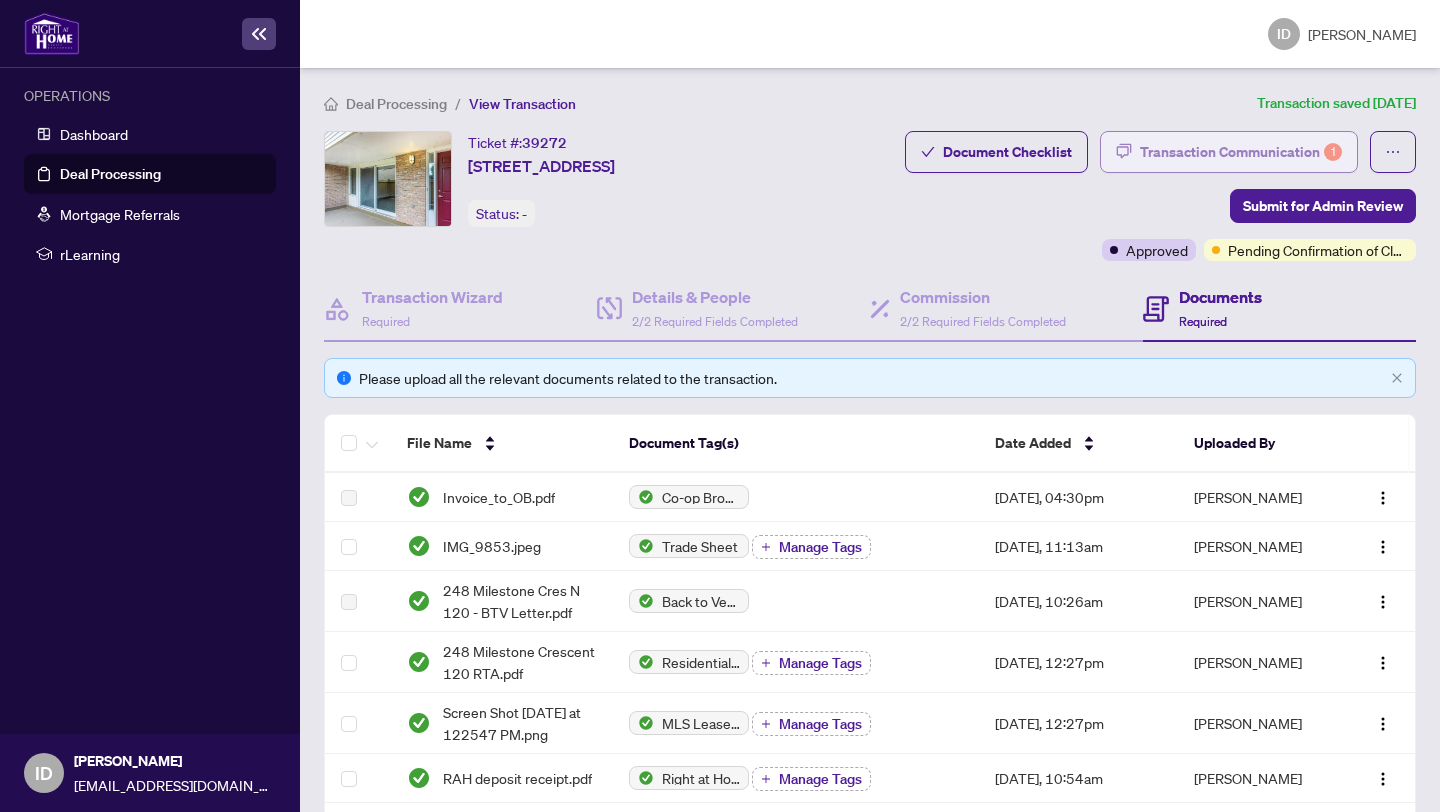 click on "Transaction Communication 1" at bounding box center (1241, 152) 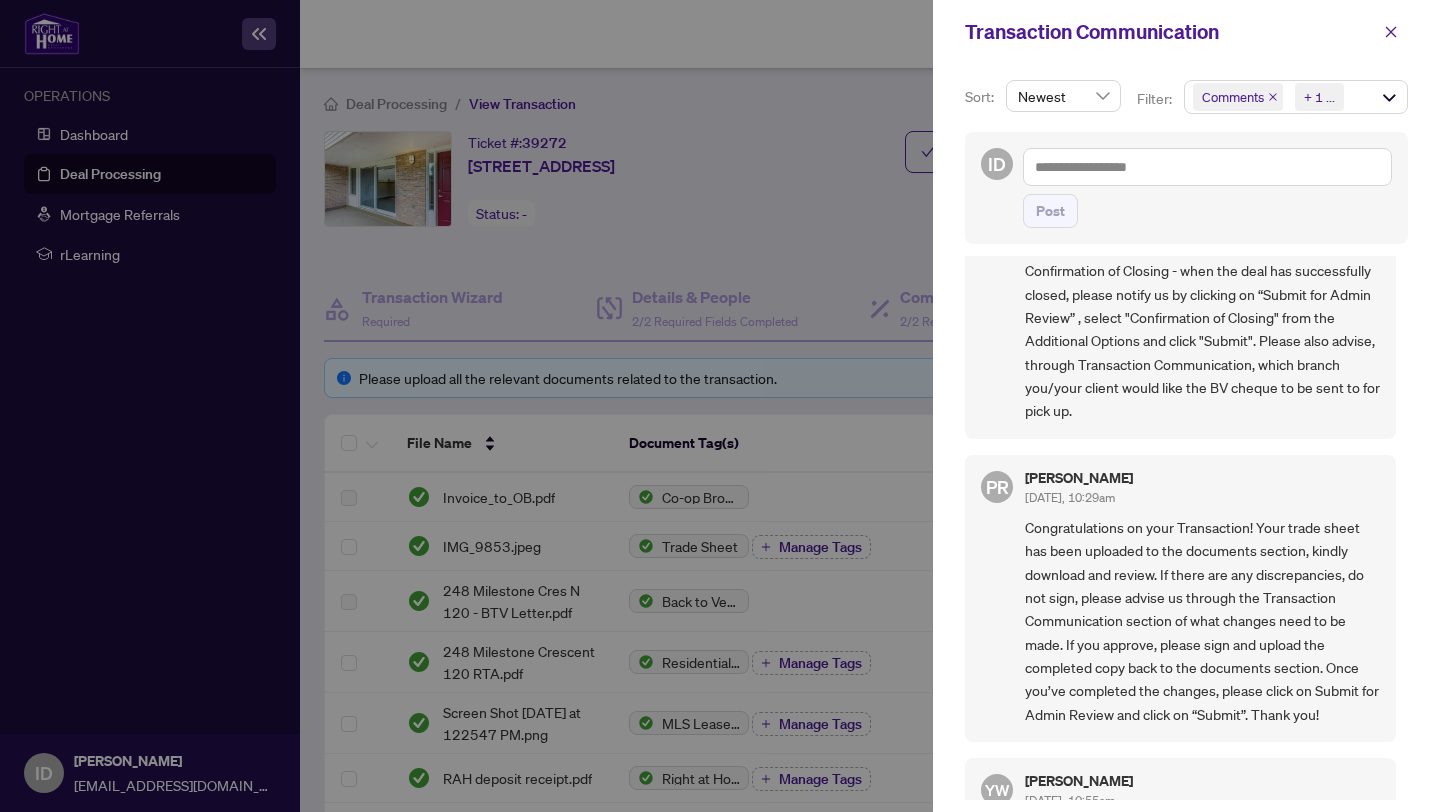 scroll, scrollTop: 284, scrollLeft: 0, axis: vertical 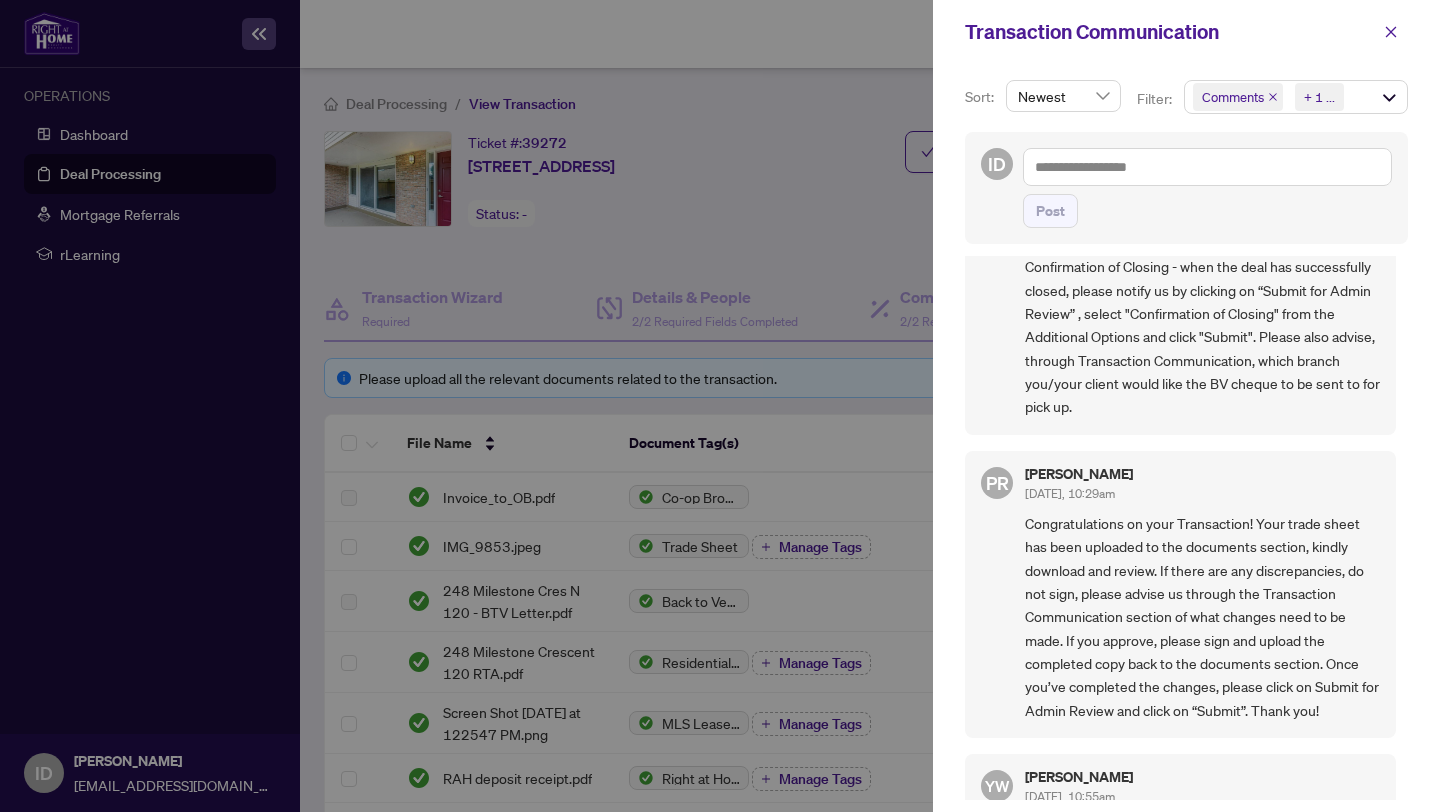 click at bounding box center [720, 406] 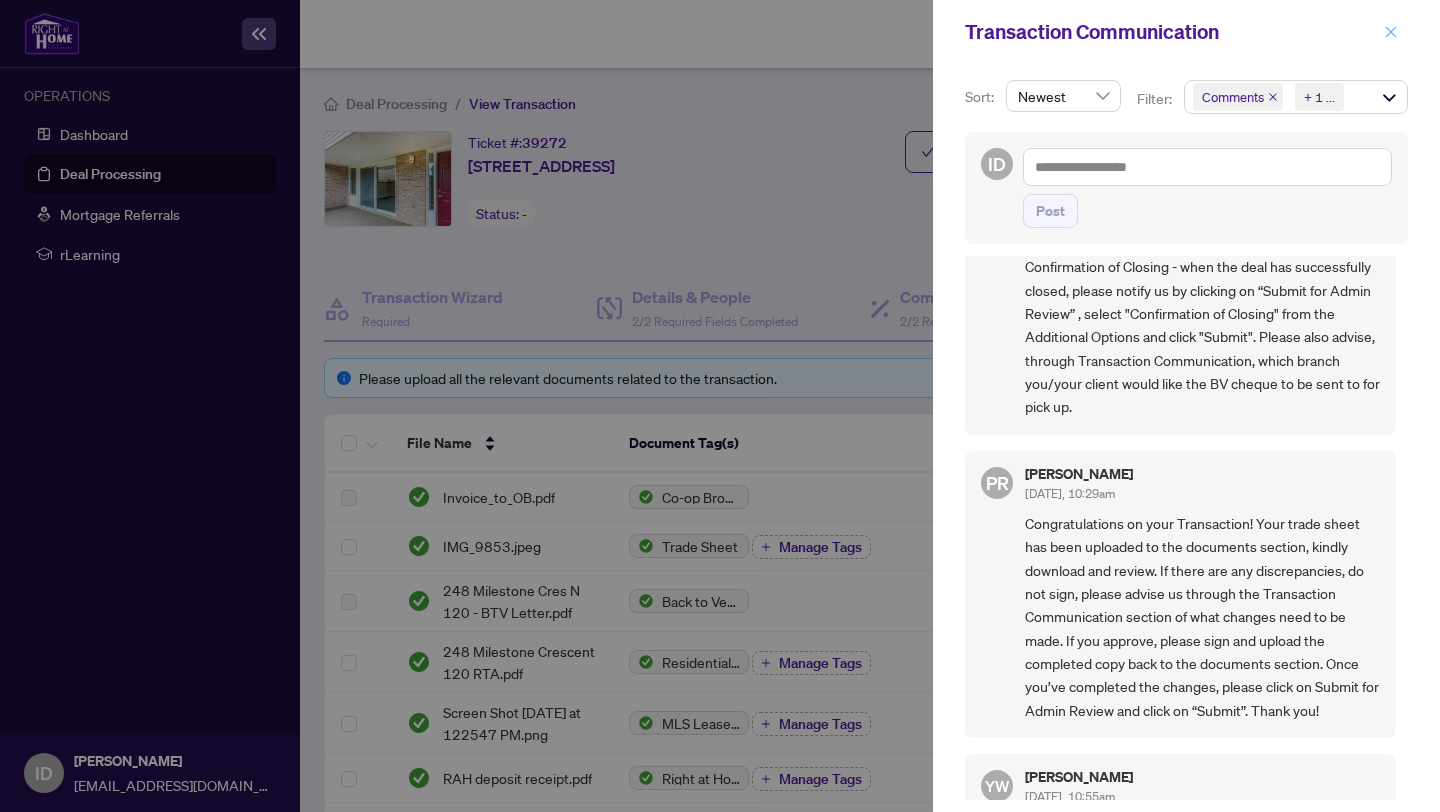 click 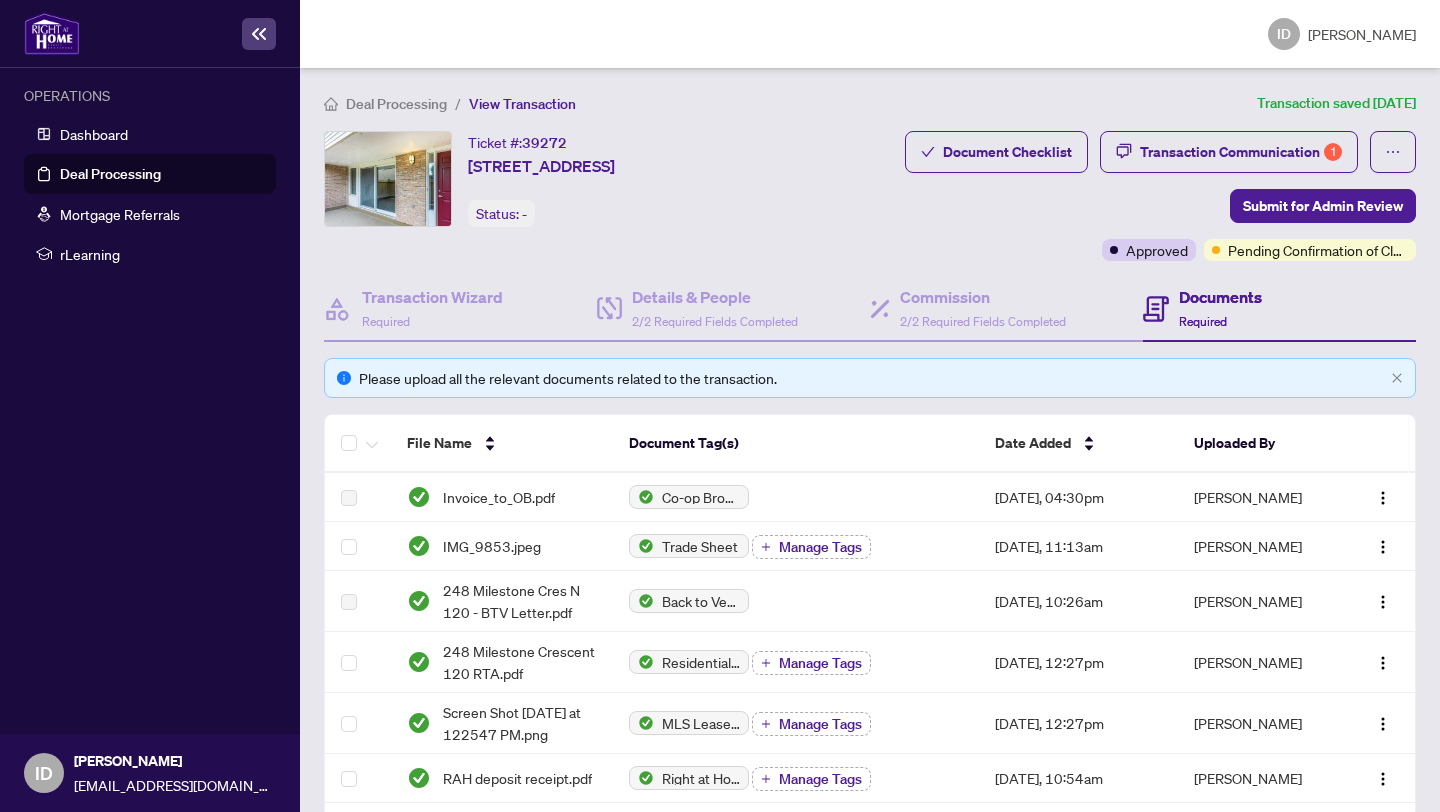 click on "Required" at bounding box center (1203, 321) 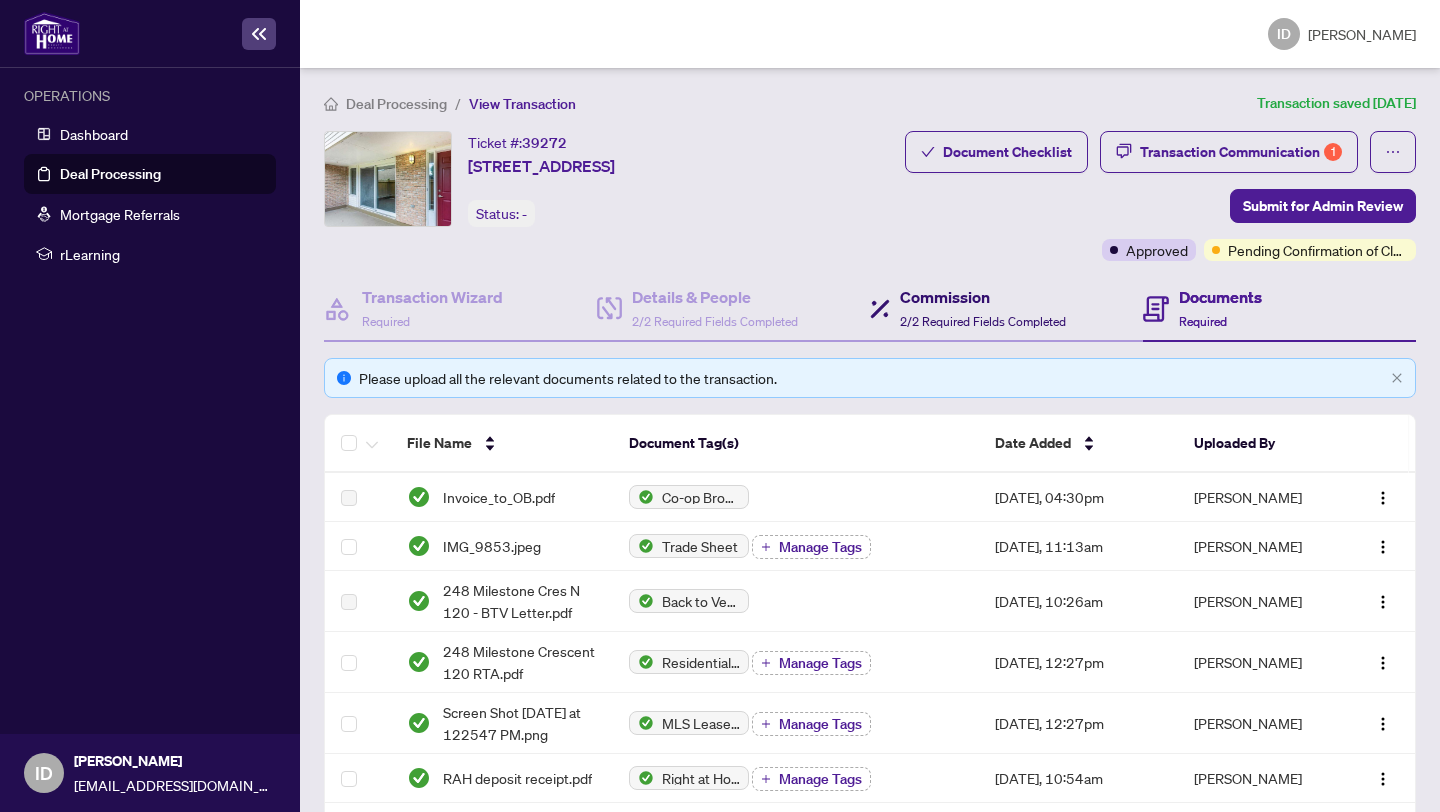 click on "Commission" at bounding box center (983, 297) 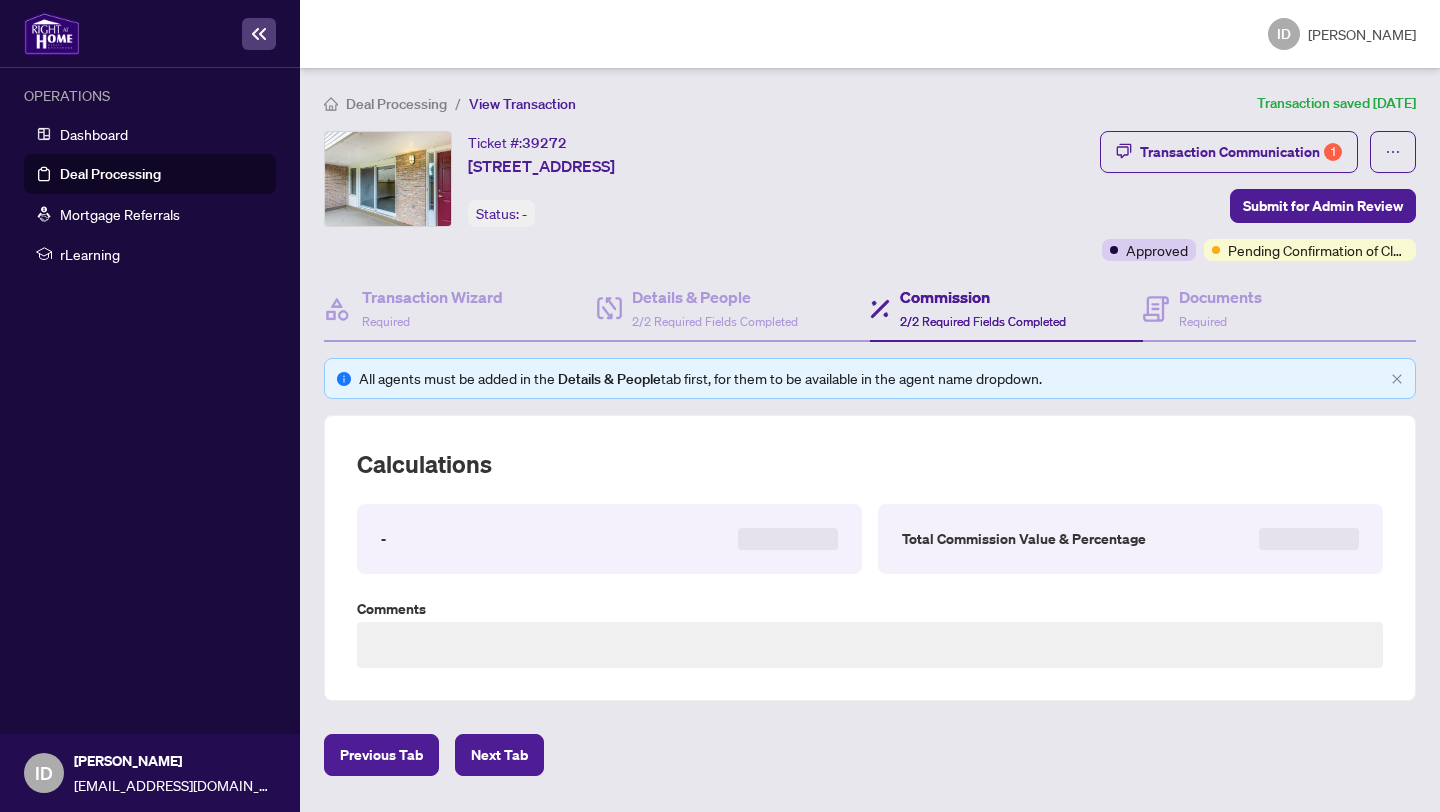 type on "**********" 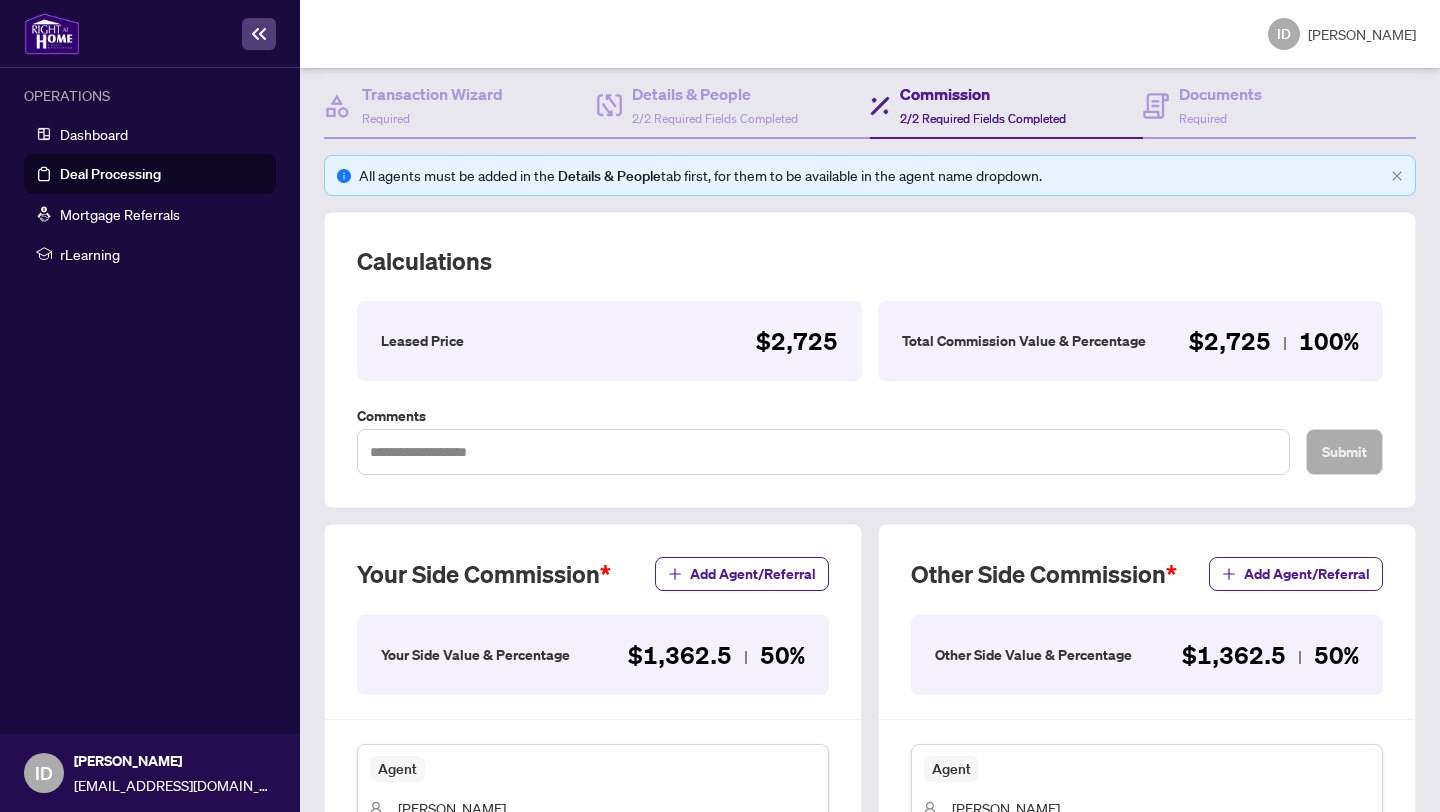 scroll, scrollTop: 213, scrollLeft: 0, axis: vertical 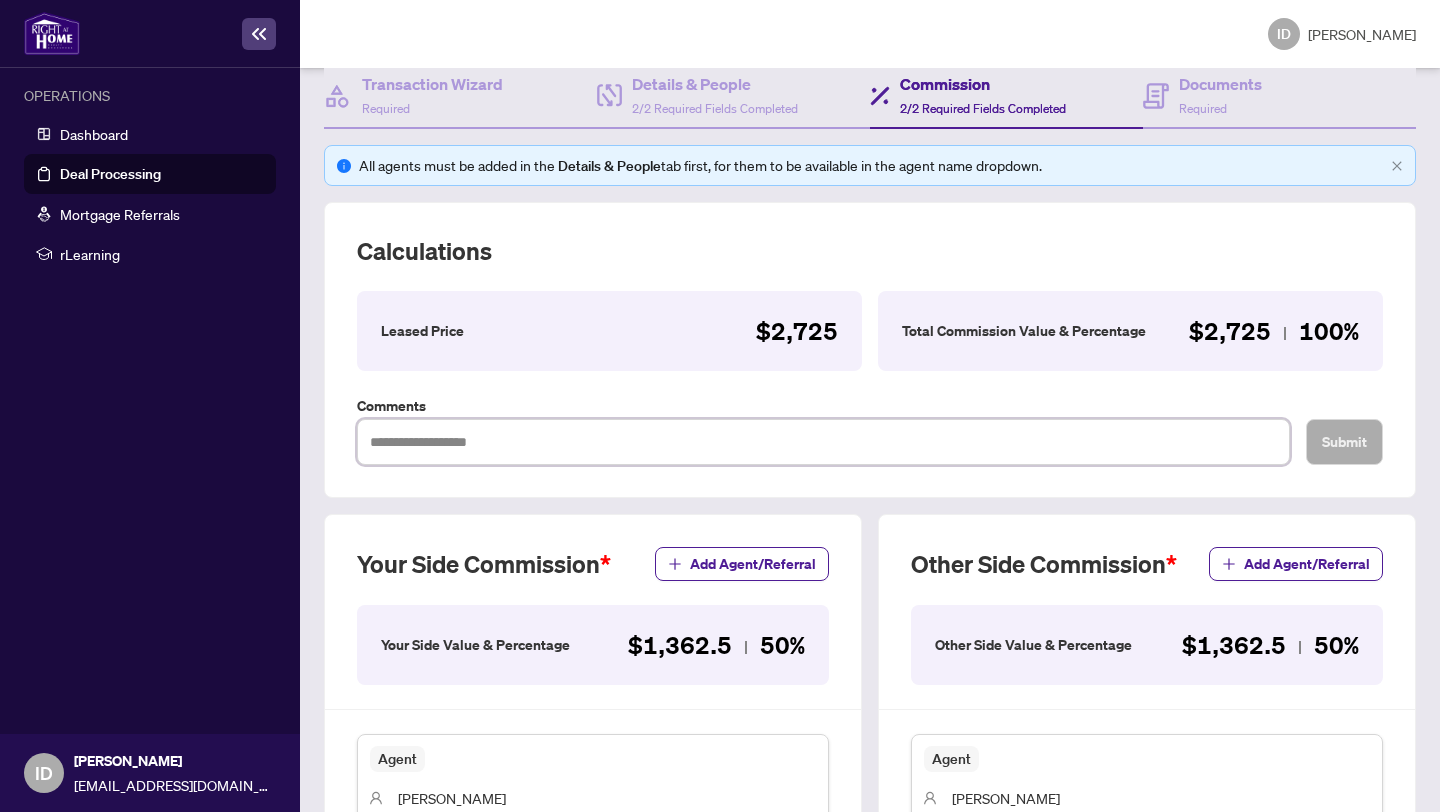 click at bounding box center (823, 442) 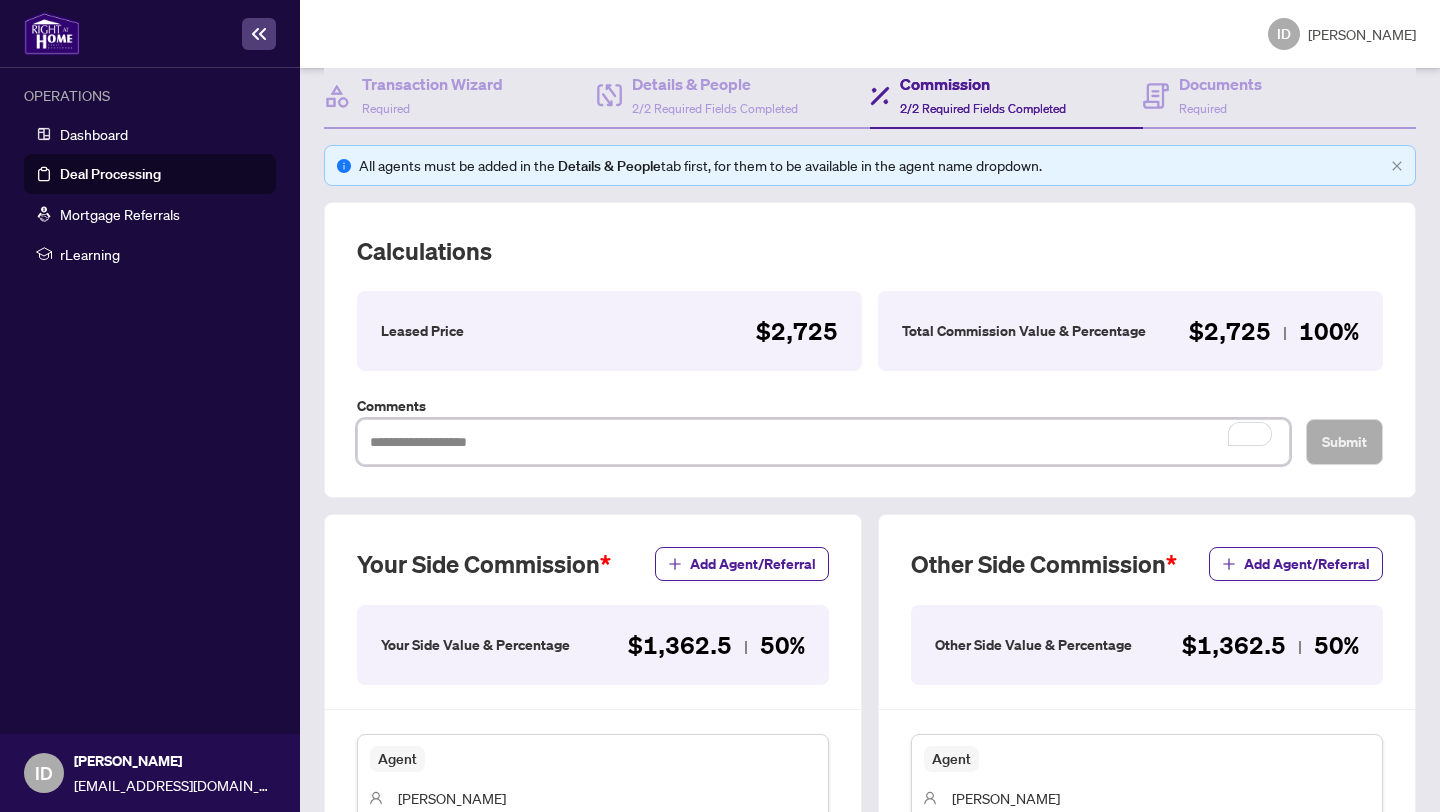 type on "*" 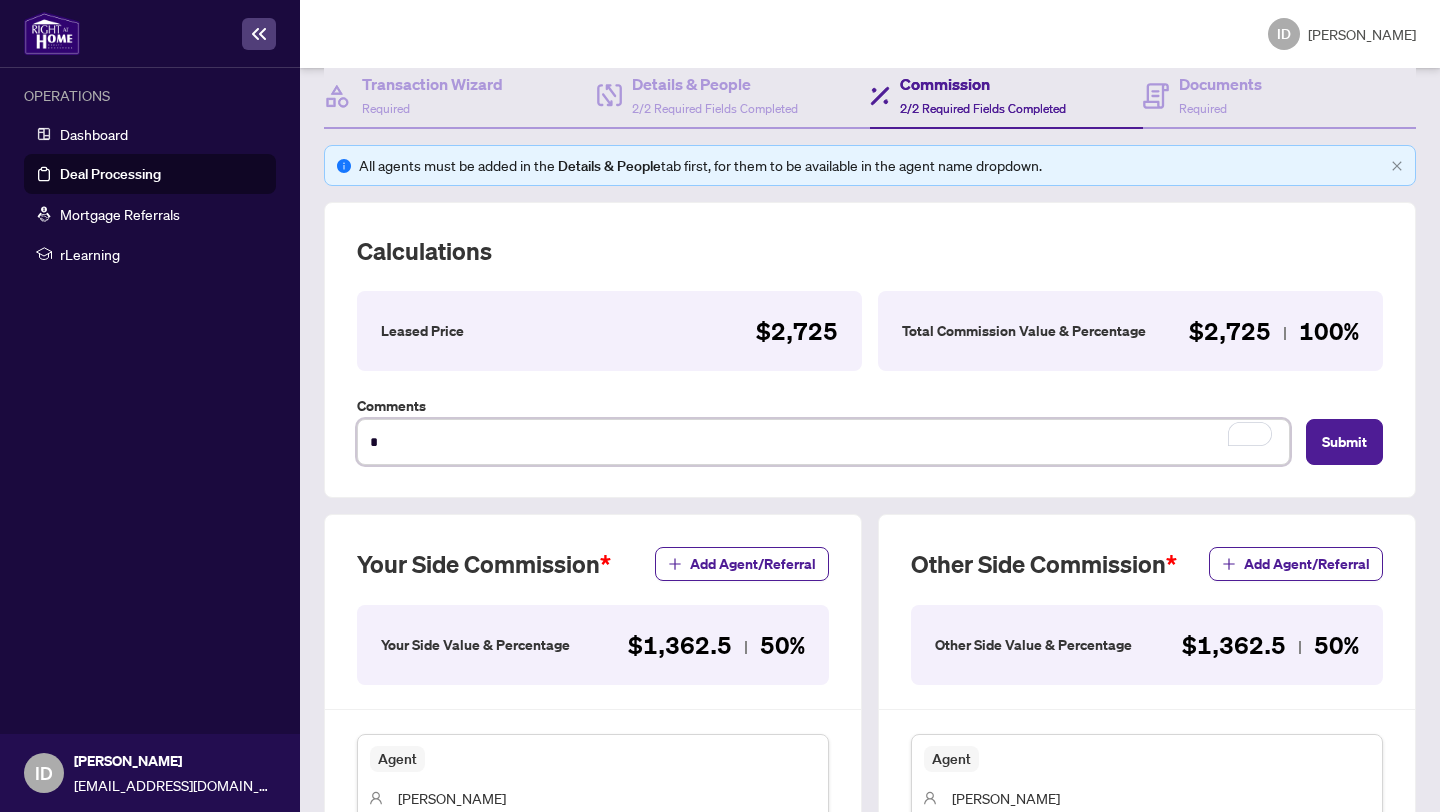 type on "**" 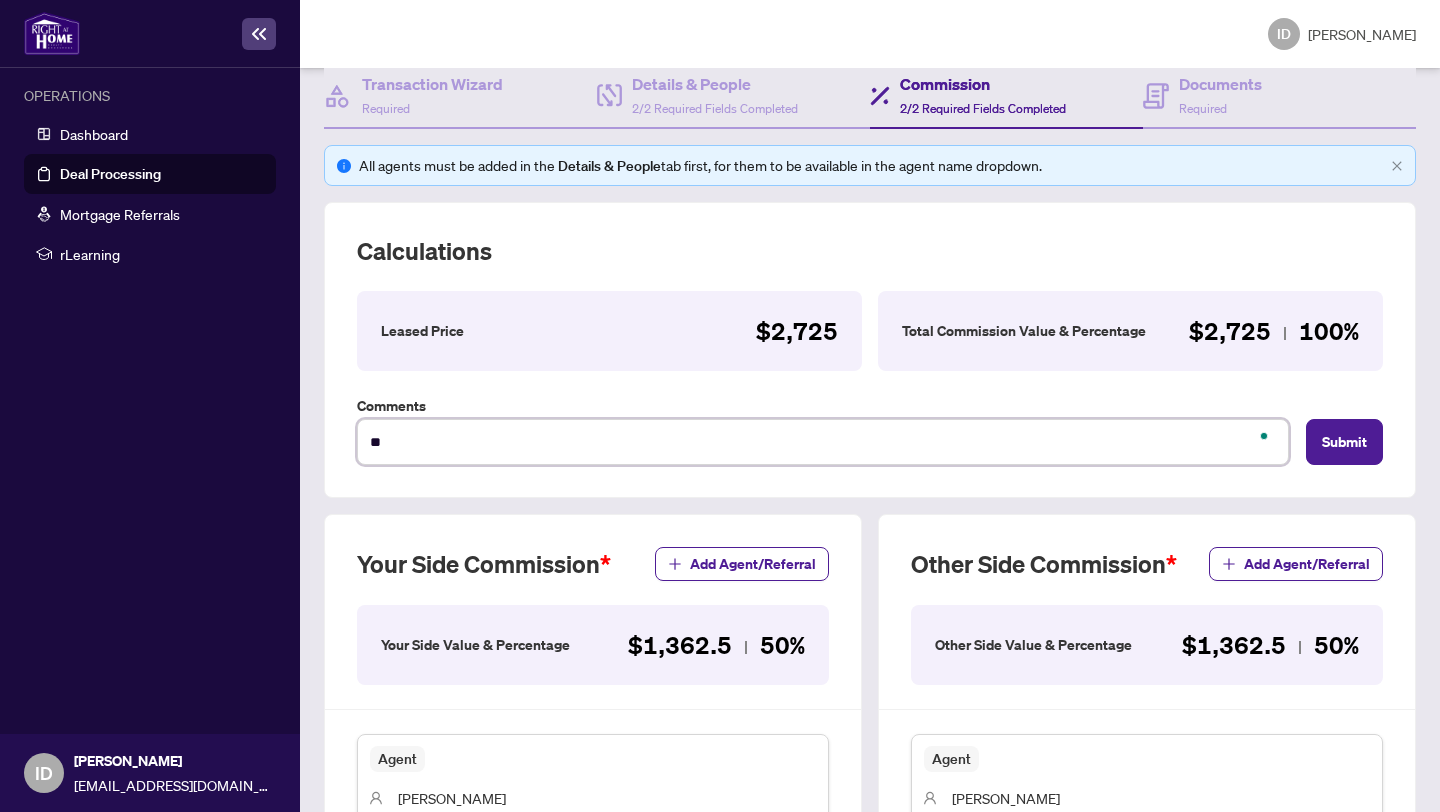 type on "***" 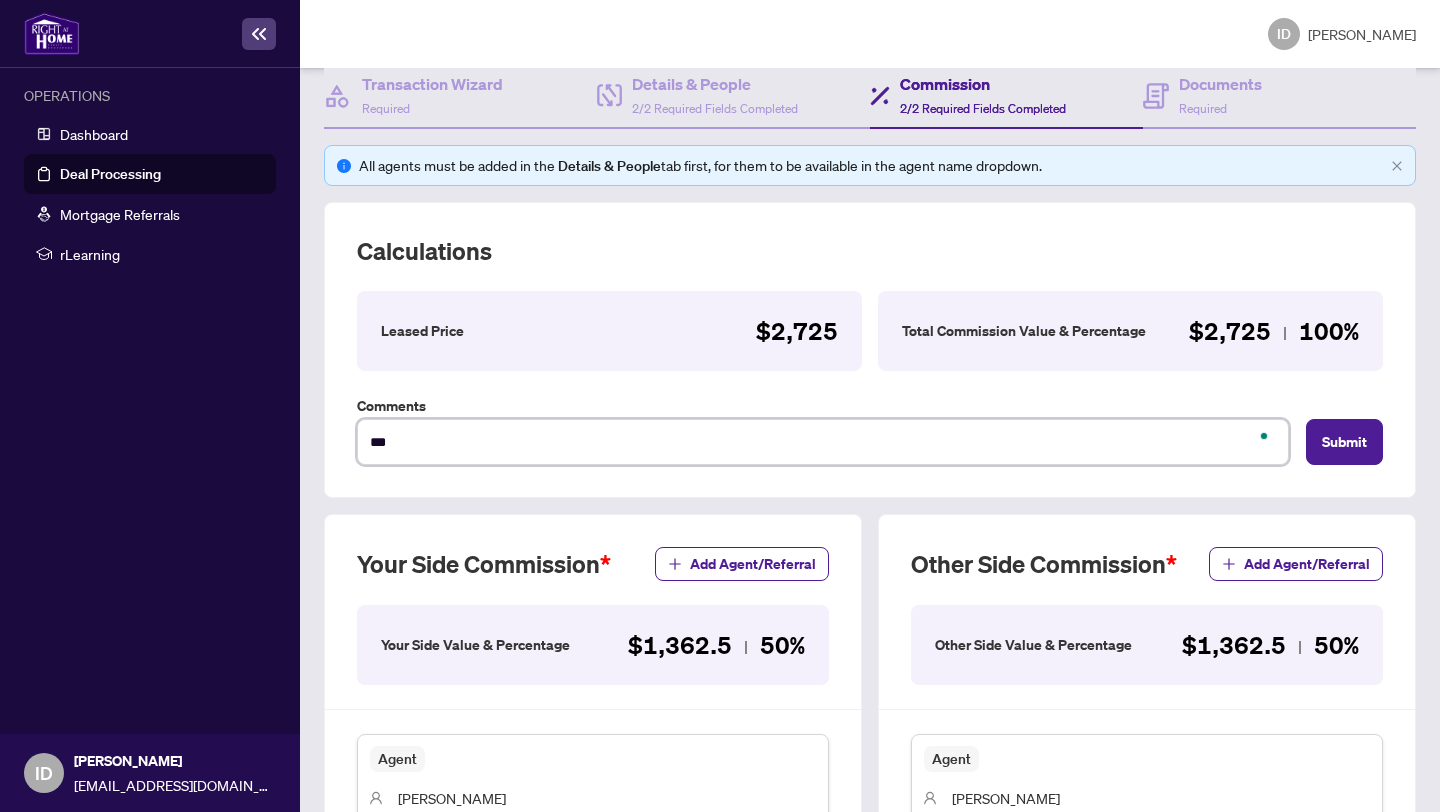 type on "****" 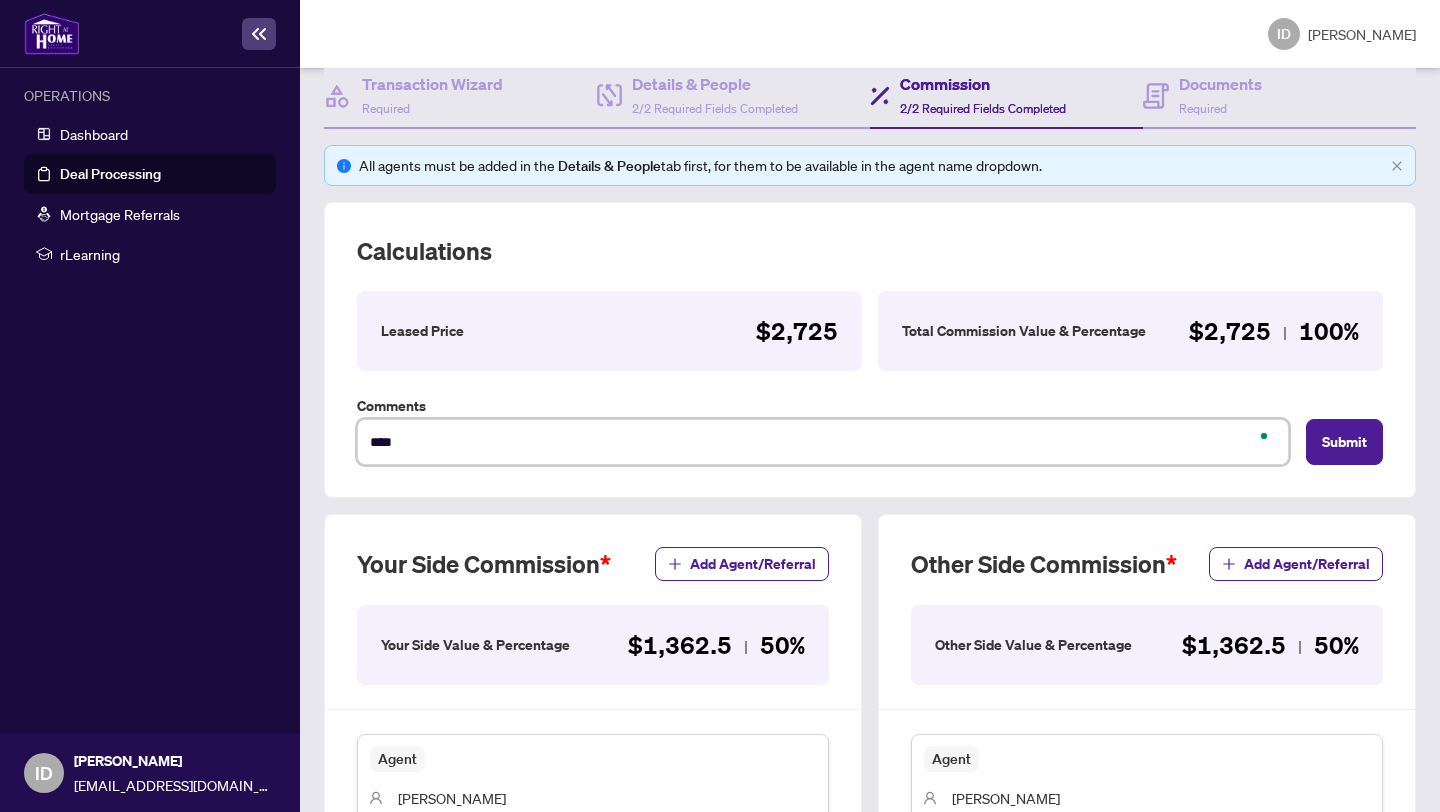 type on "****" 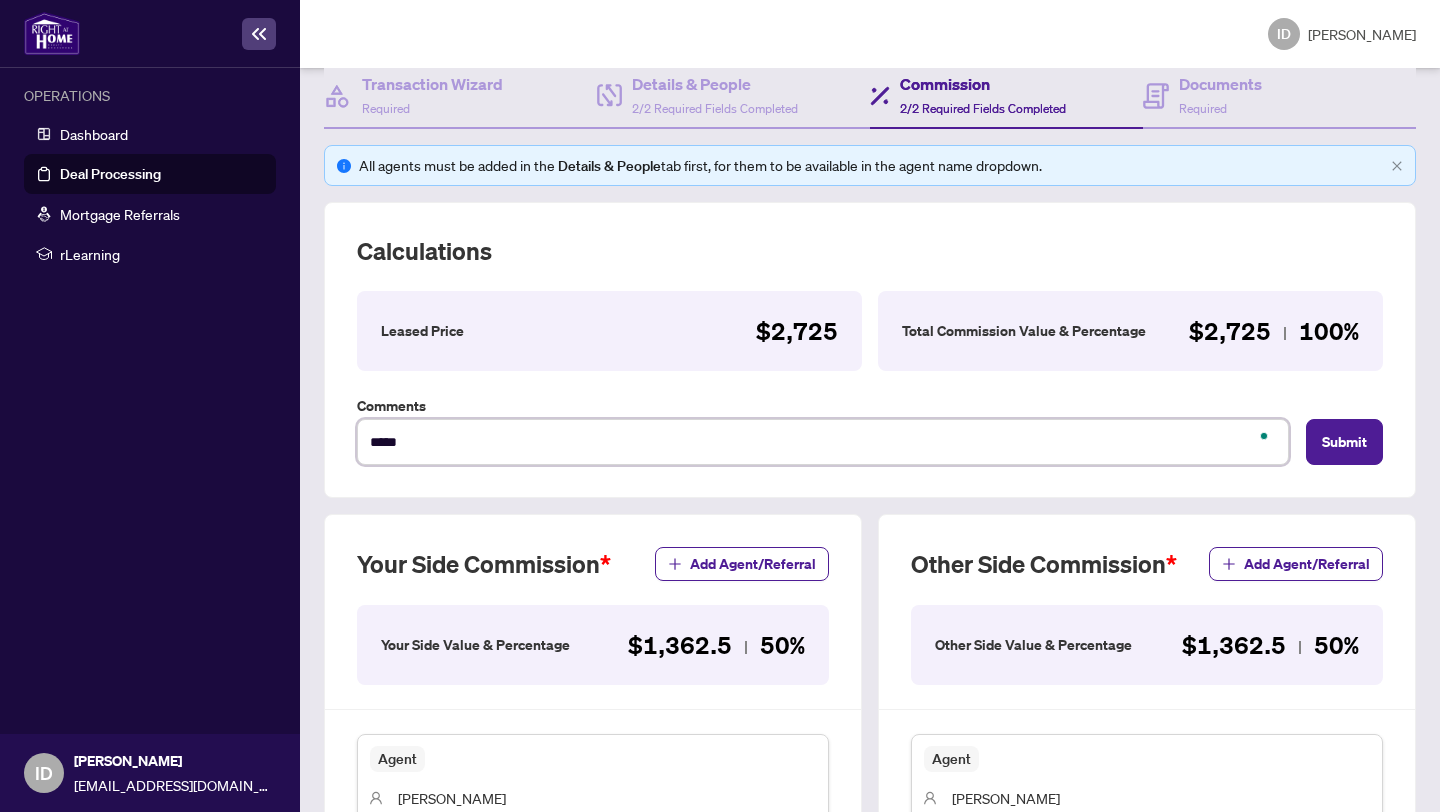 type on "******" 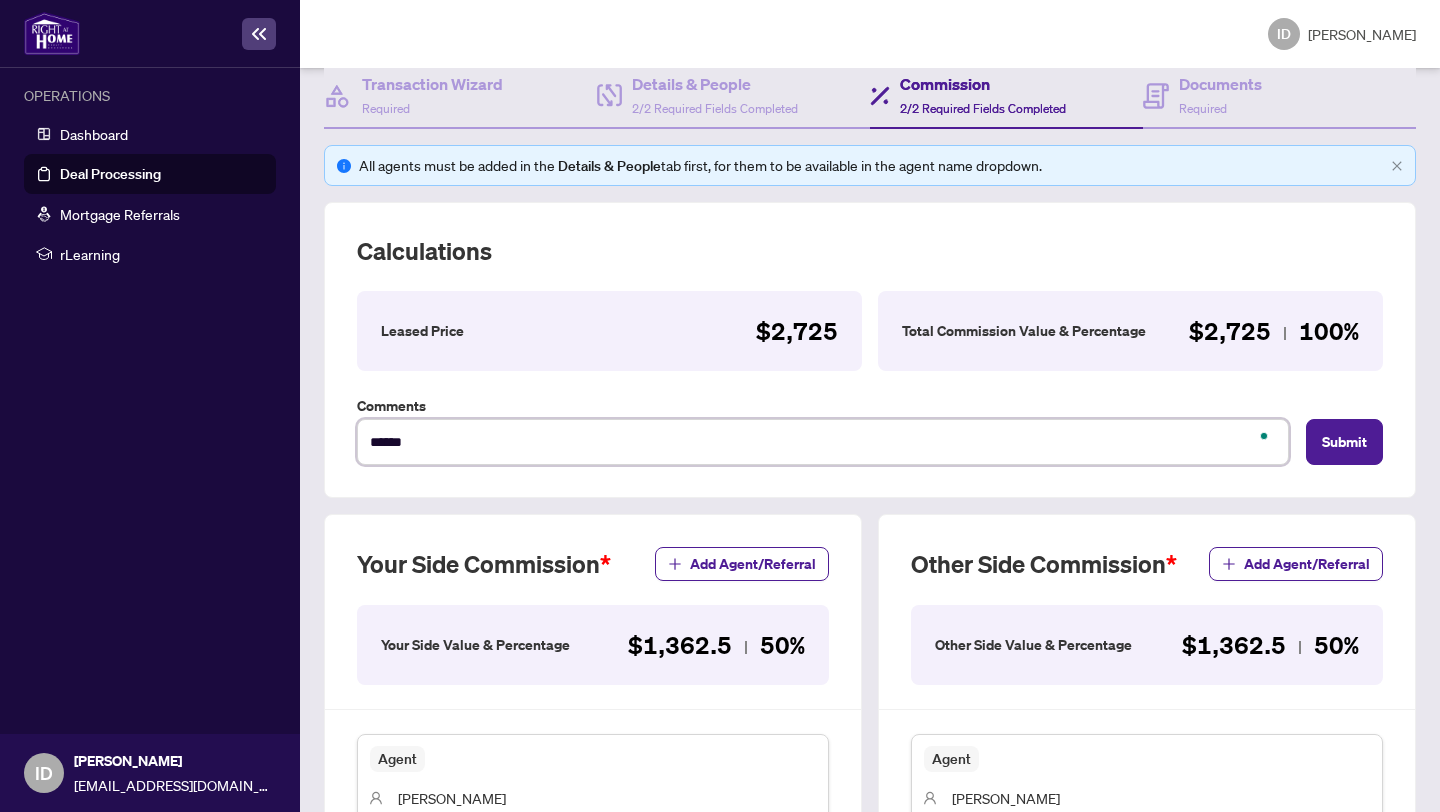 type on "*******" 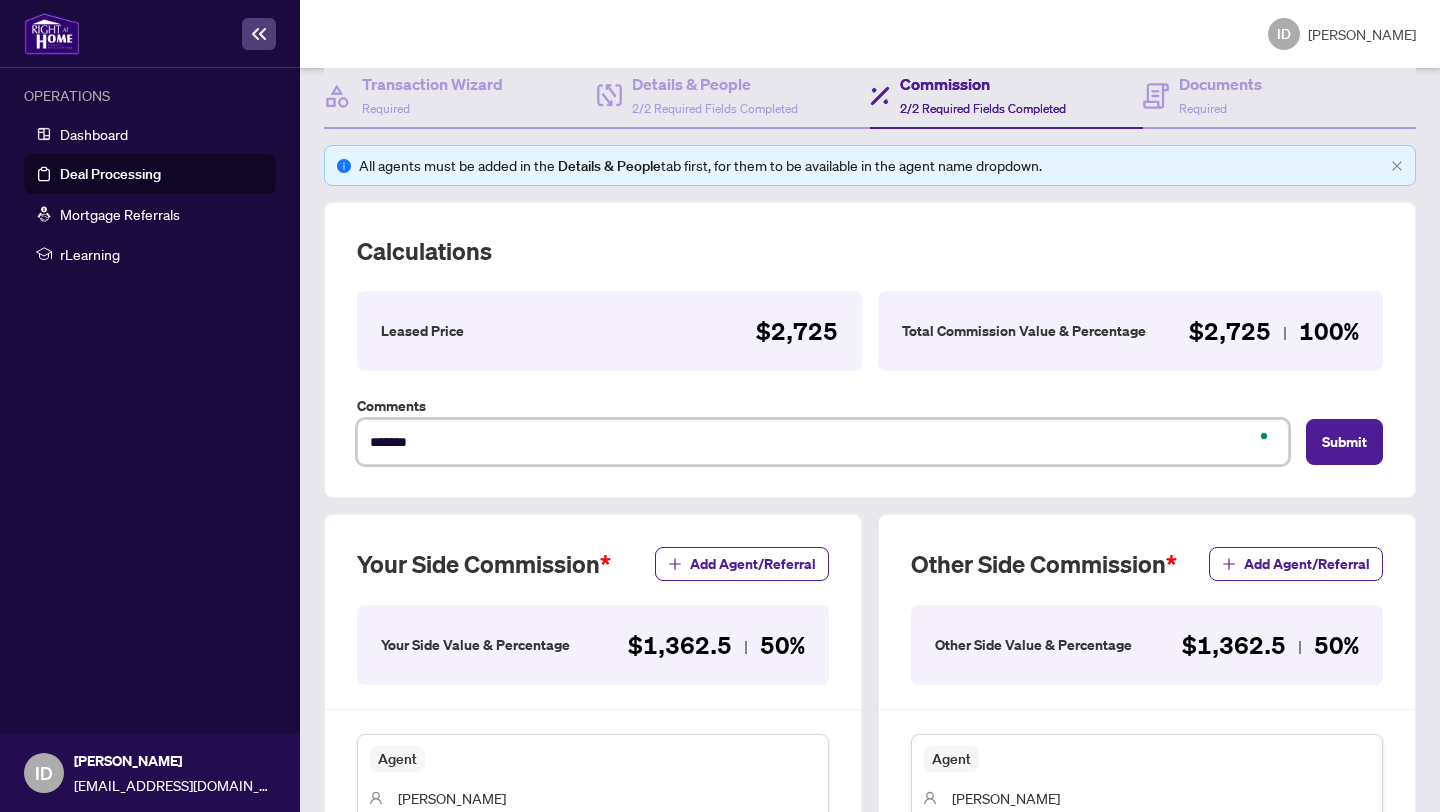 type on "********" 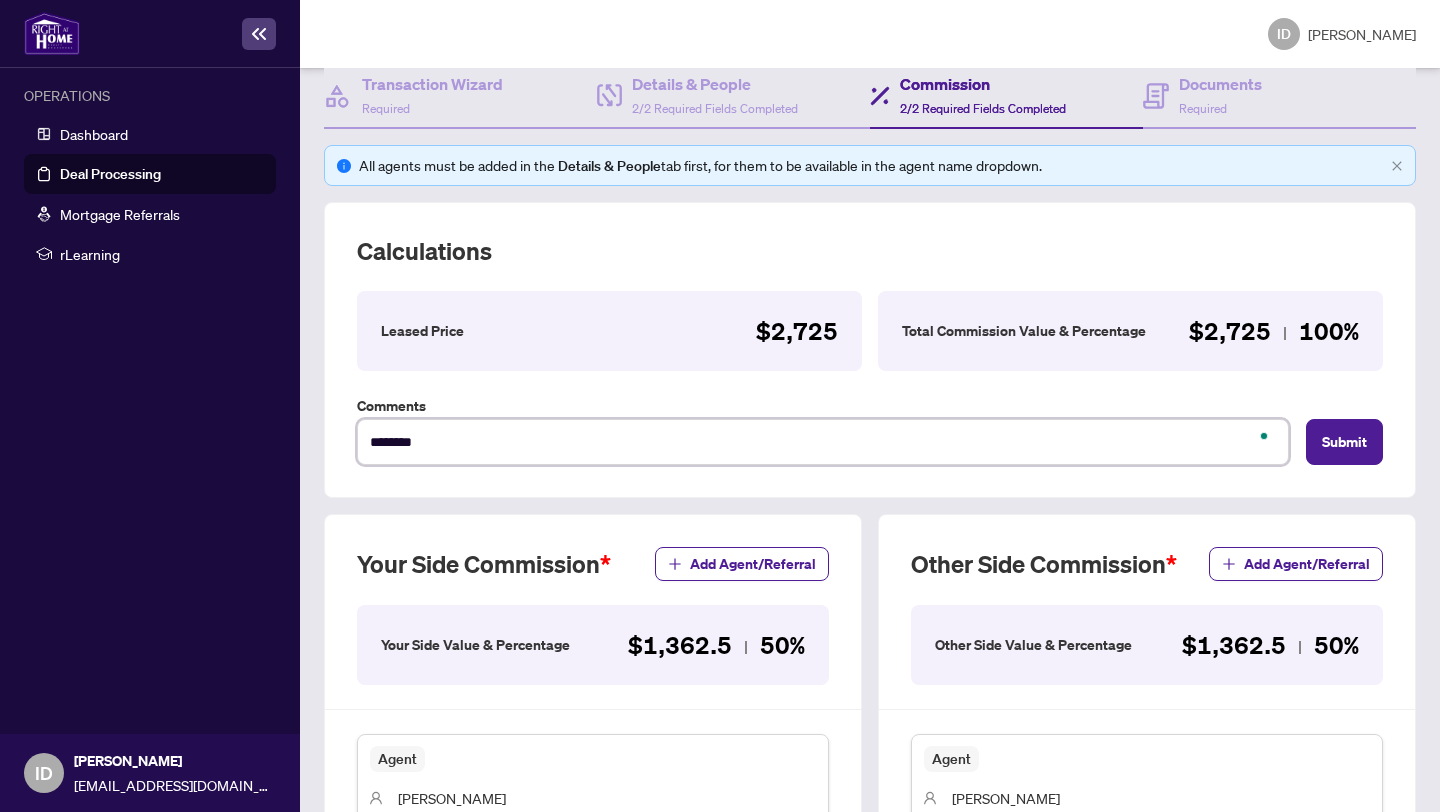type on "*********" 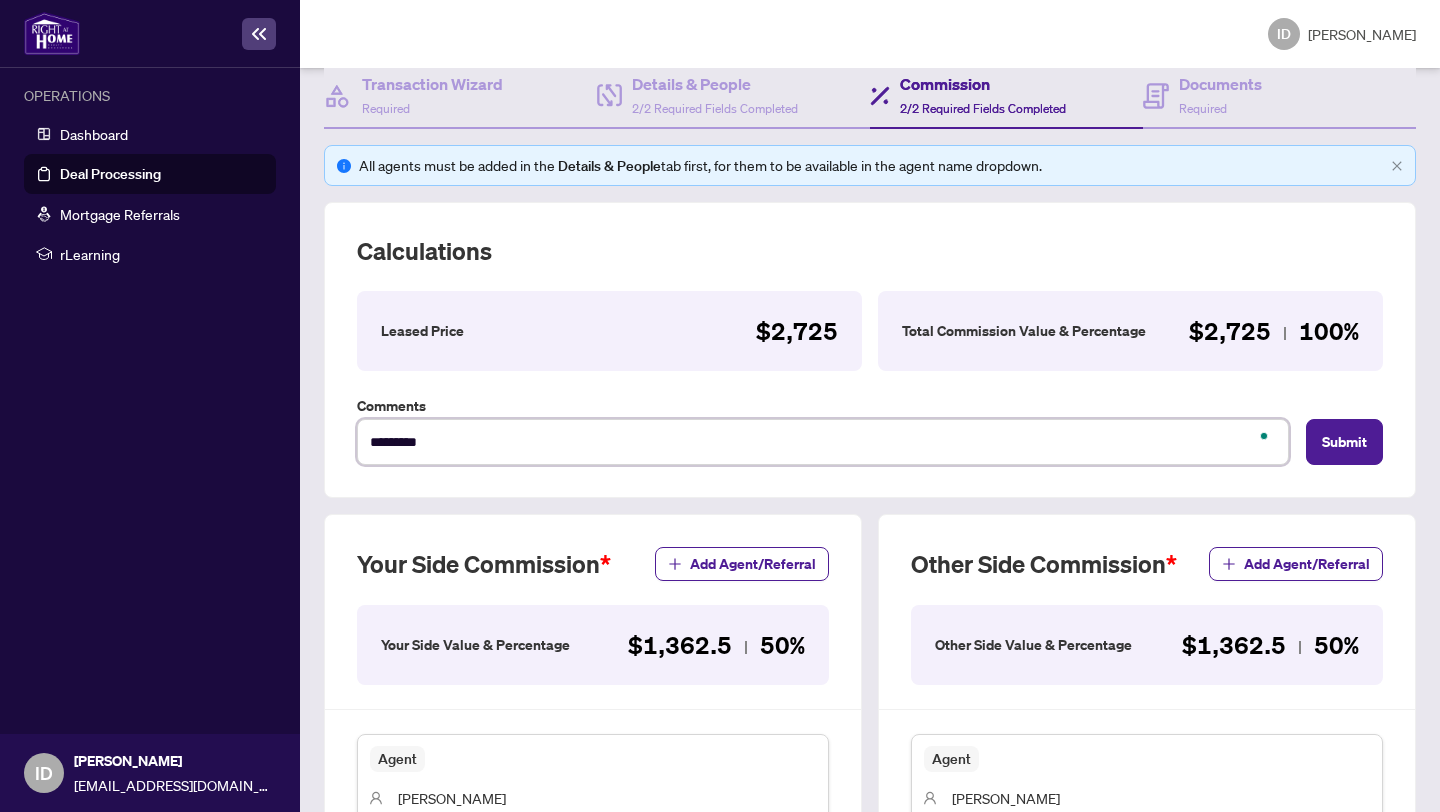 type on "**********" 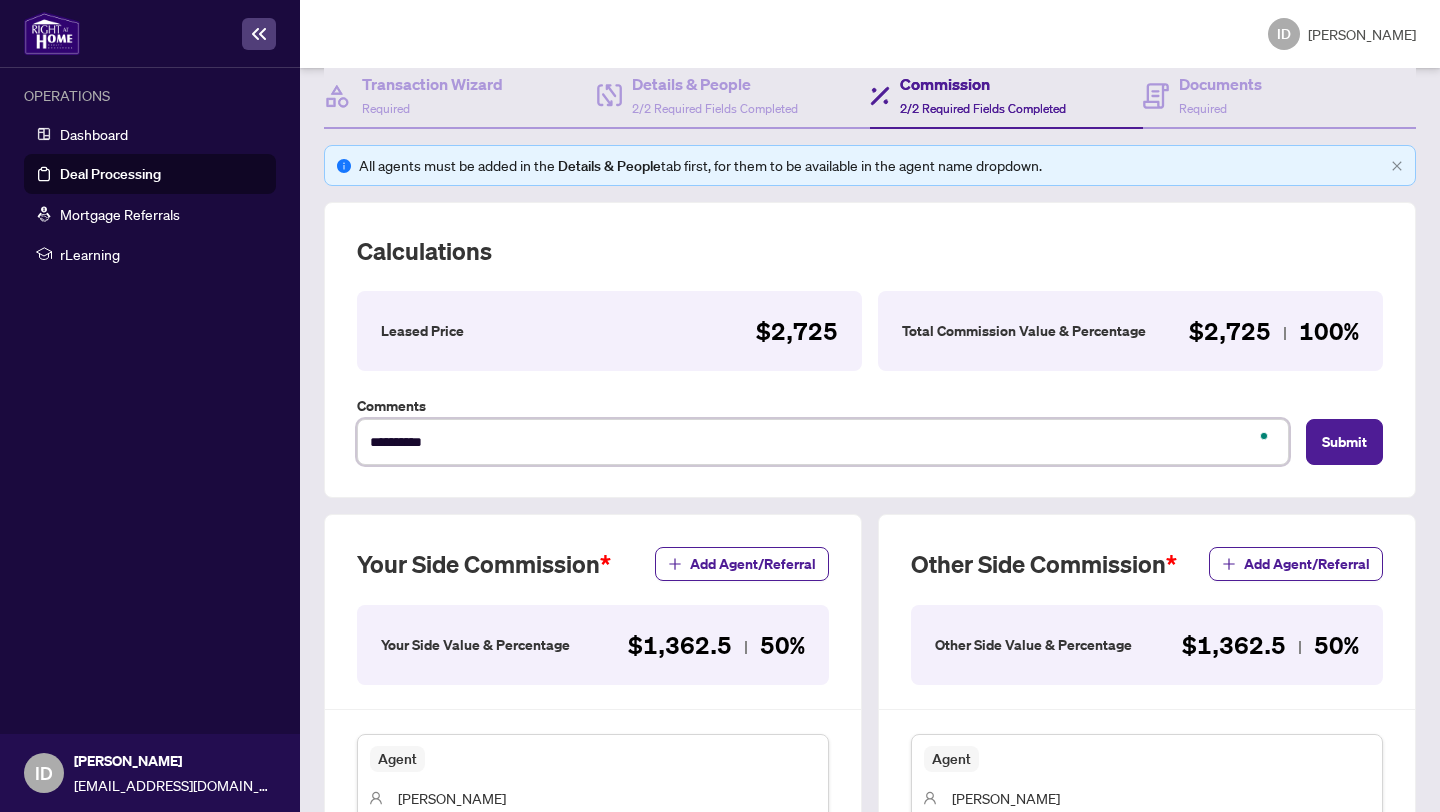 type on "**********" 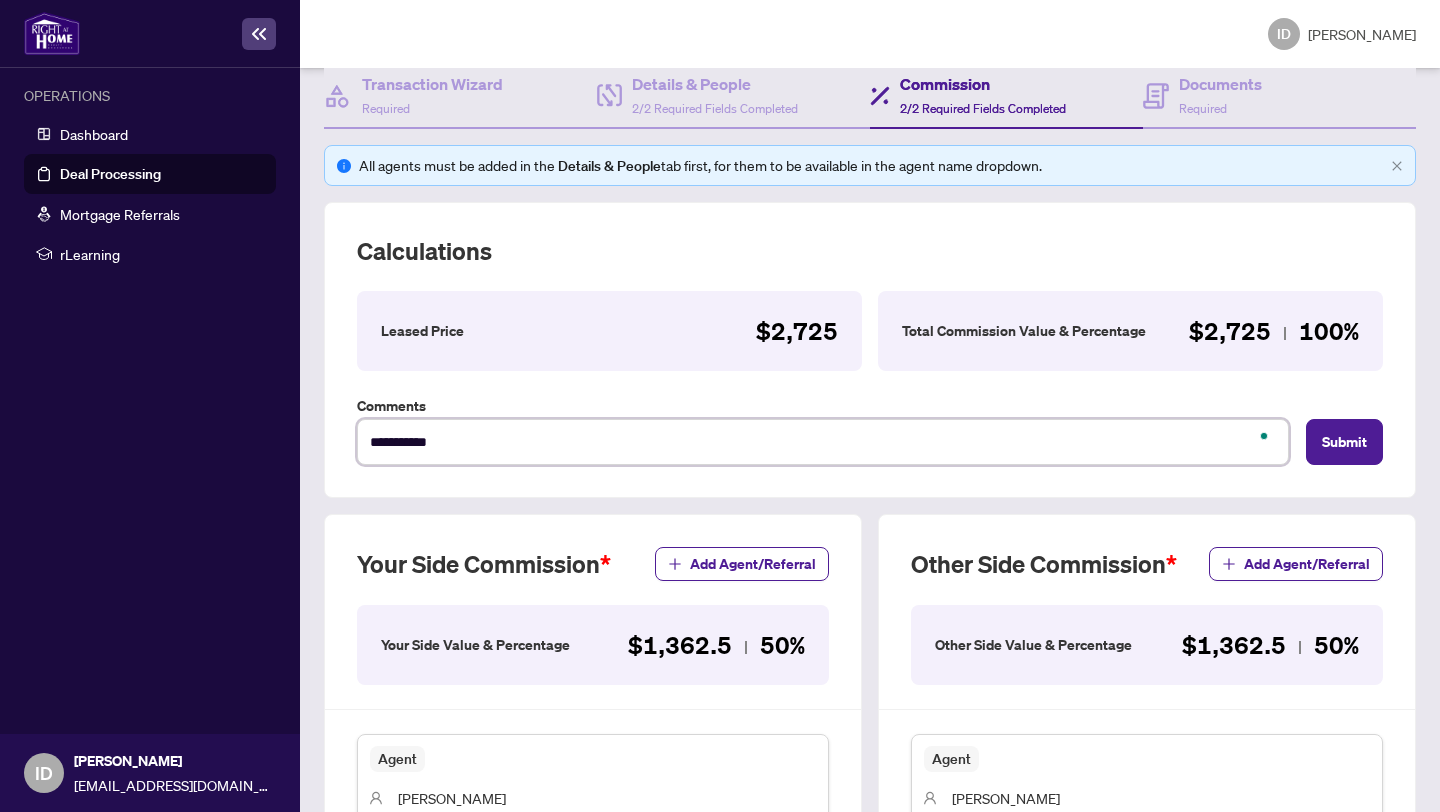 type on "**********" 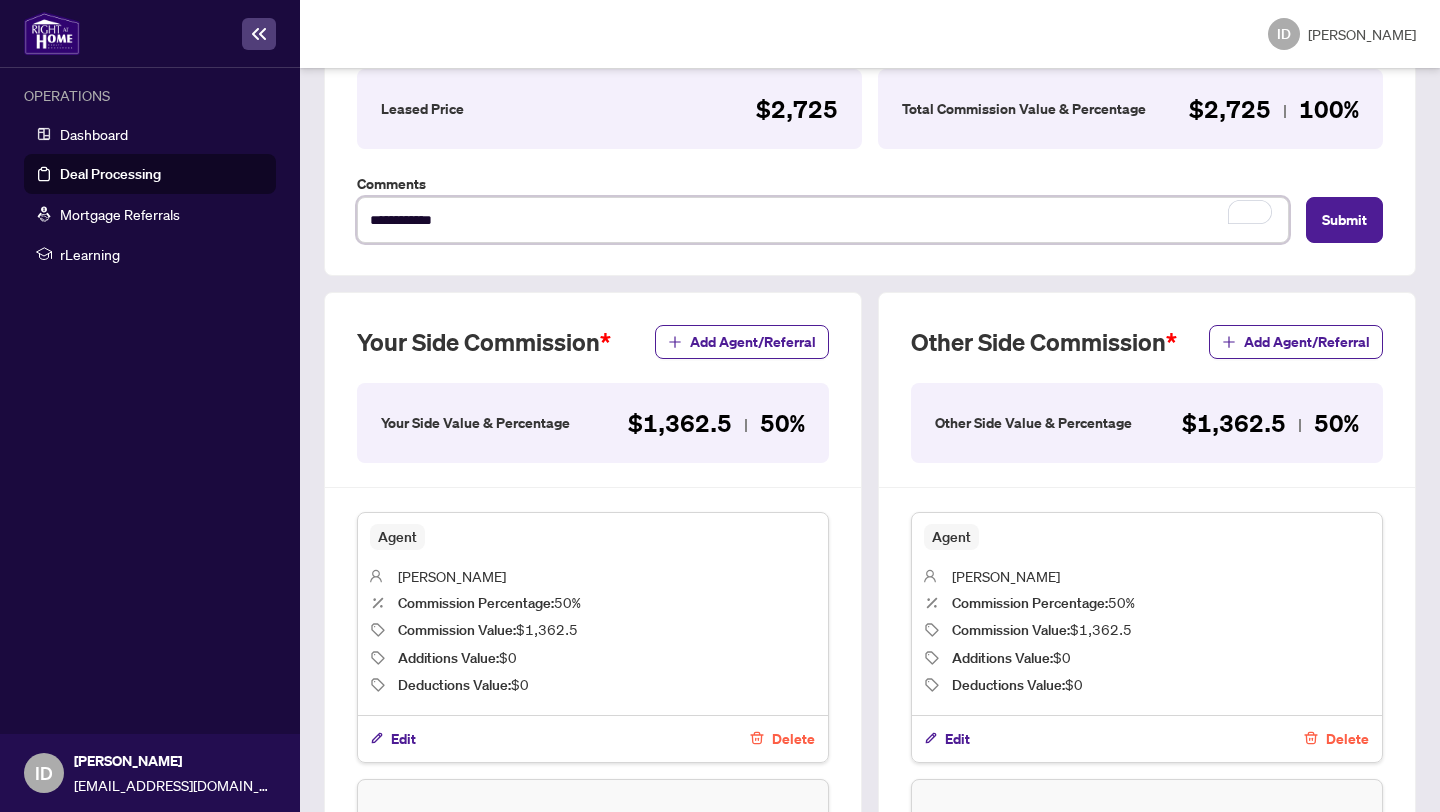 scroll, scrollTop: 0, scrollLeft: 0, axis: both 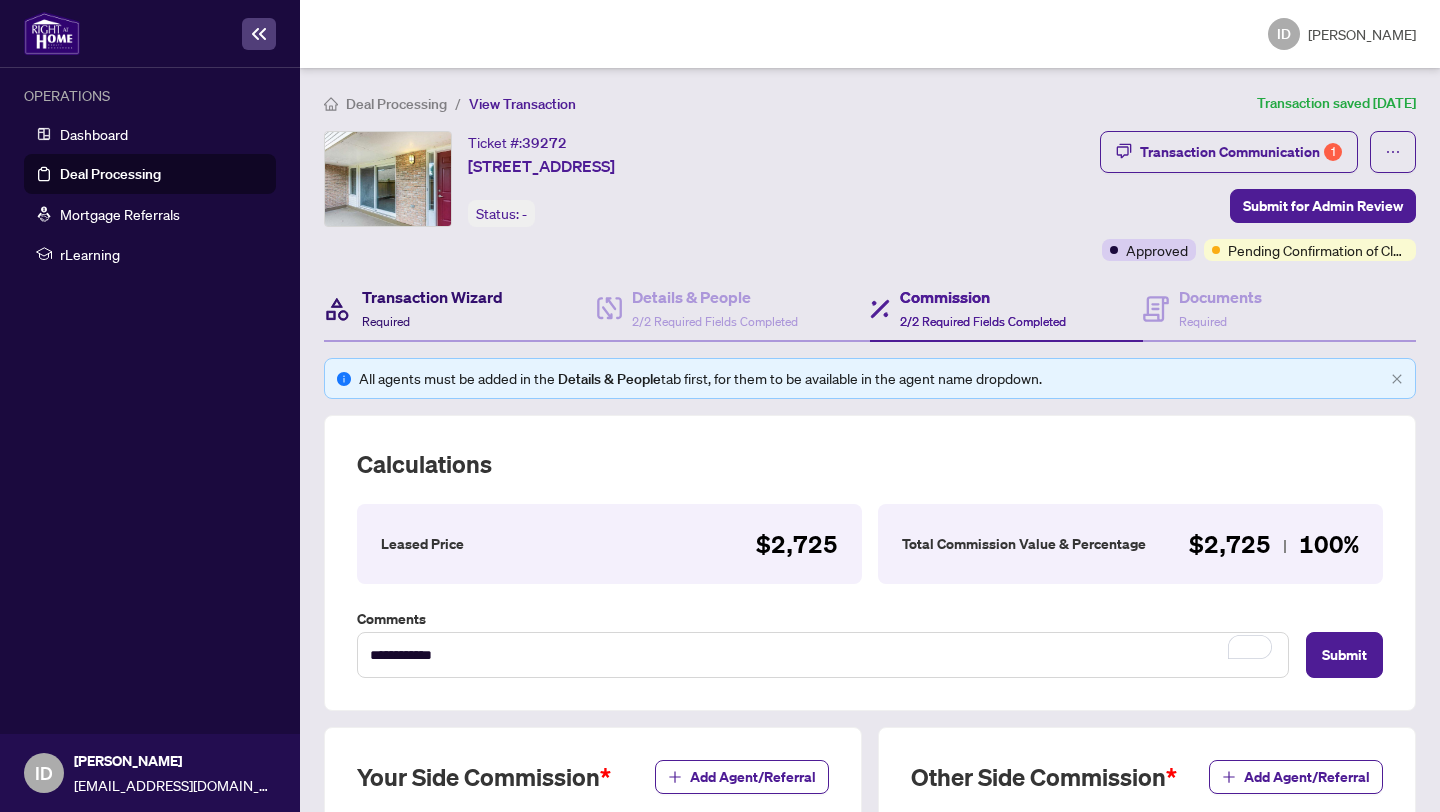 click on "Transaction Wizard" at bounding box center [432, 297] 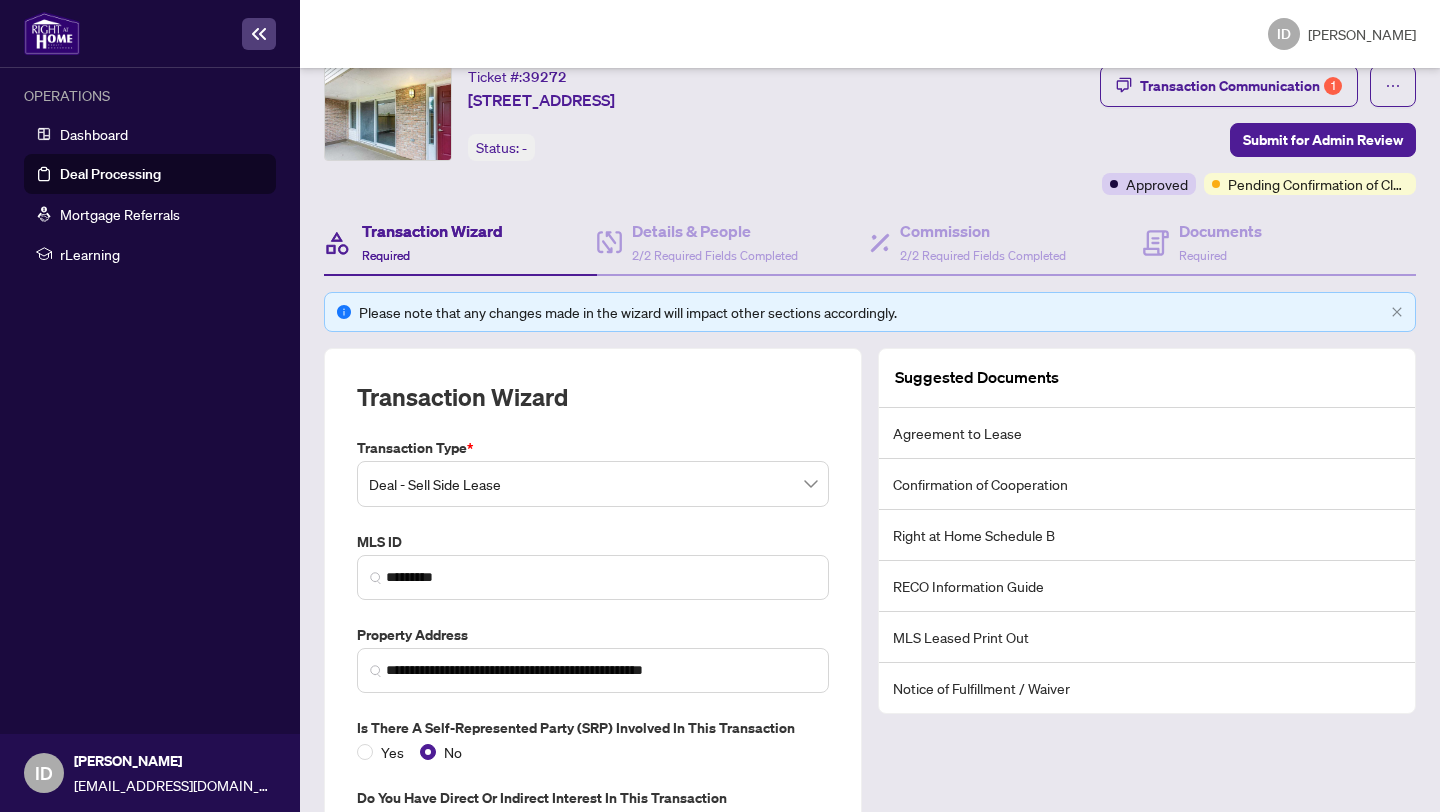 scroll, scrollTop: 0, scrollLeft: 0, axis: both 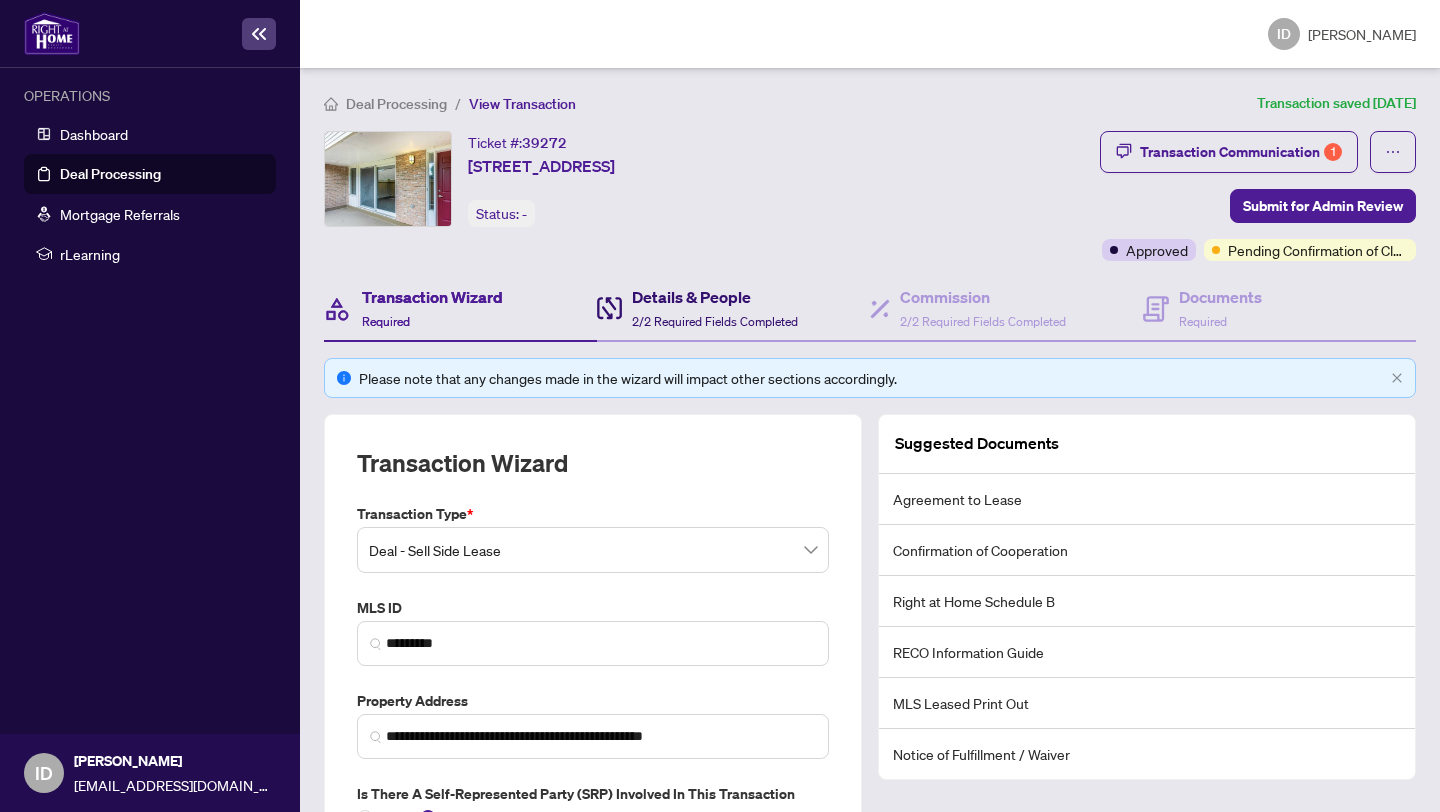 click on "Details & People" at bounding box center (715, 297) 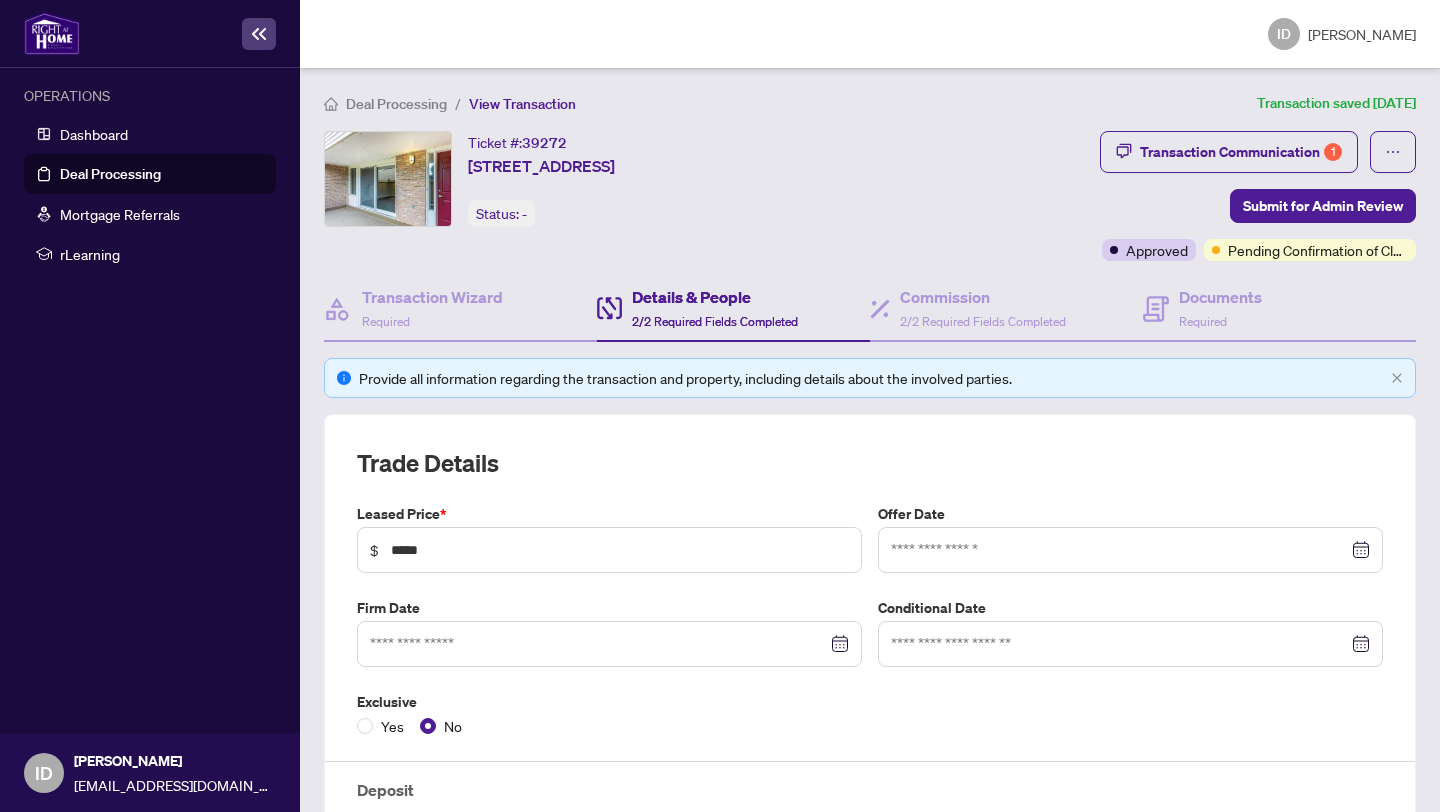 type on "**********" 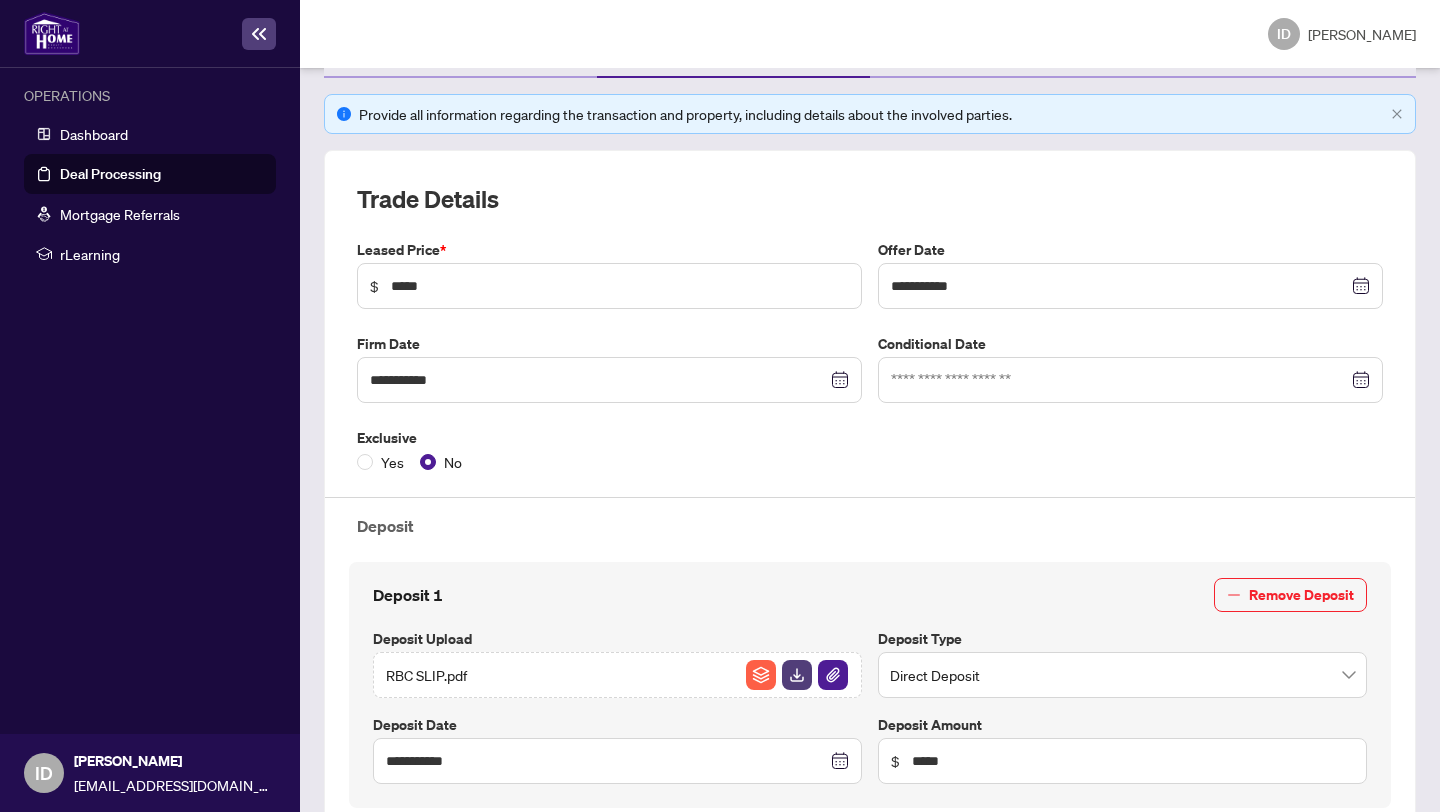 scroll, scrollTop: 0, scrollLeft: 0, axis: both 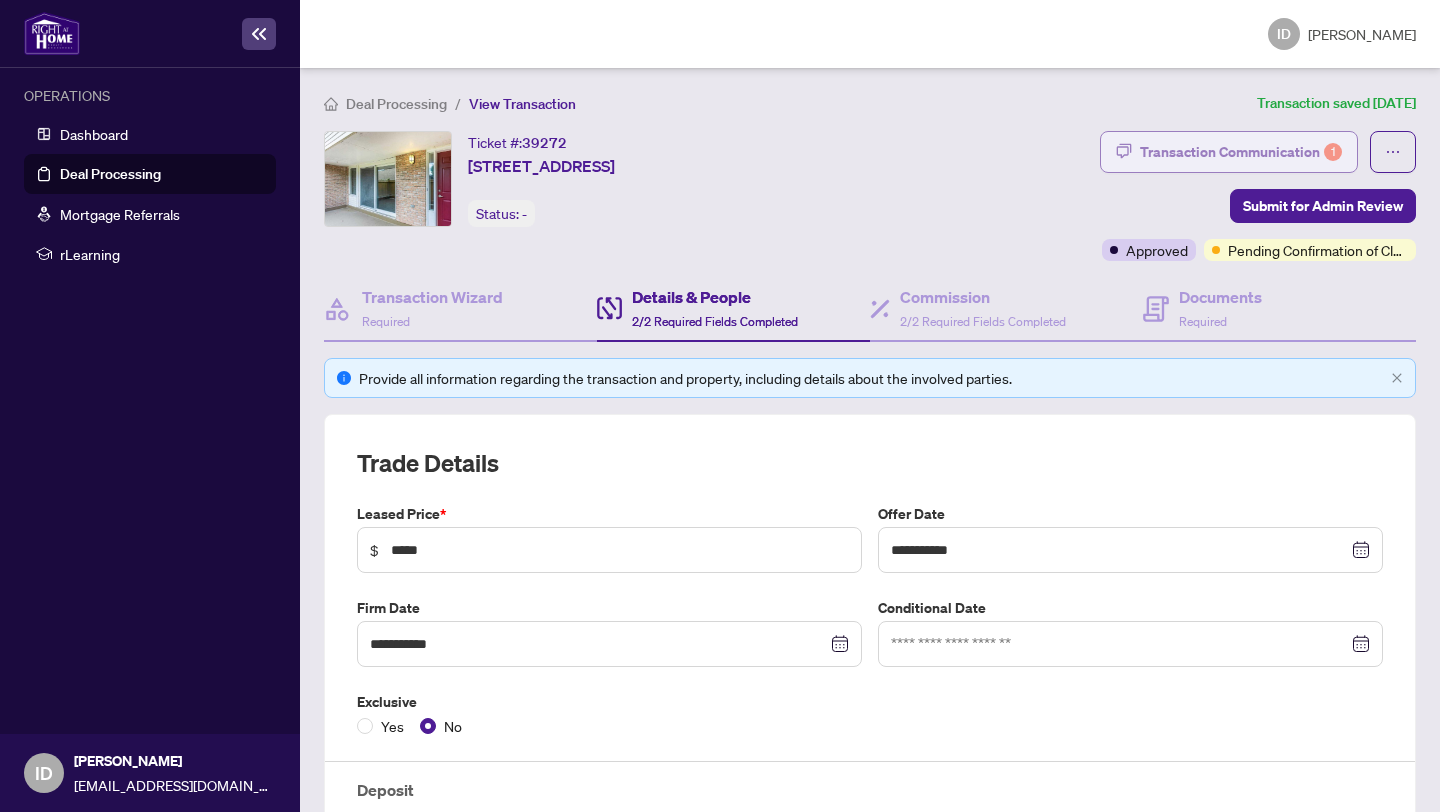 click on "Transaction Communication 1" at bounding box center [1241, 152] 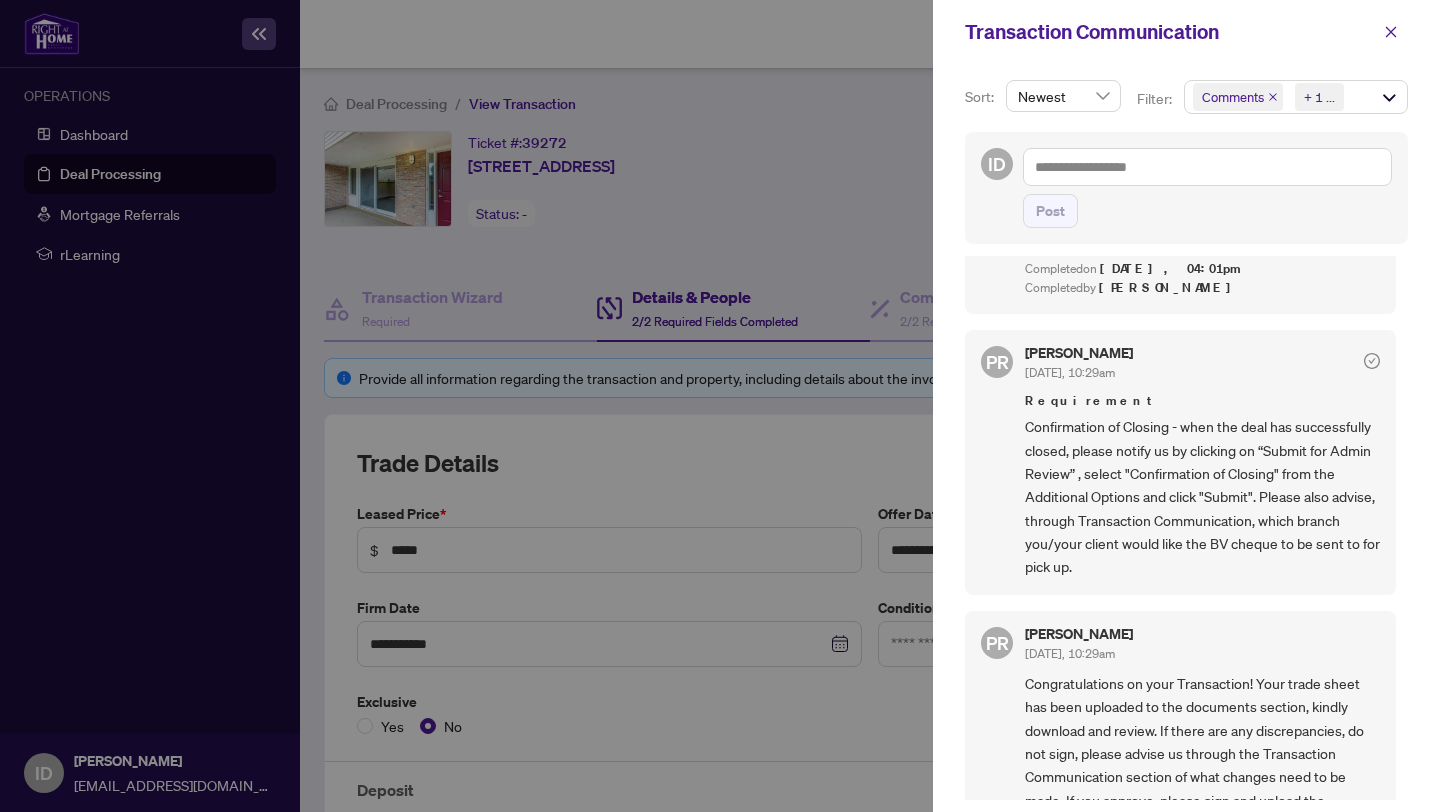scroll, scrollTop: 130, scrollLeft: 0, axis: vertical 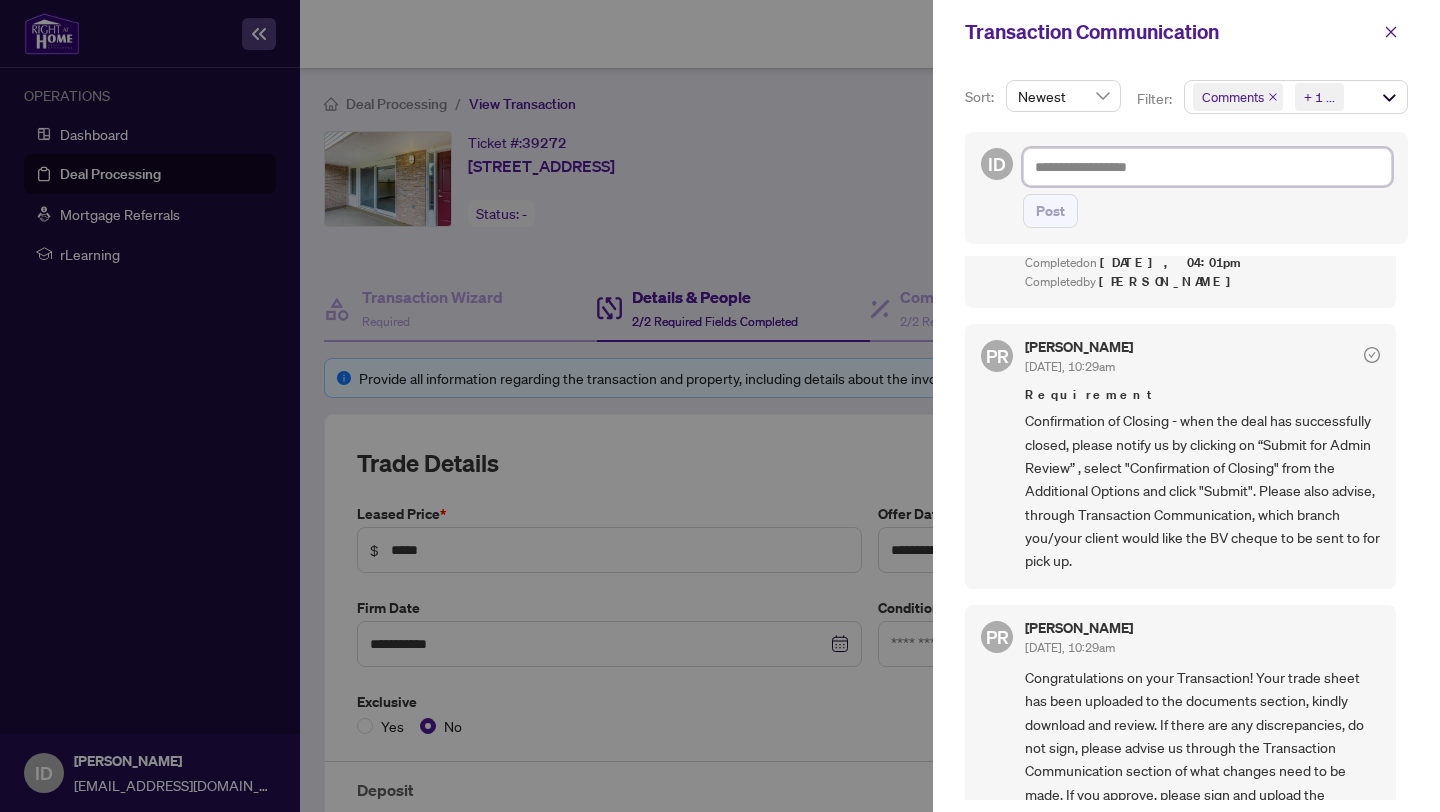 click at bounding box center (1207, 167) 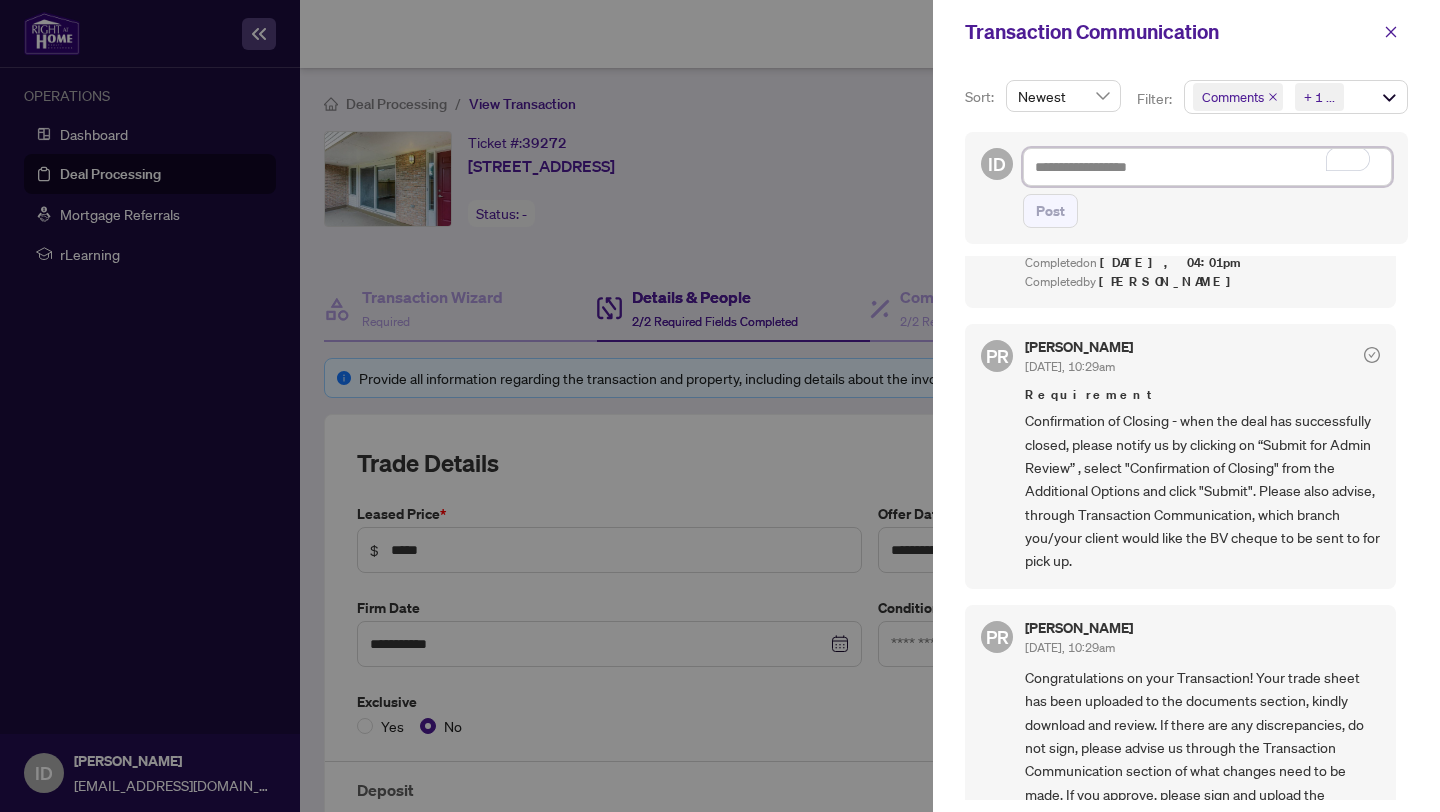 type on "*" 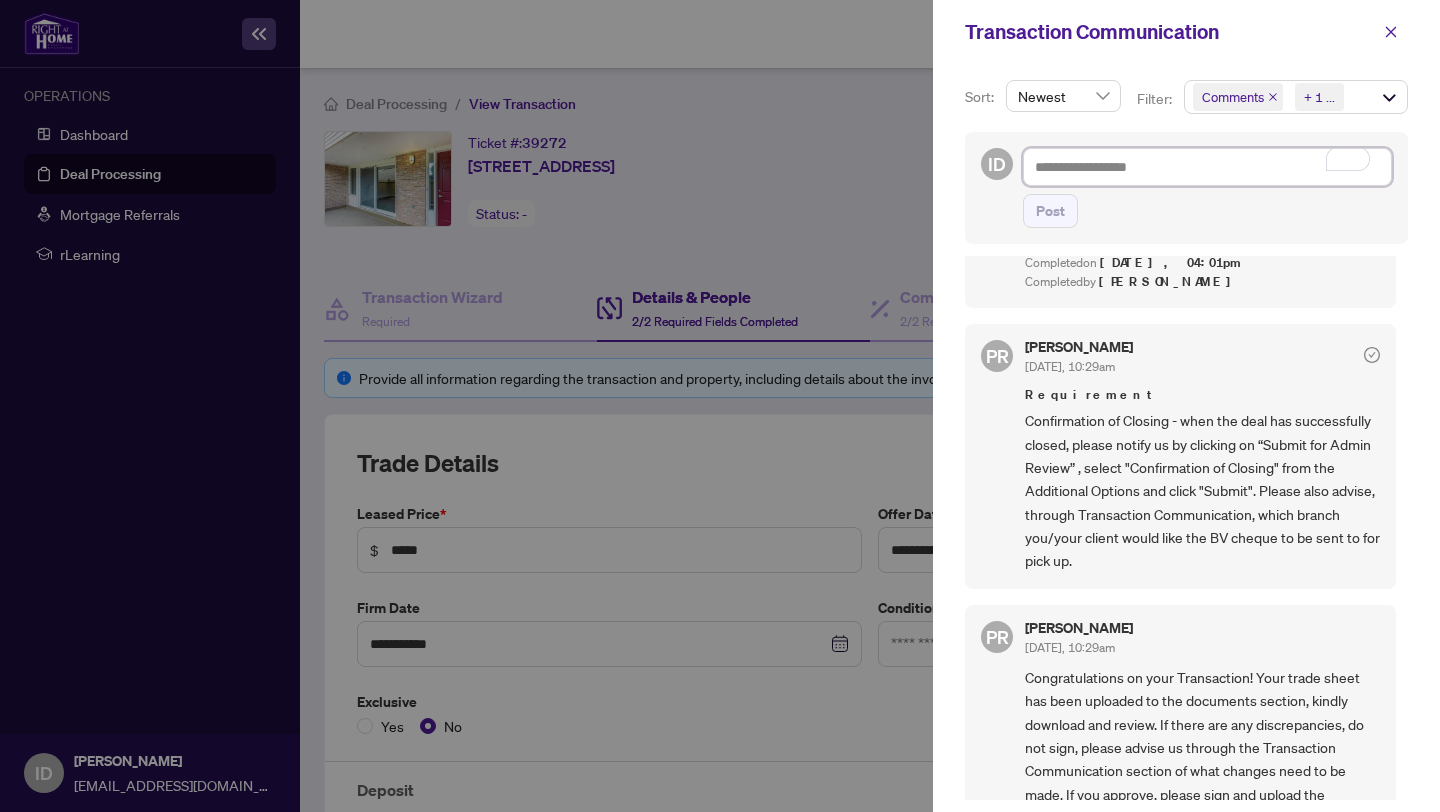 type on "*" 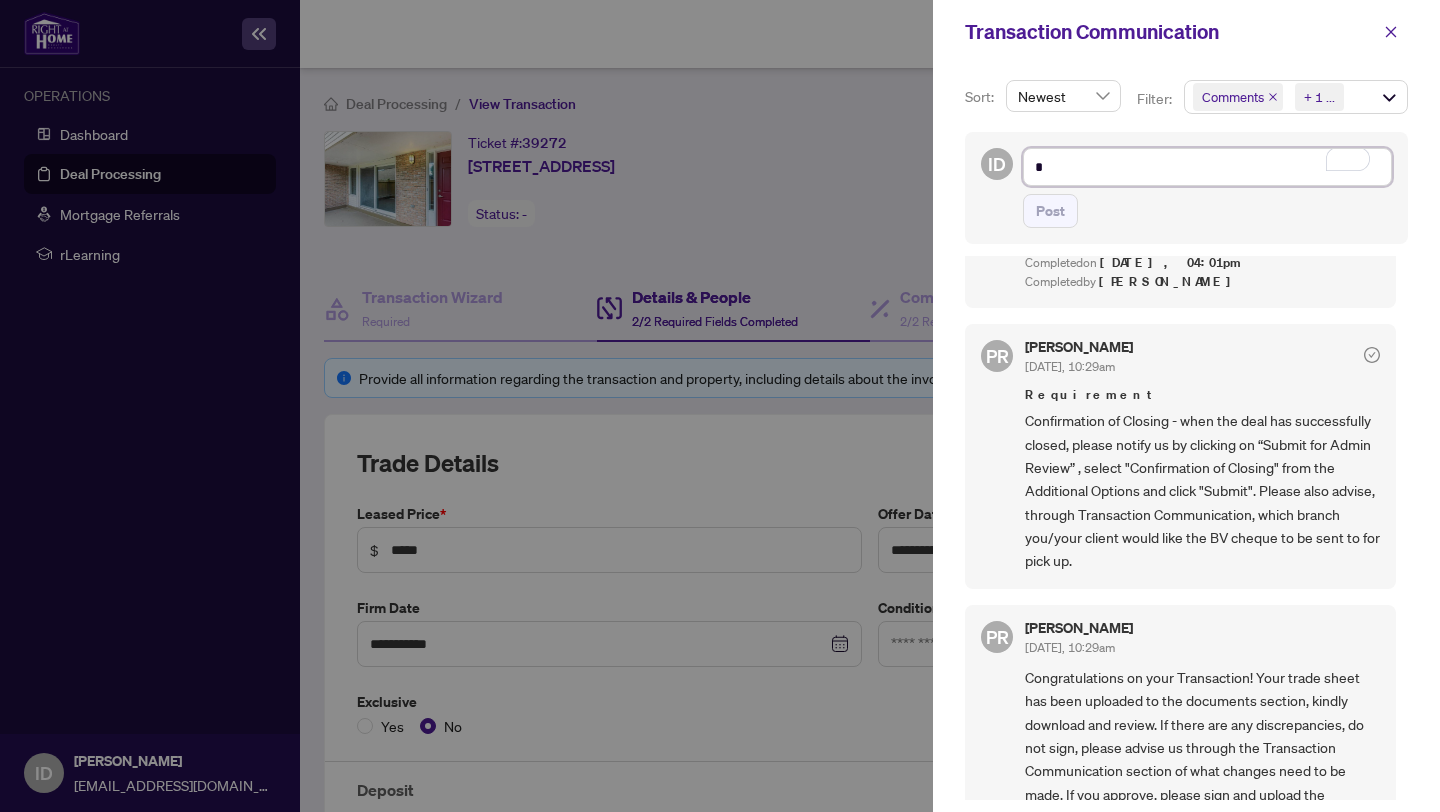 type on "**" 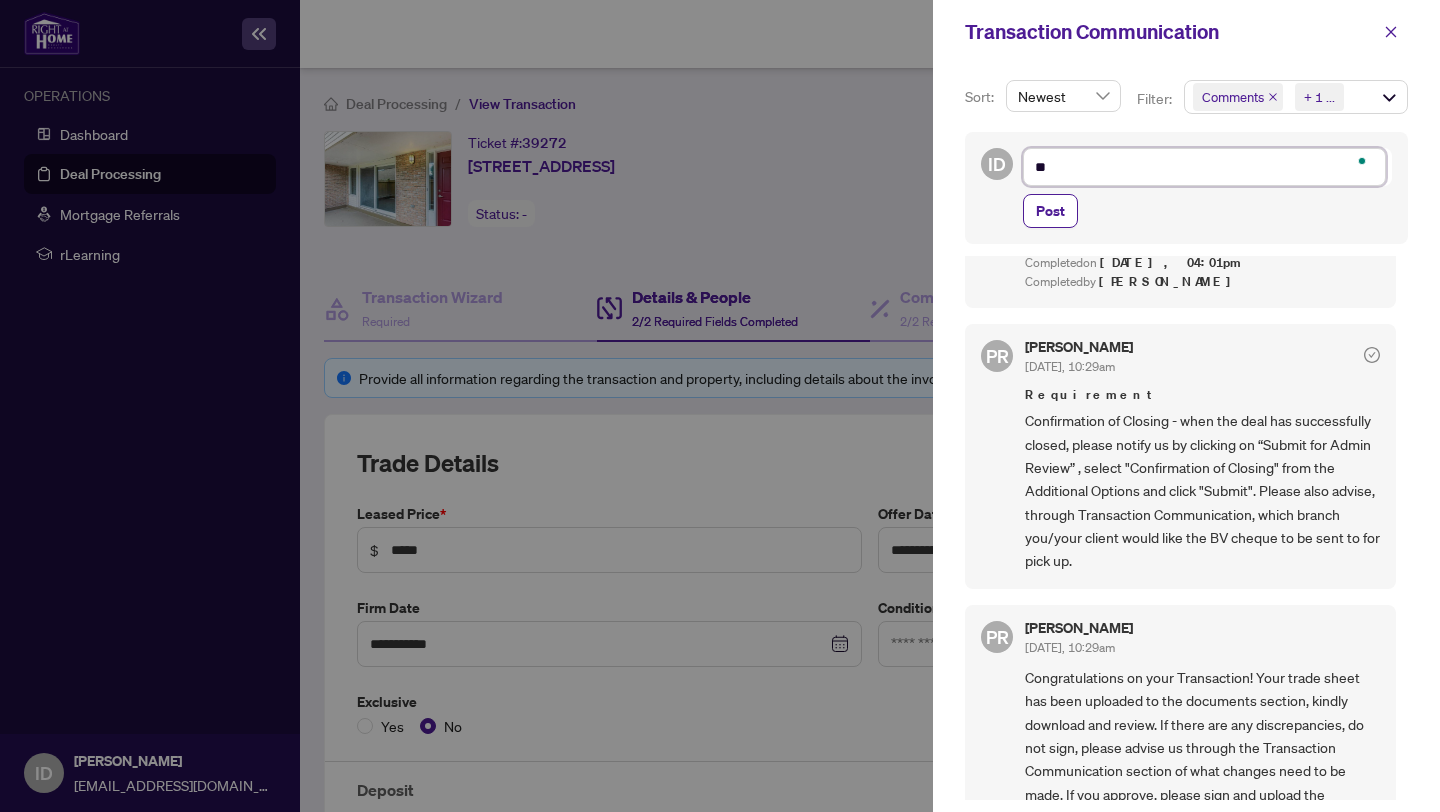 type on "**" 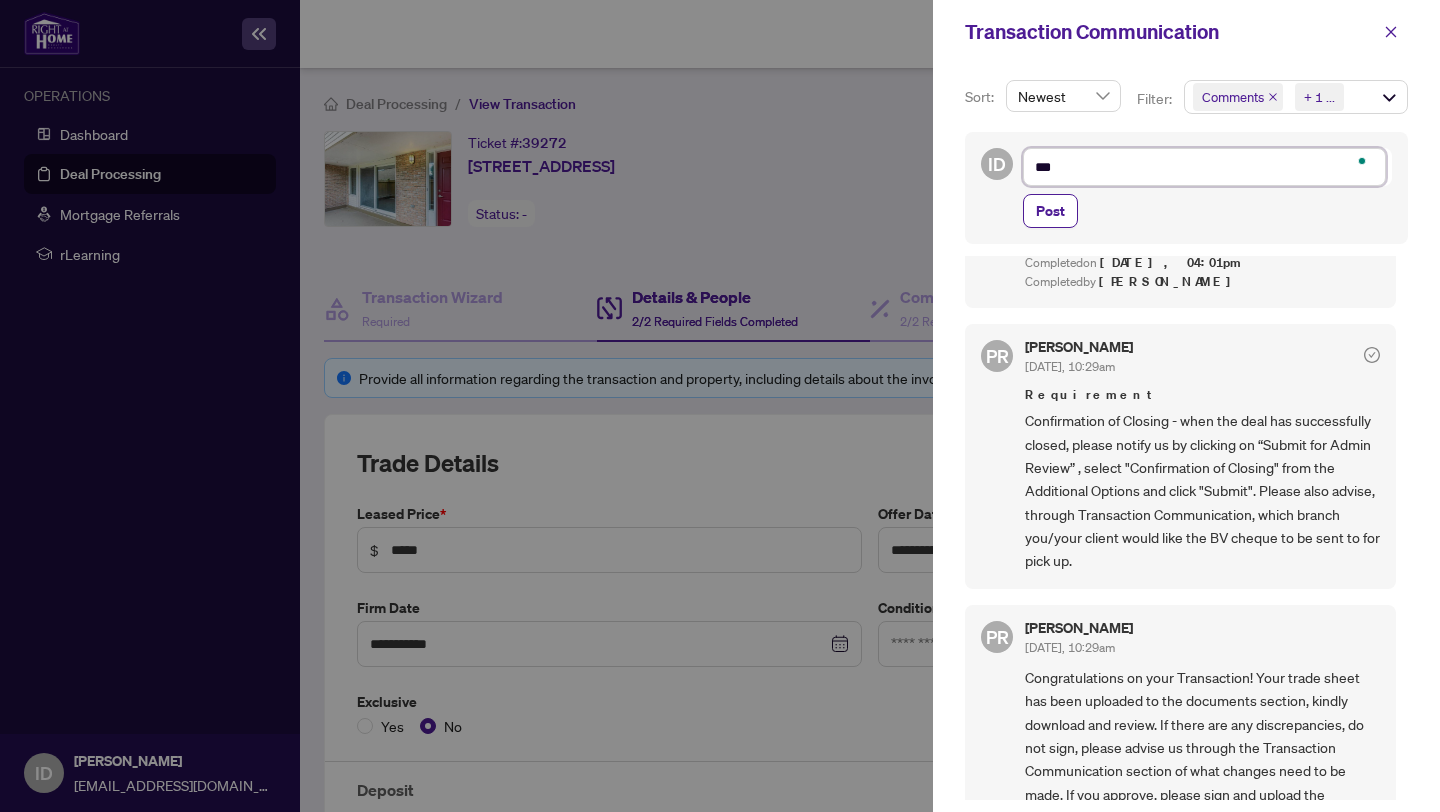 type on "****" 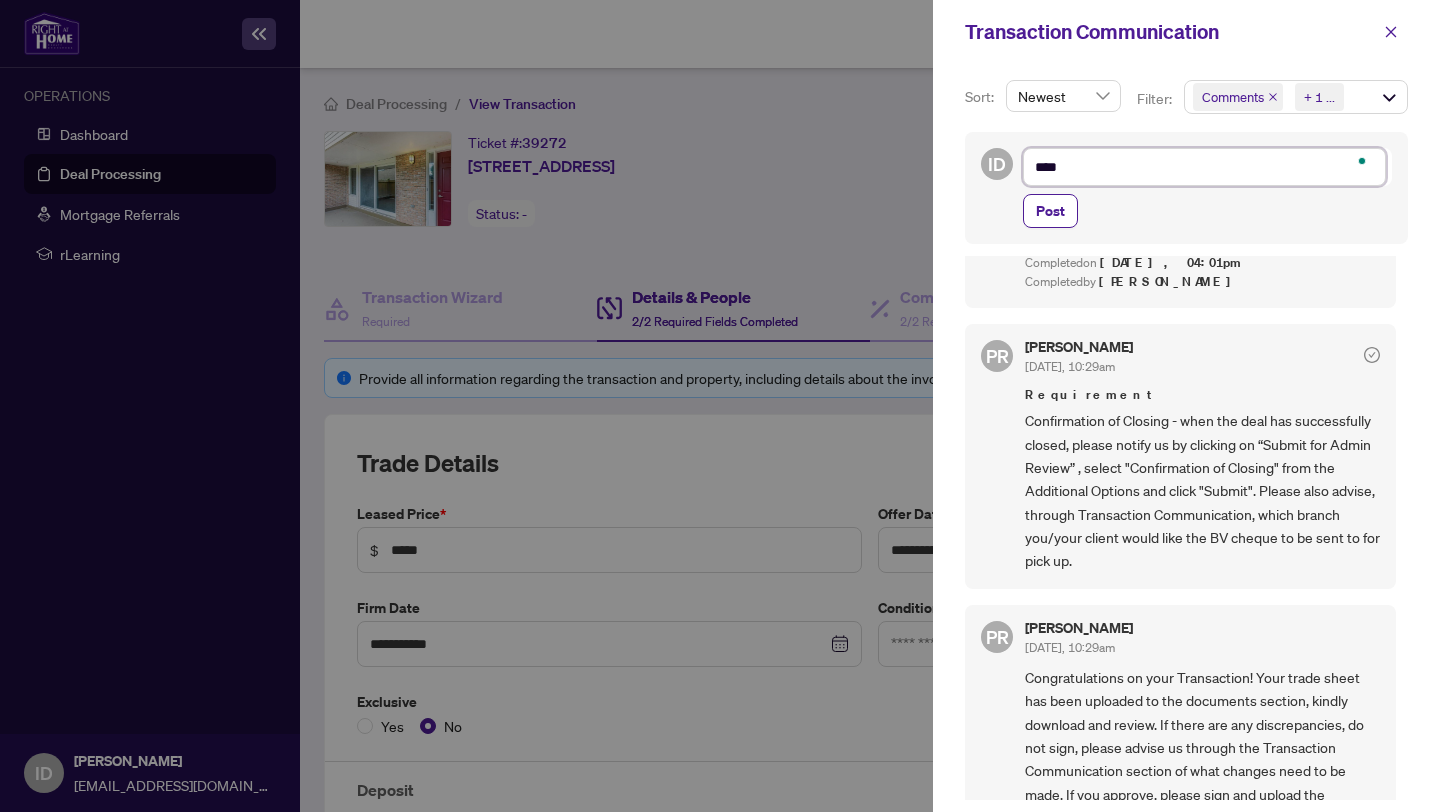 type on "*****" 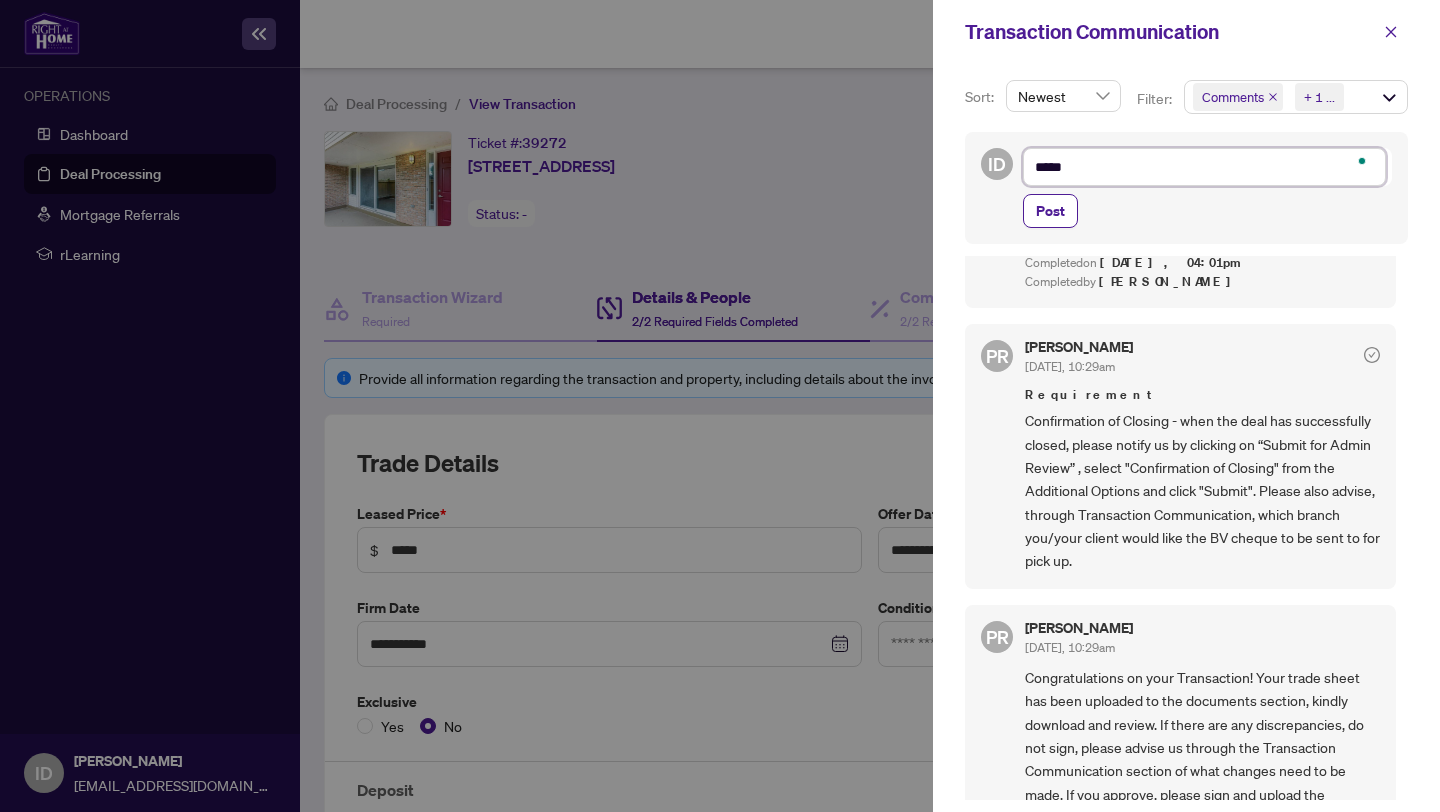 type on "*****" 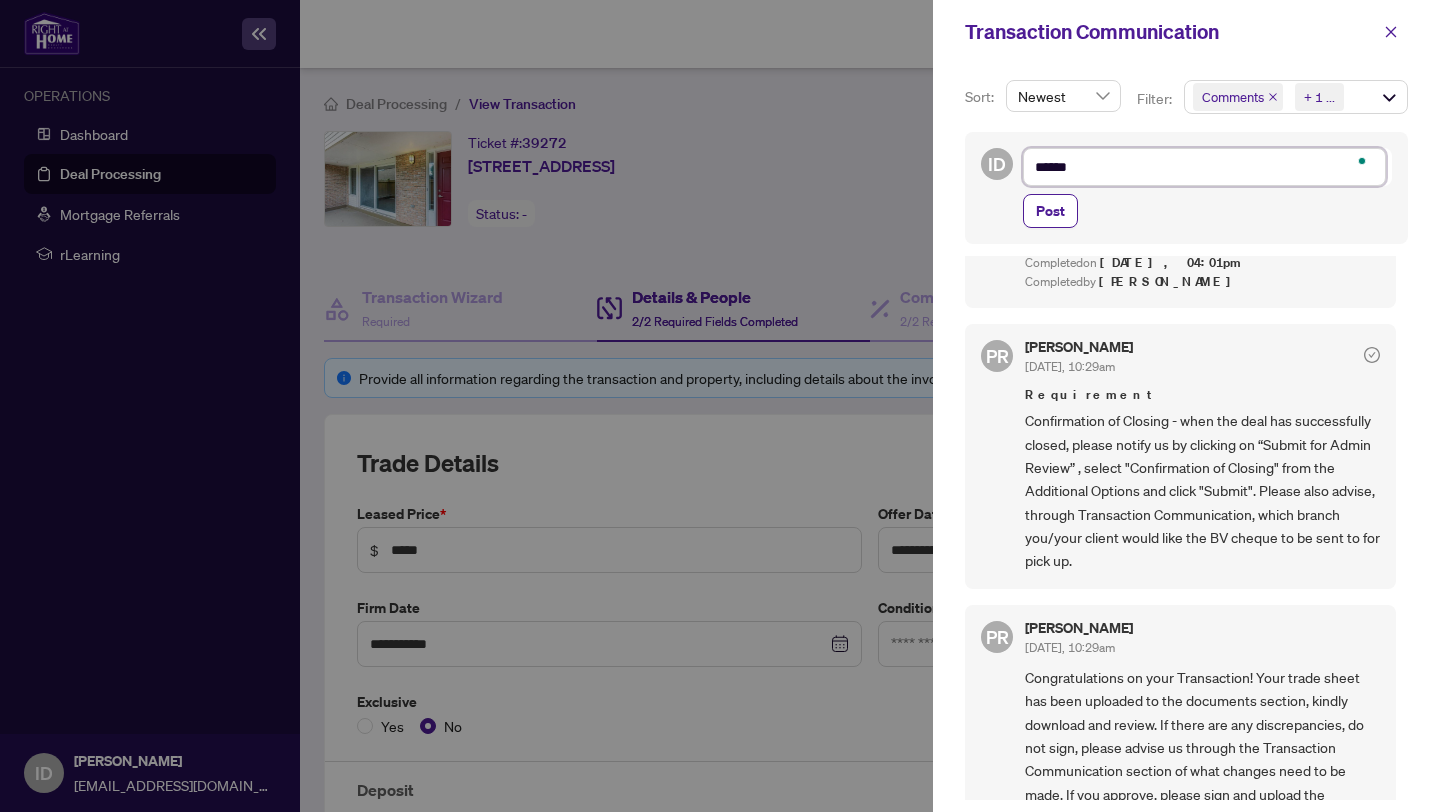type on "*******" 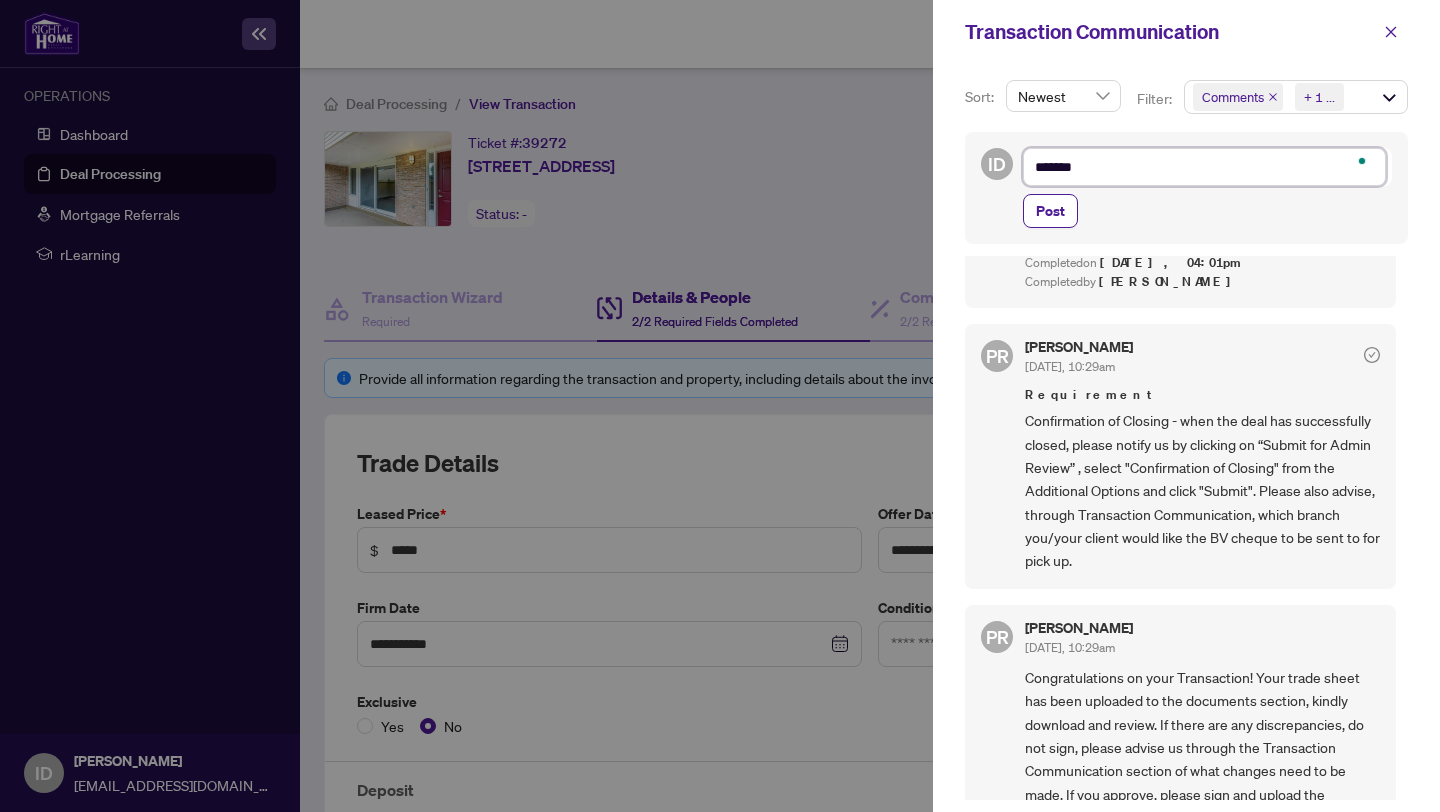 type on "********" 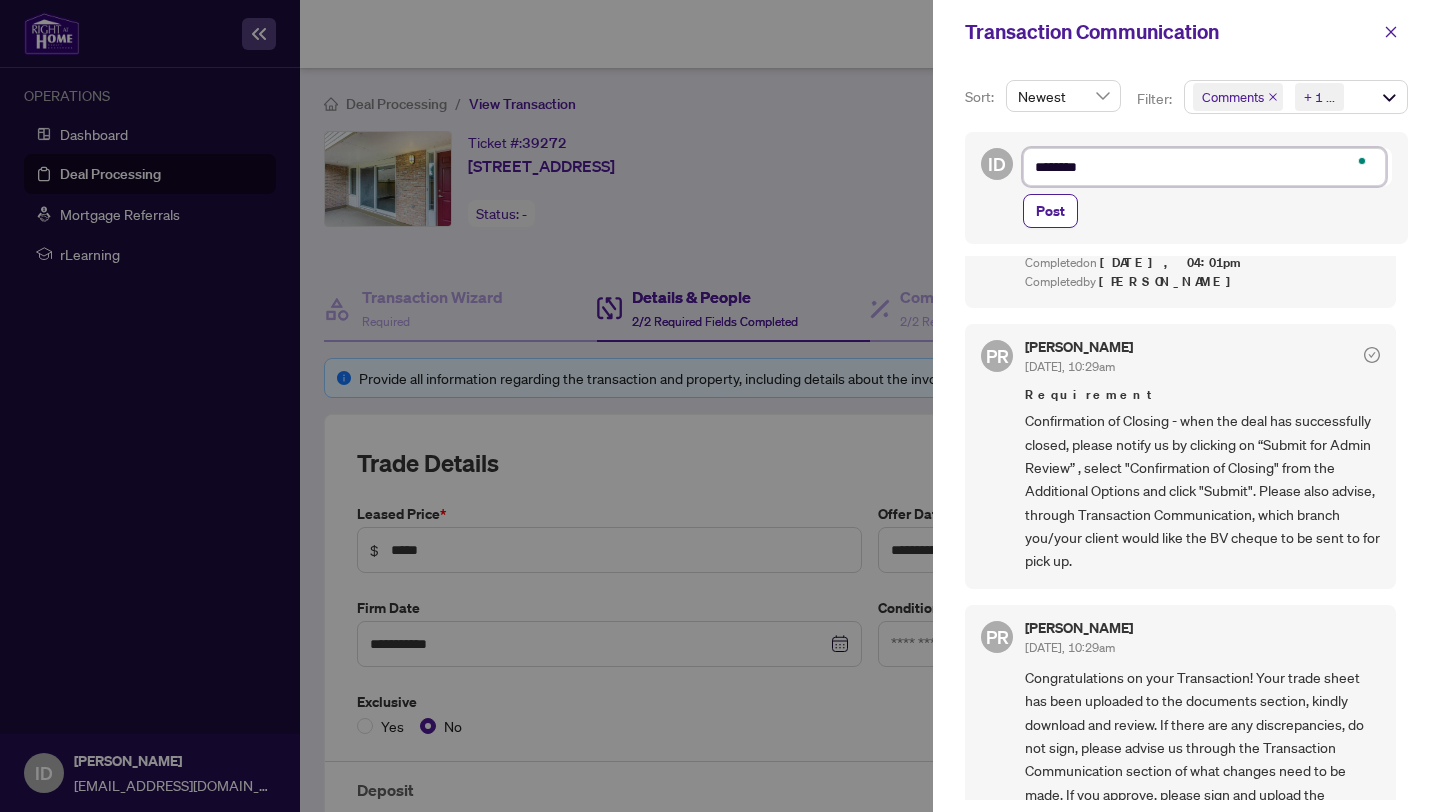 type on "*********" 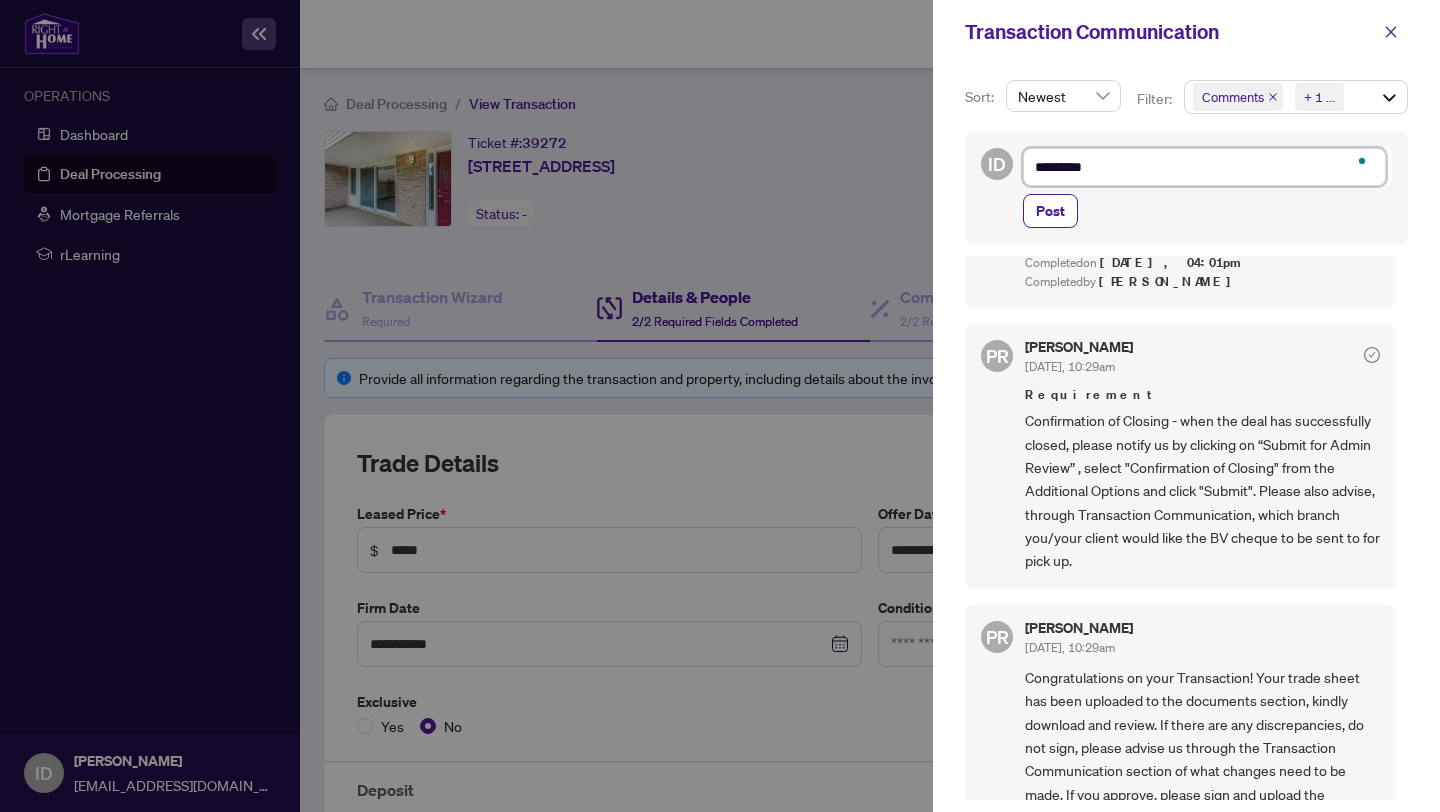 type on "*********" 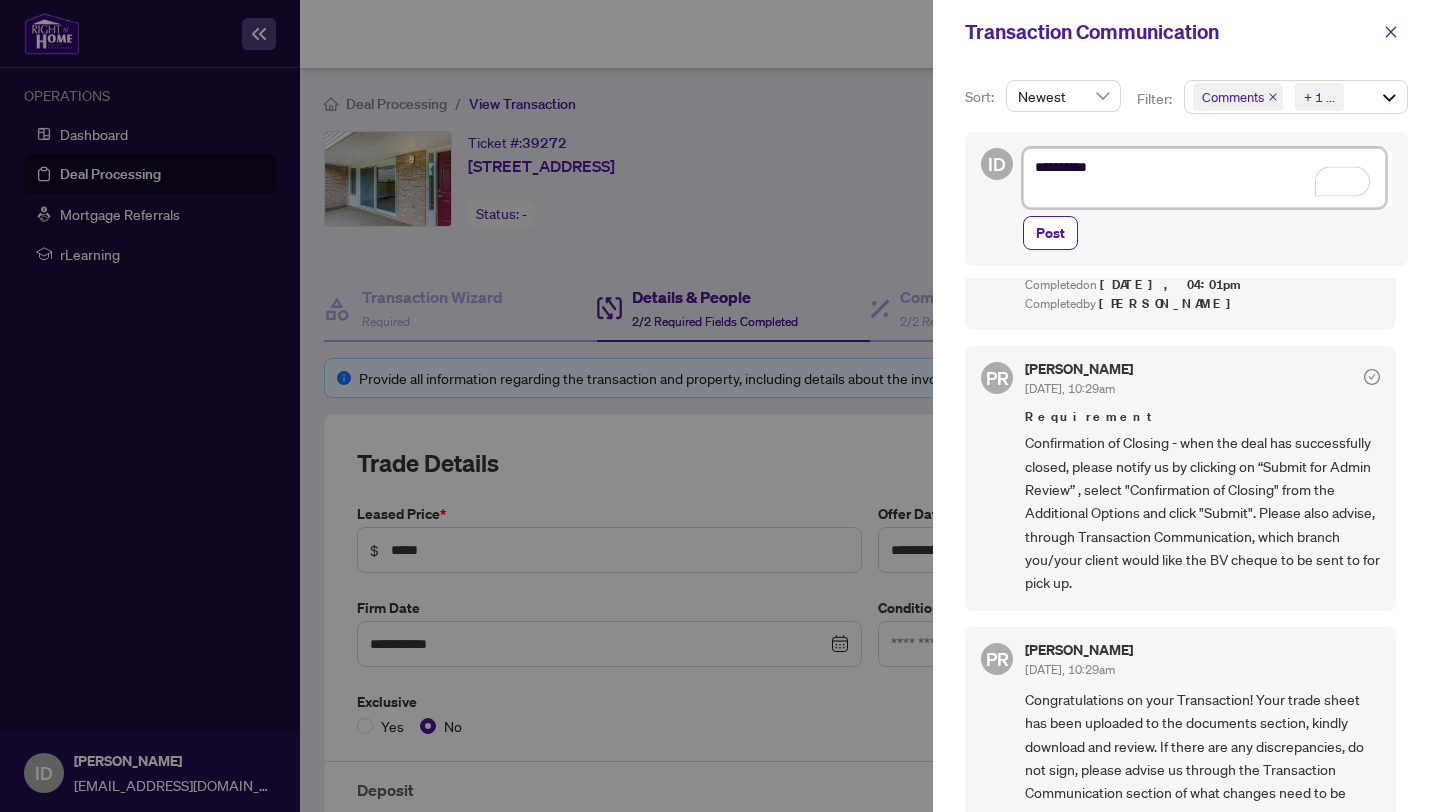 type on "*********
*" 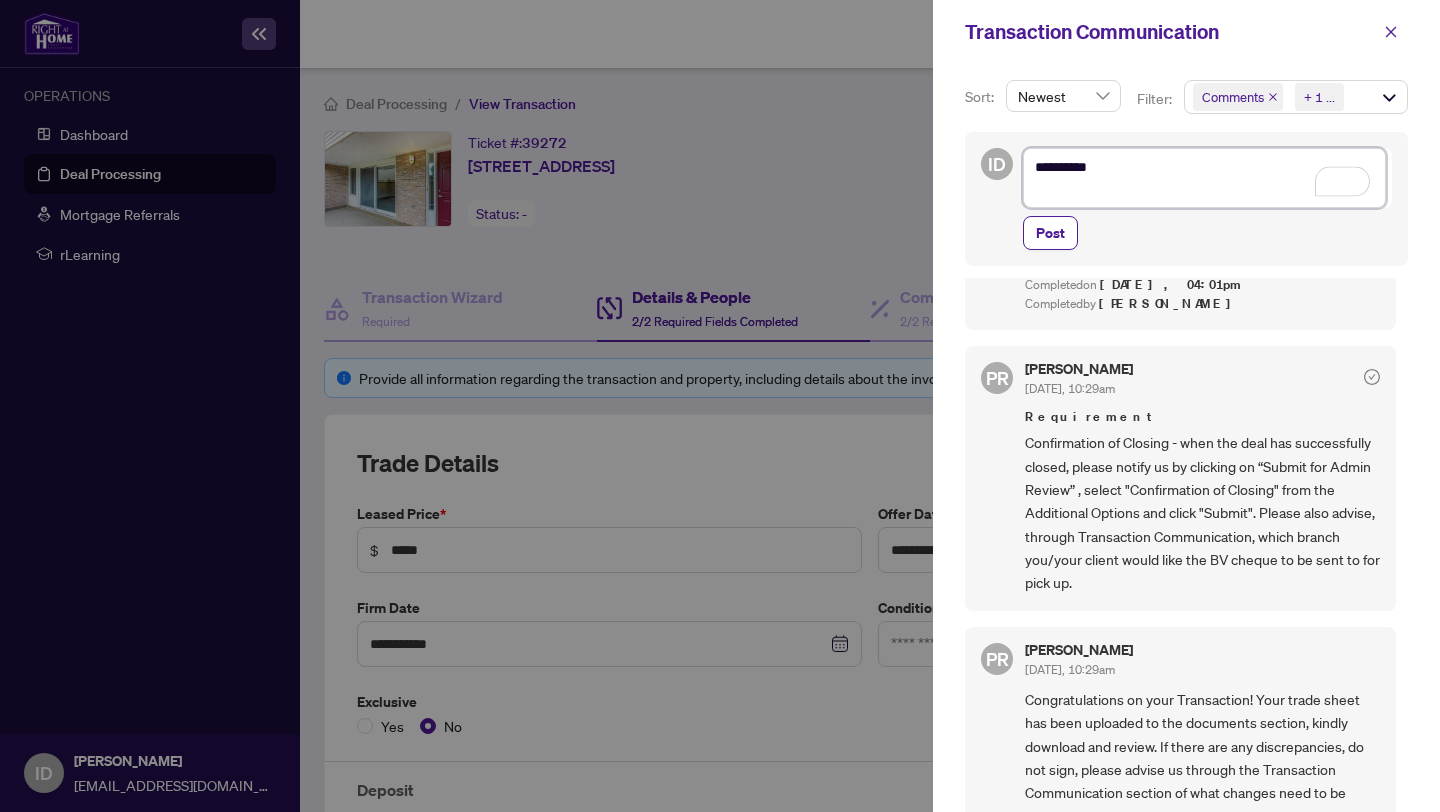 type on "*********
*" 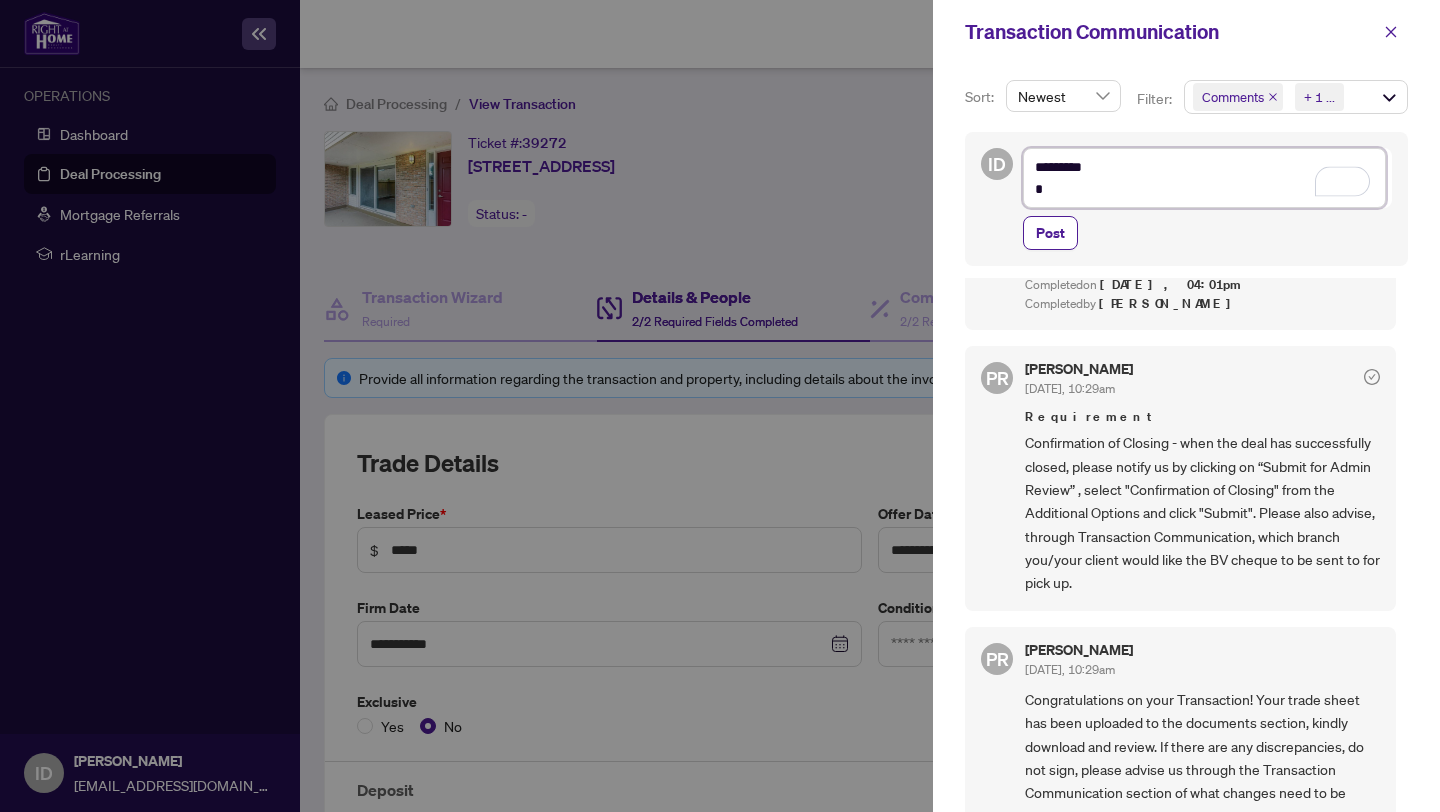 type on "*********
**" 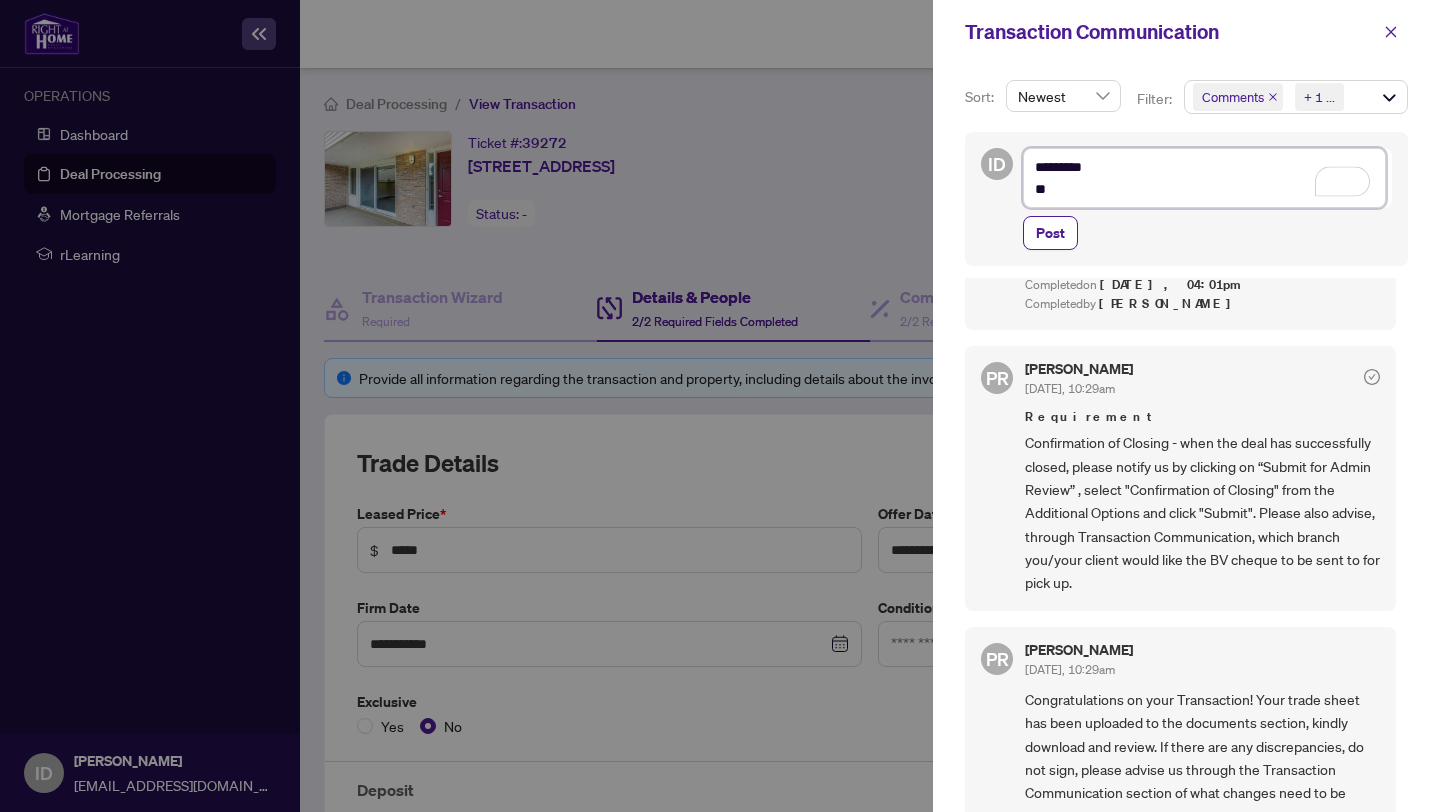 type on "*********
***" 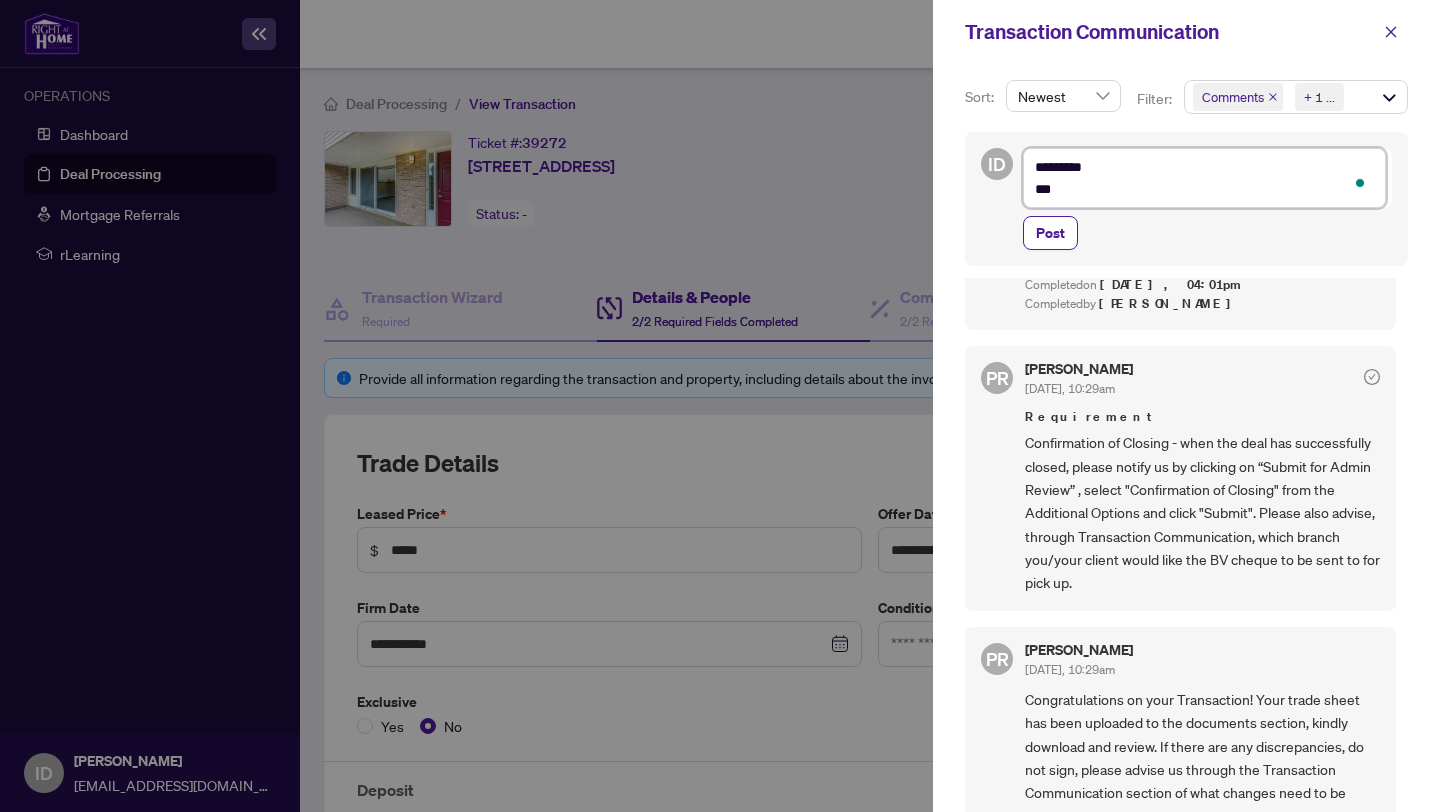 type on "*********
****" 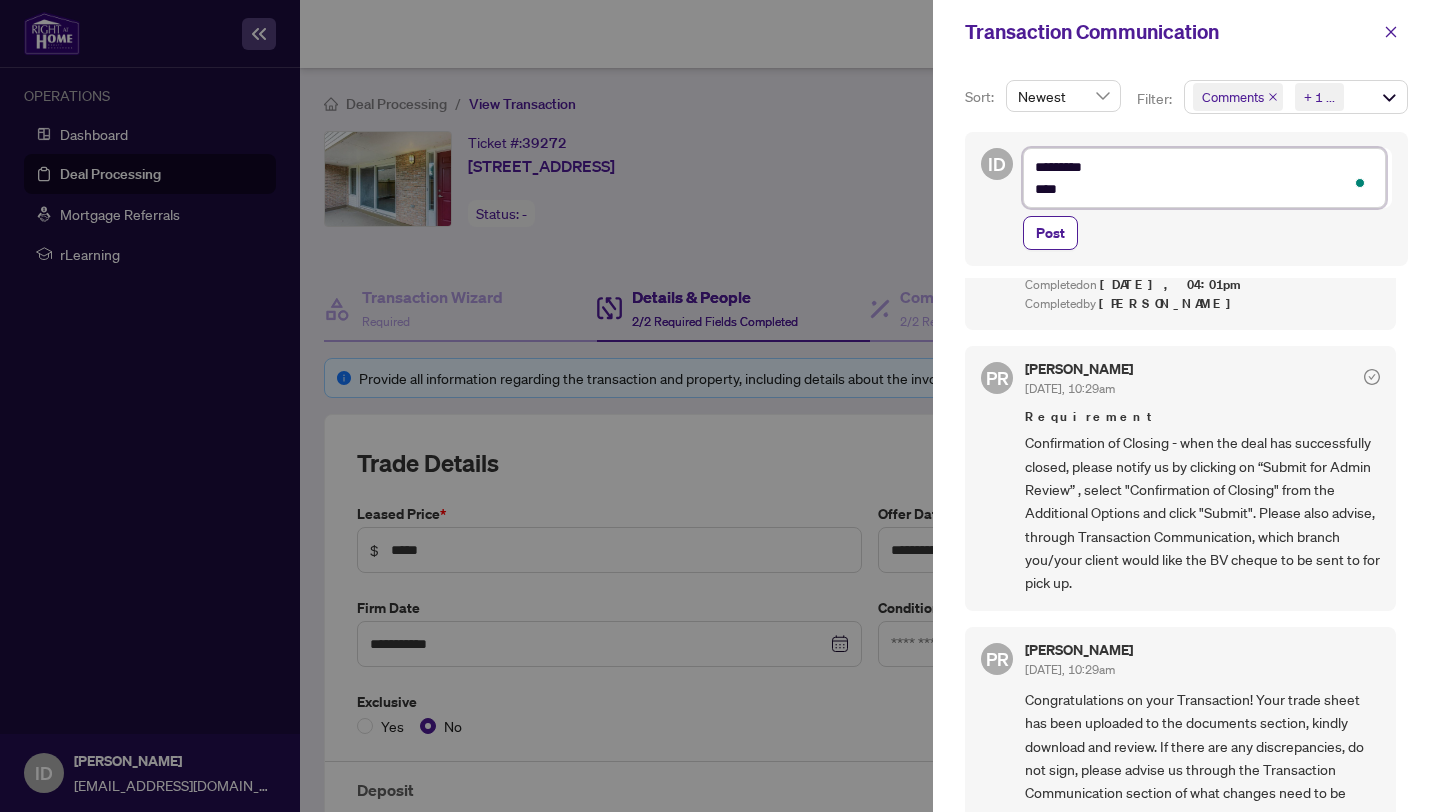 type on "*********
****" 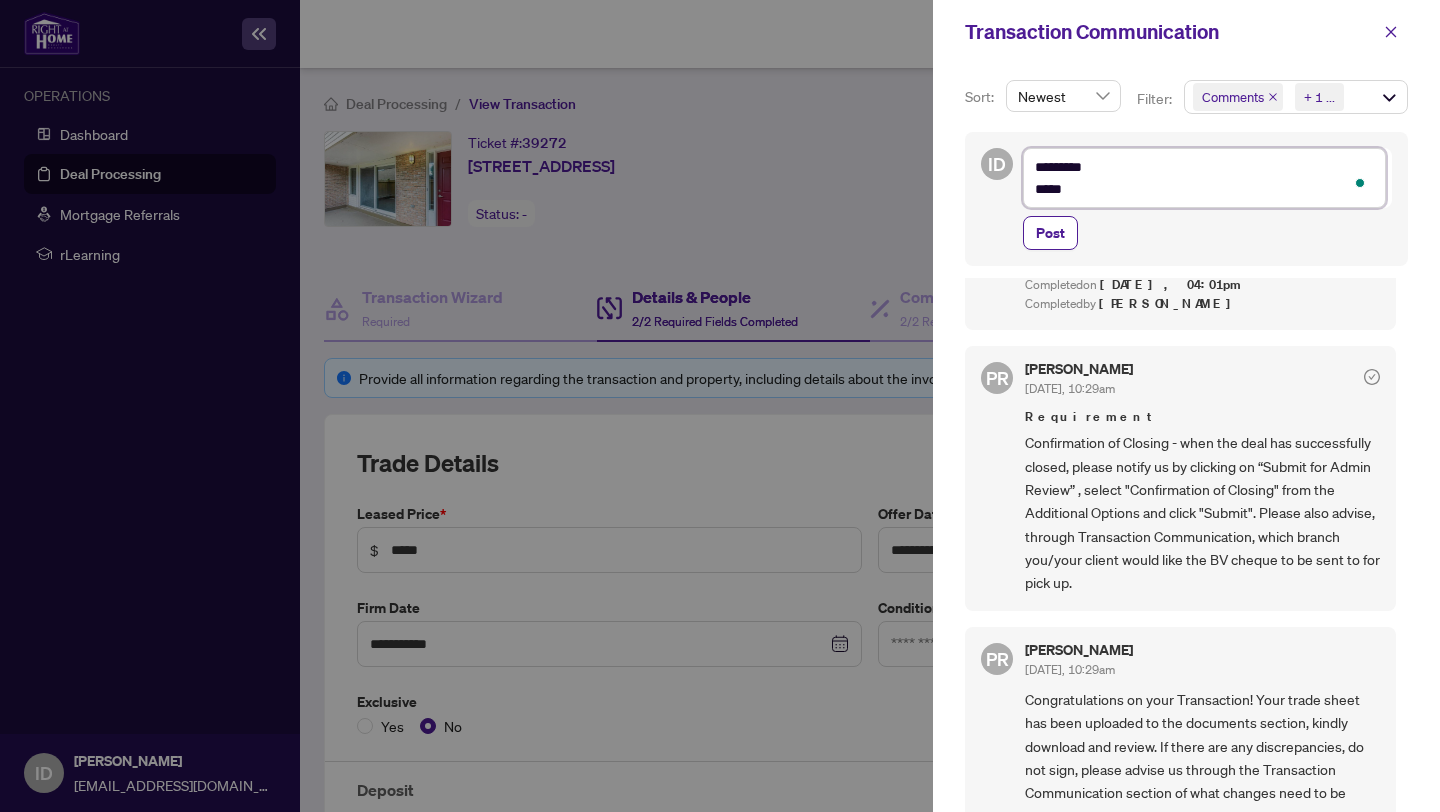 type on "*********
******" 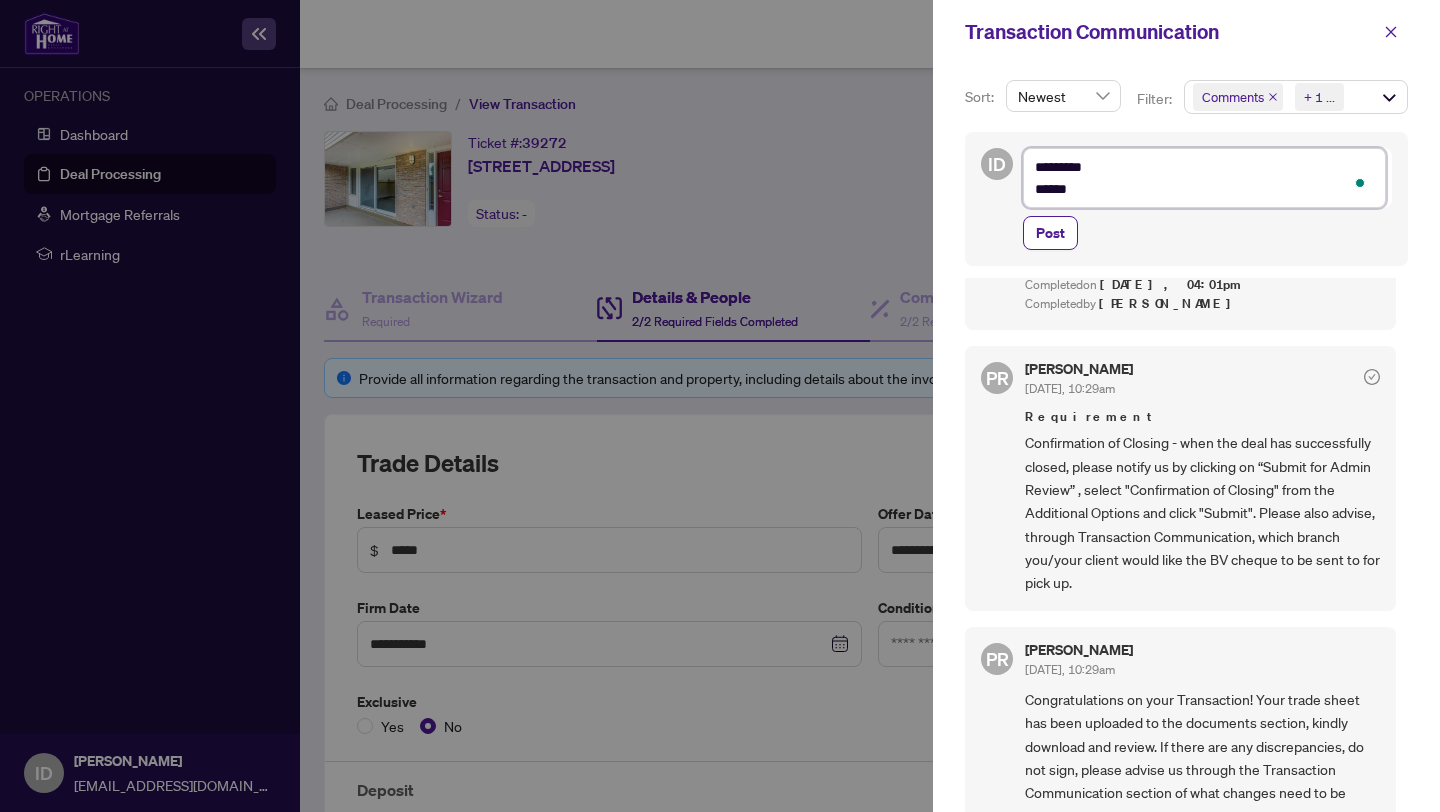 type on "*********
*******" 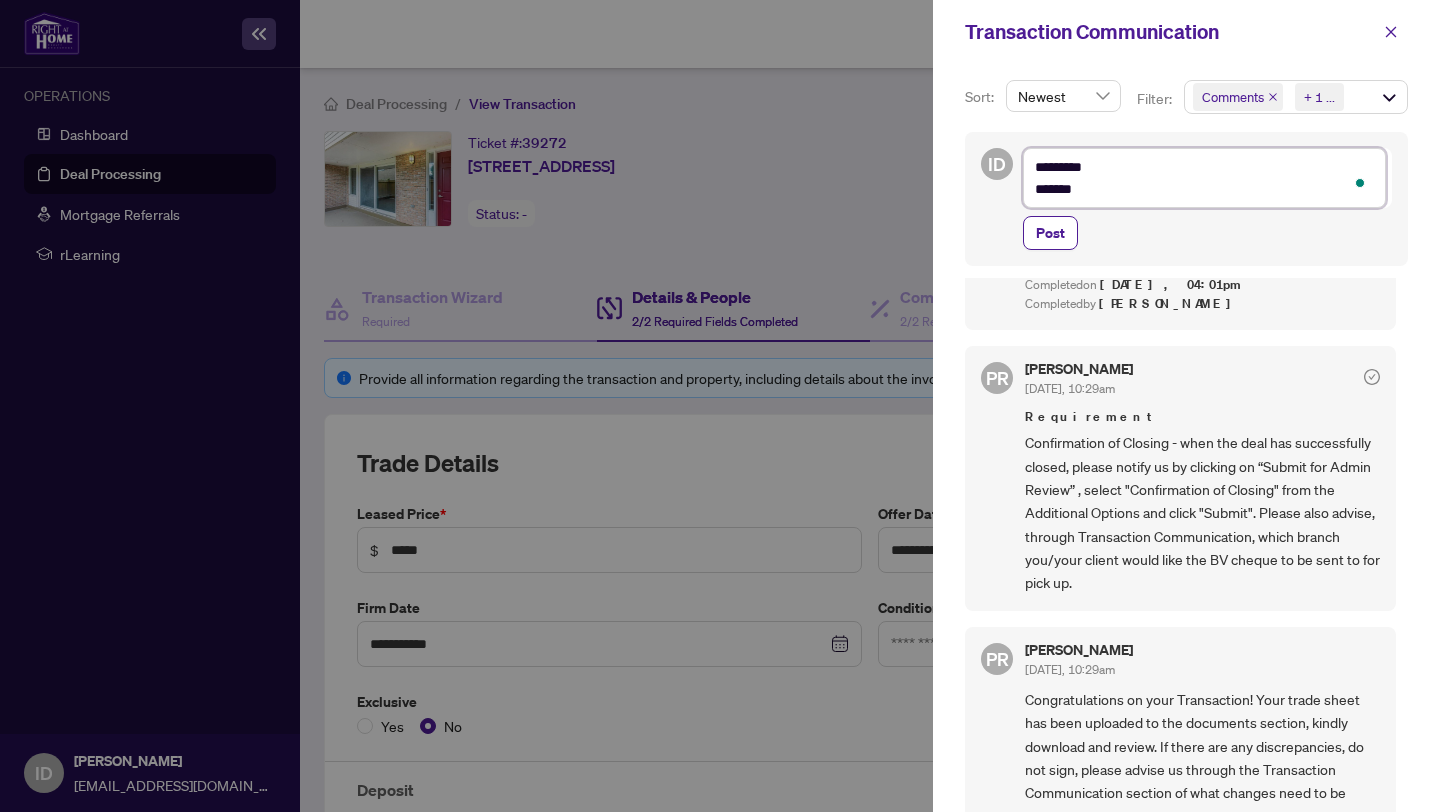 type on "*********
********" 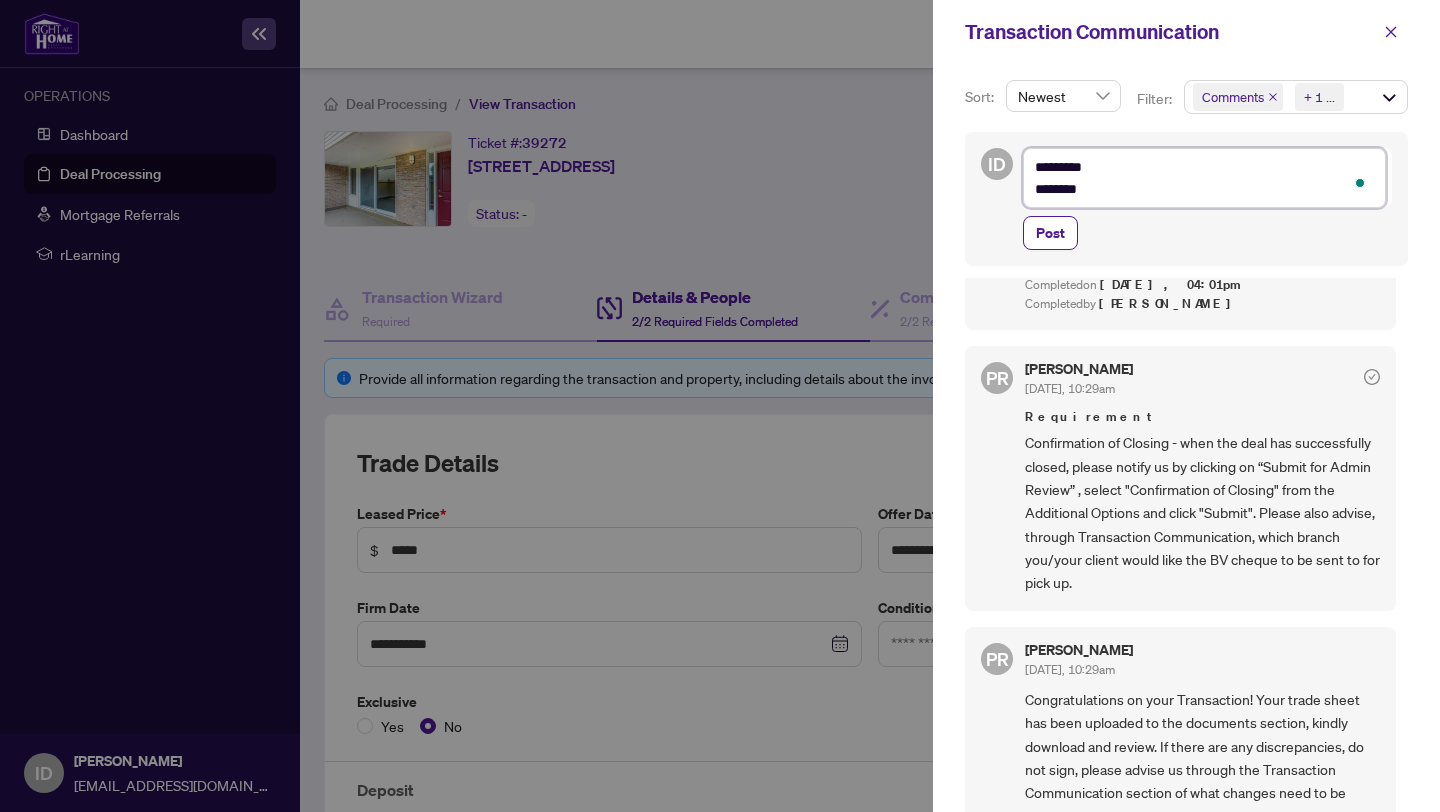 type on "*********
*********" 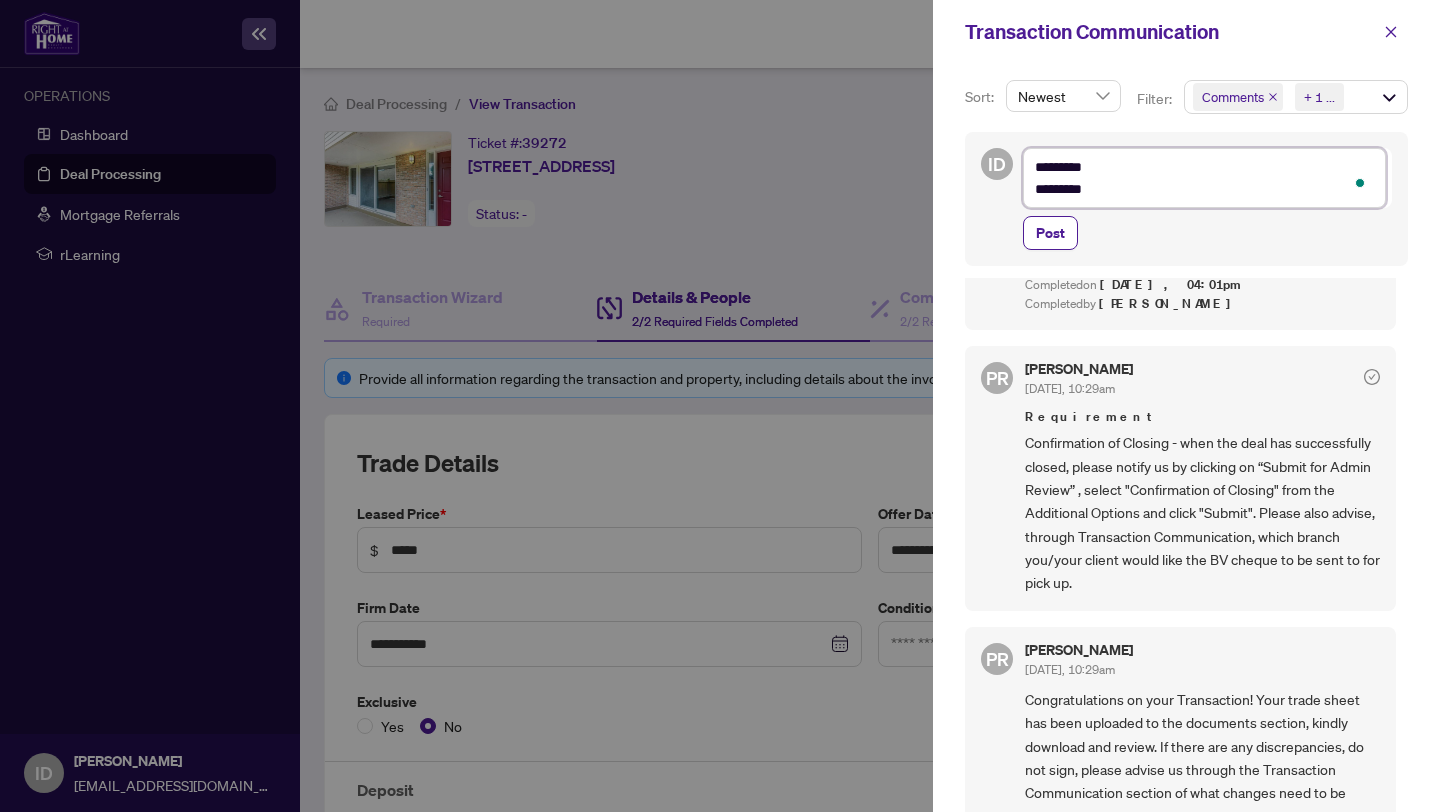 type on "**********" 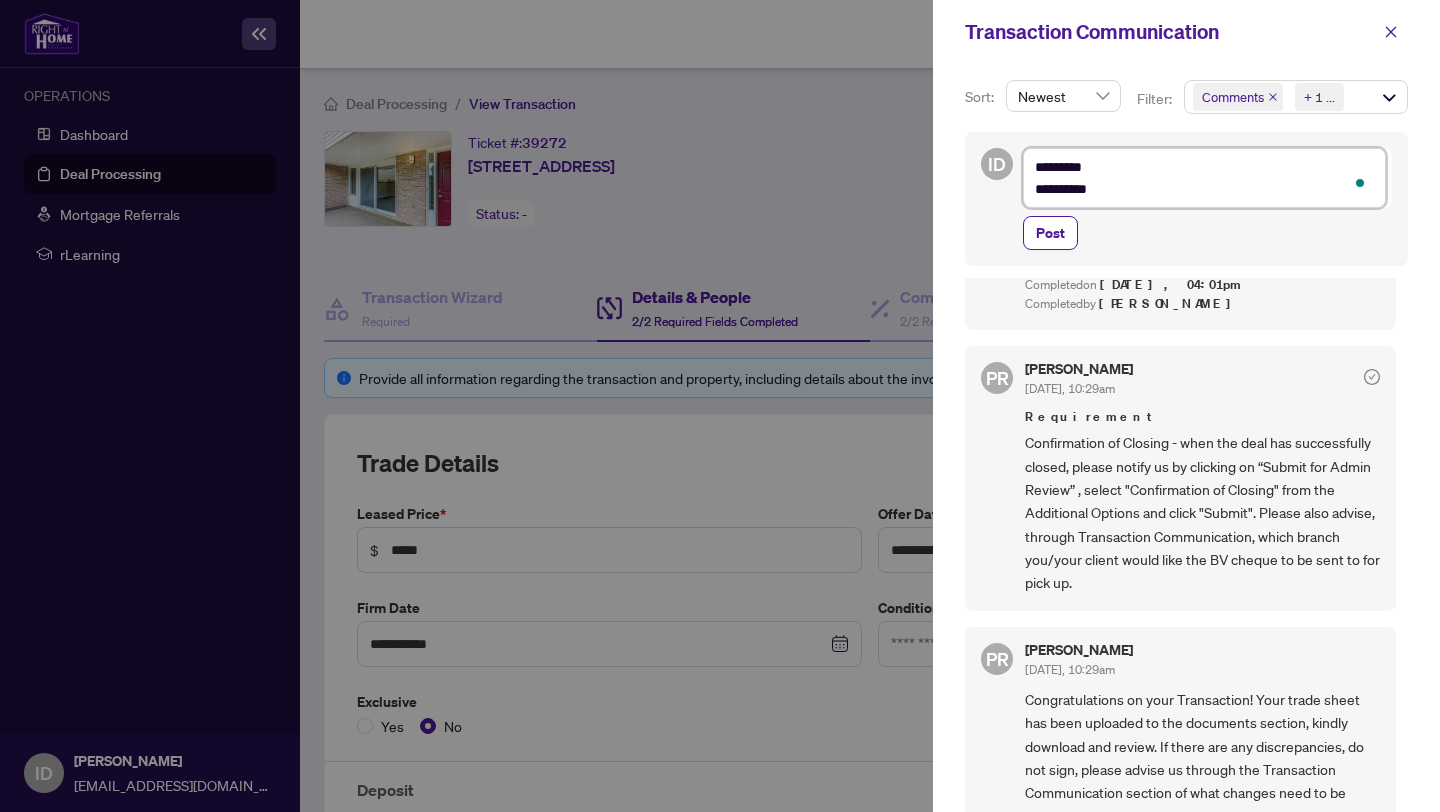 type on "**********" 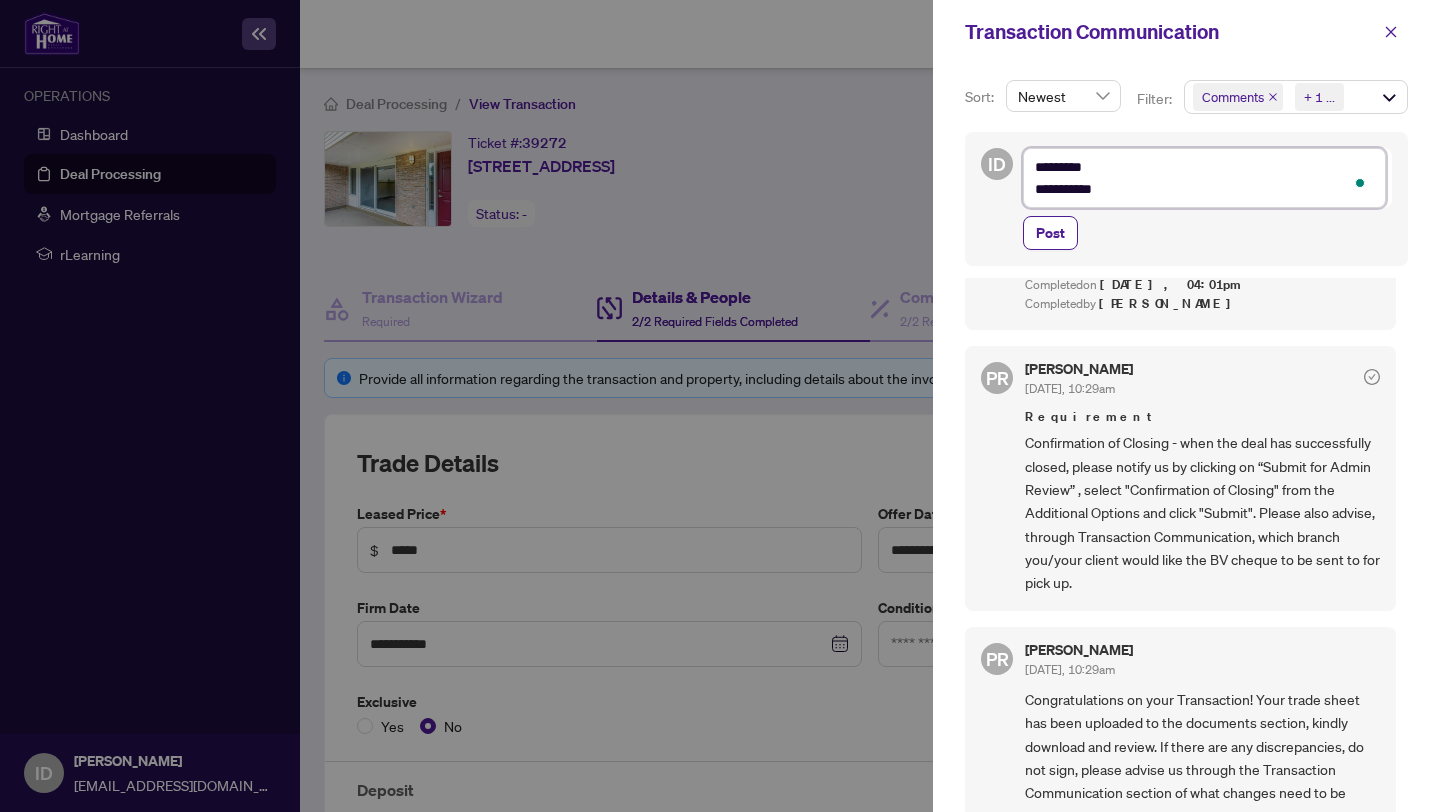 type on "**********" 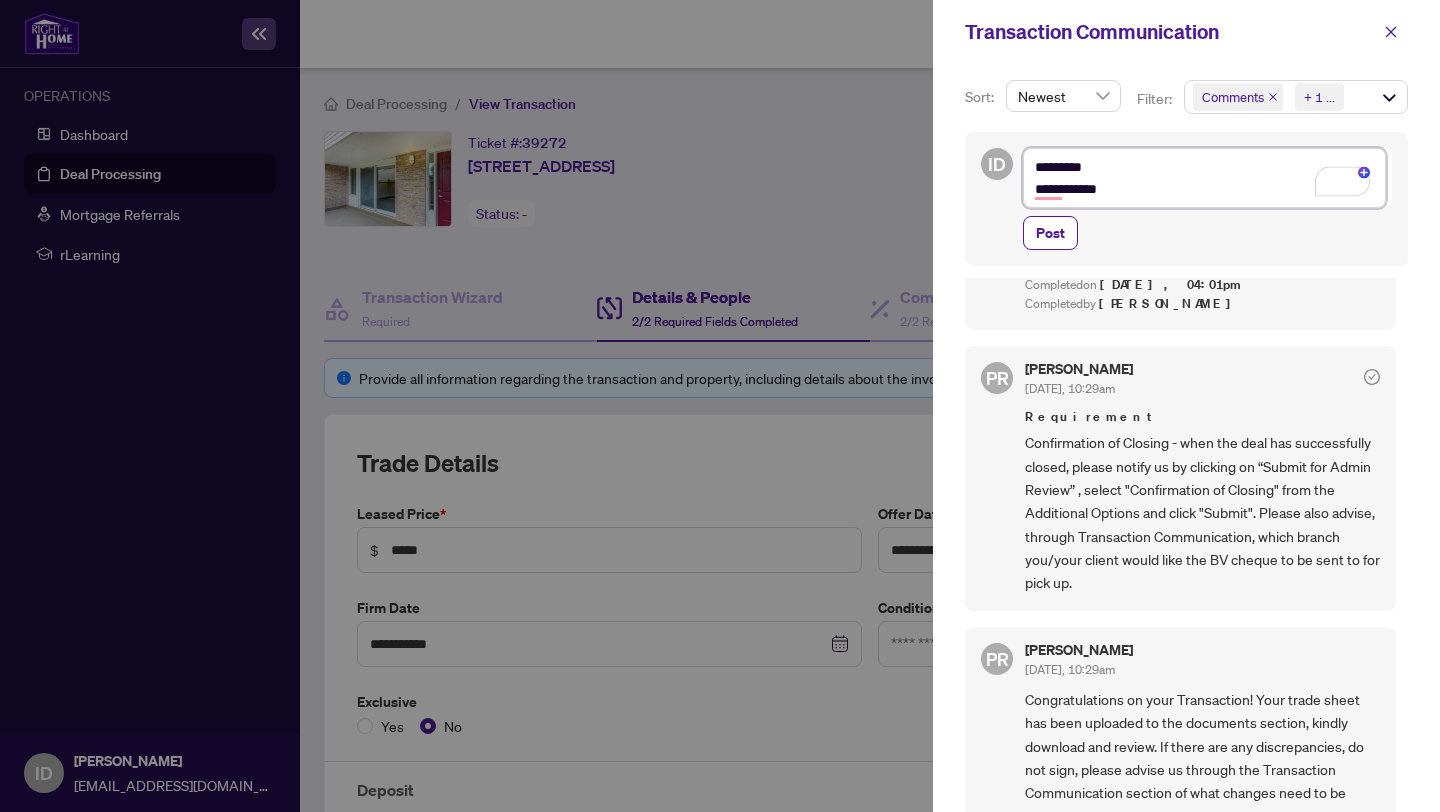 type on "**********" 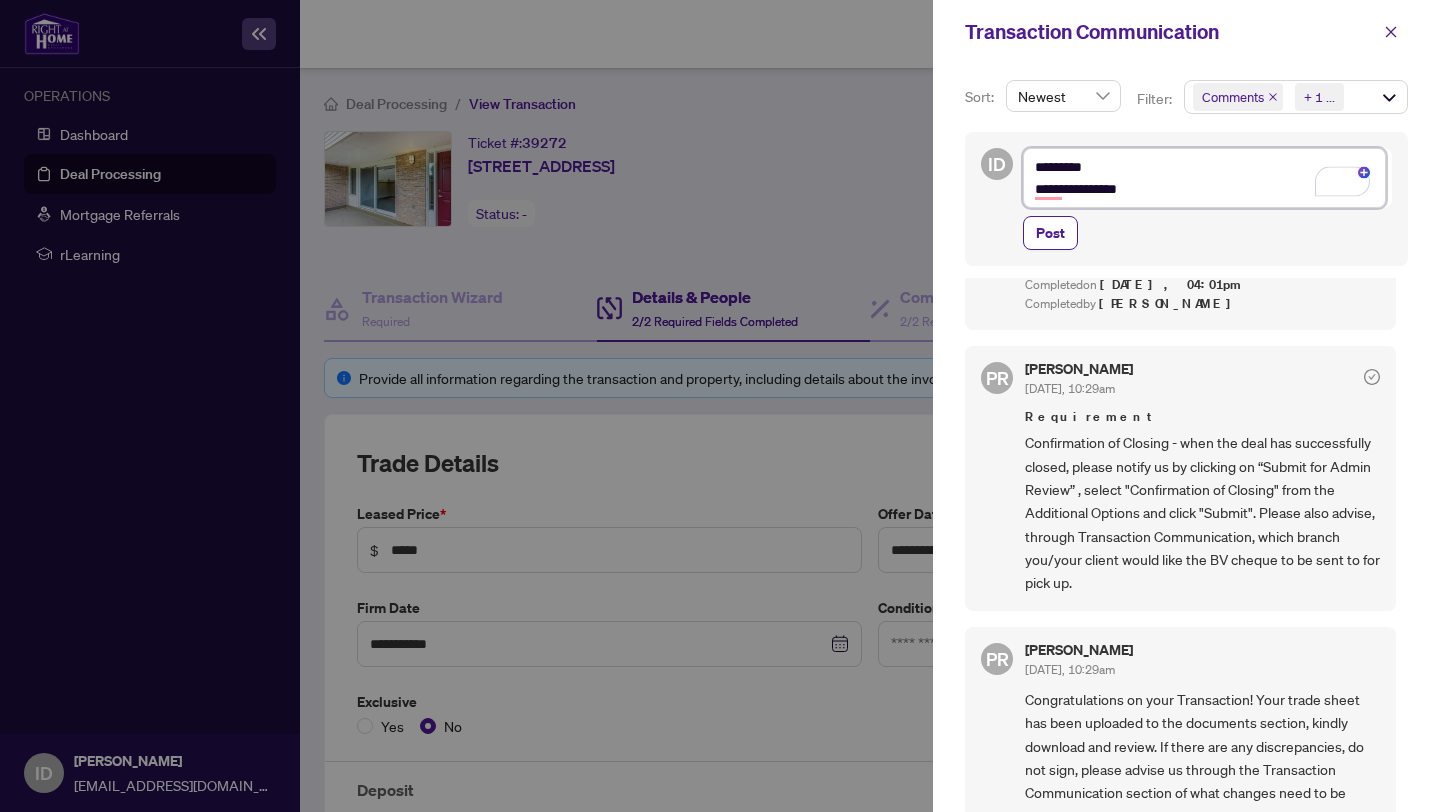 type on "**********" 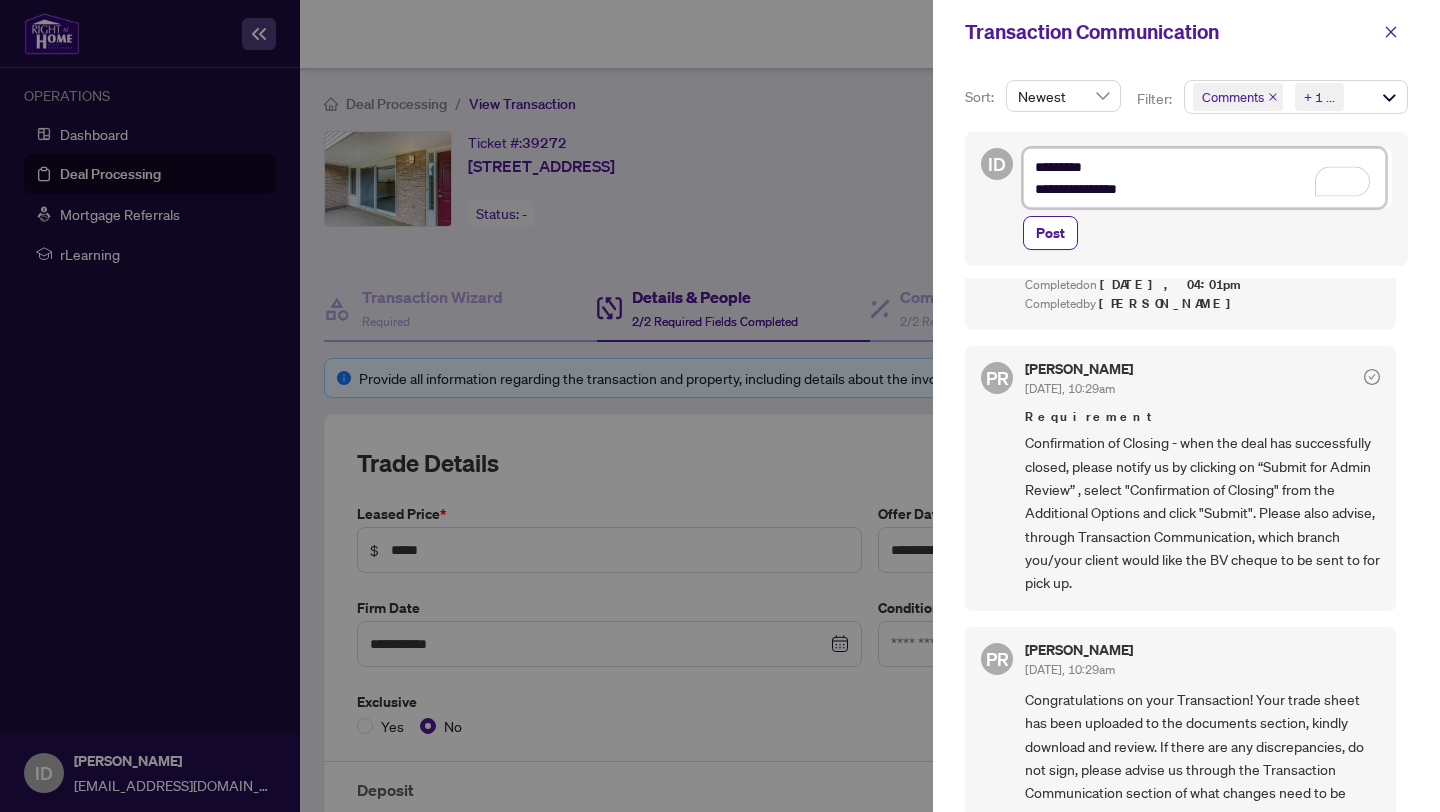type on "**********" 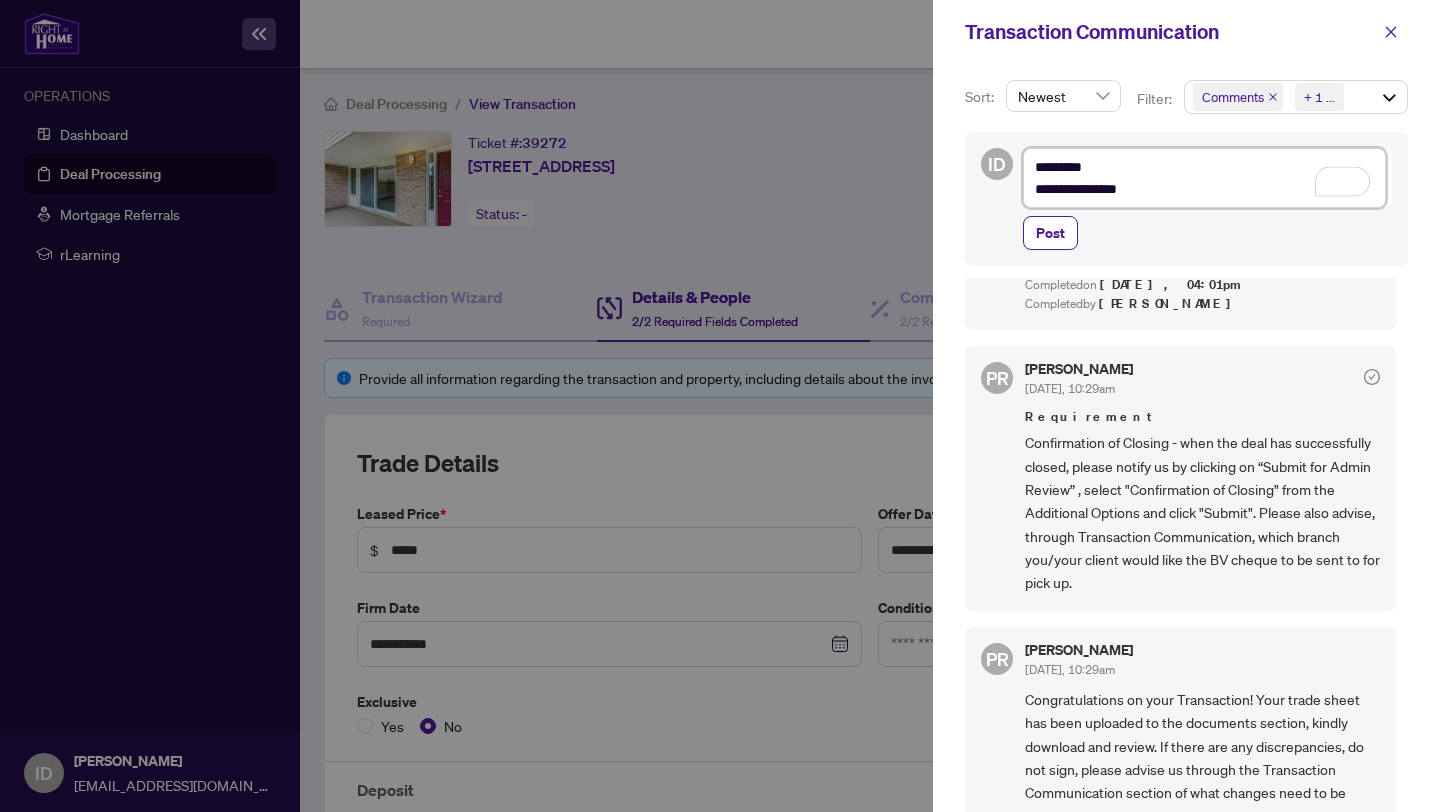 type on "**********" 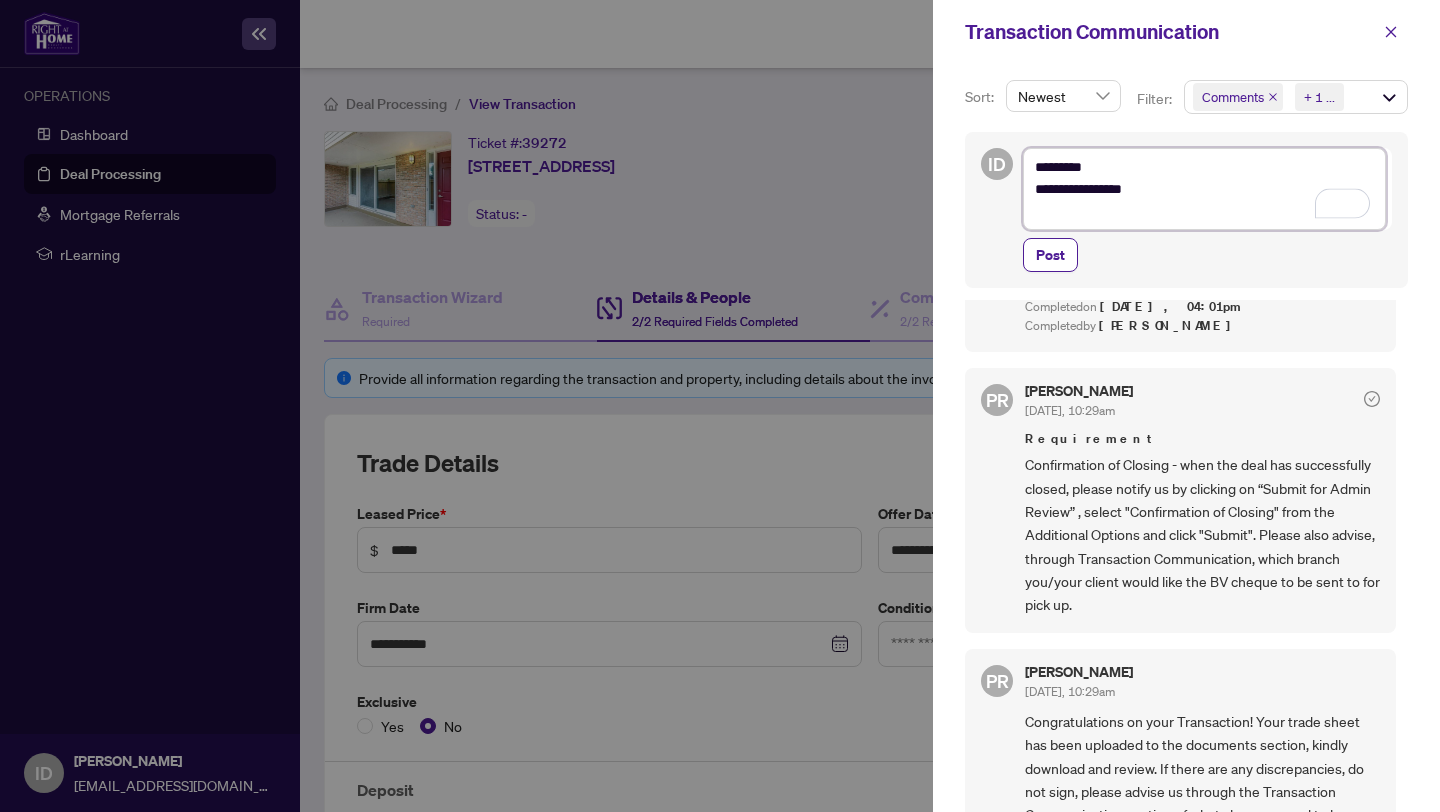type on "**********" 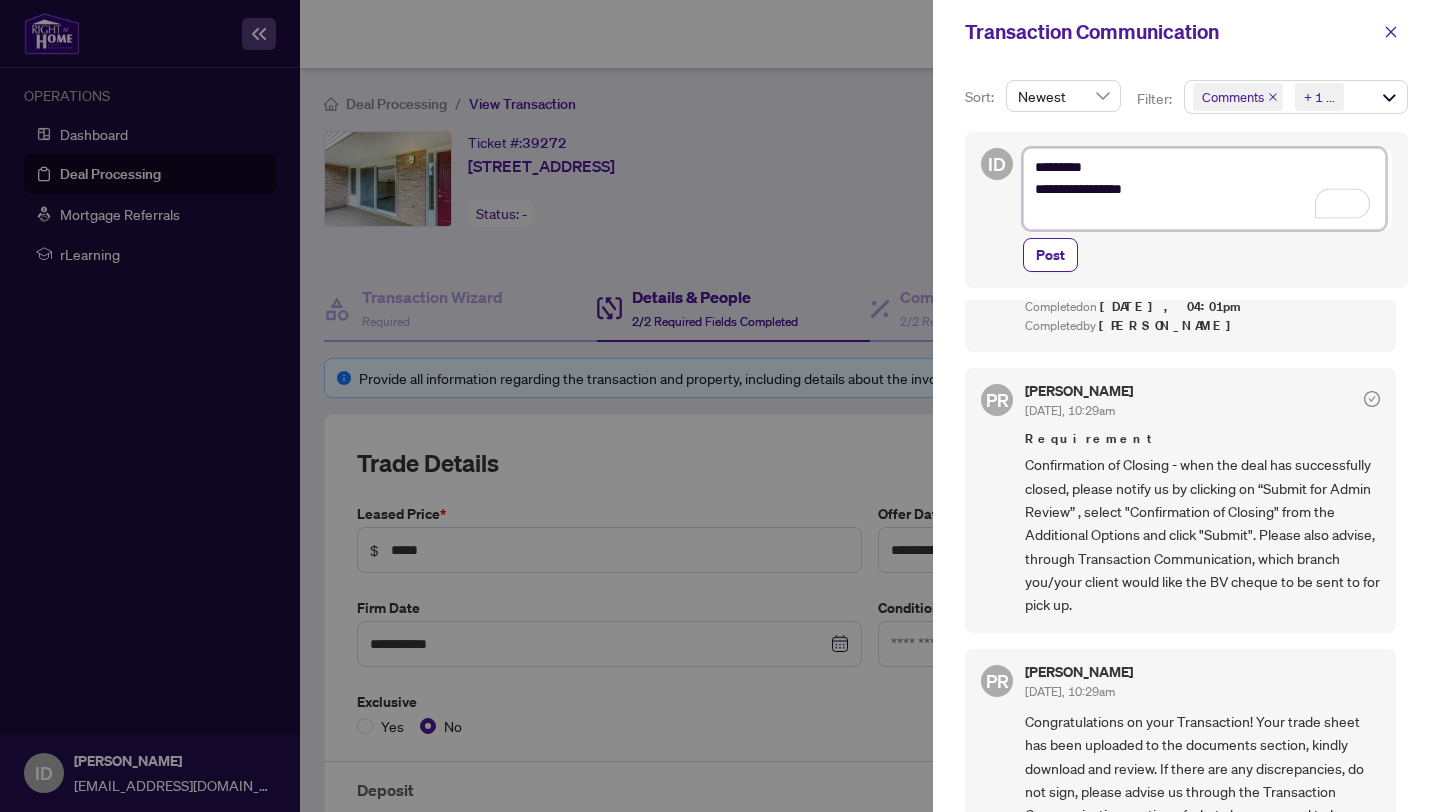 type on "**********" 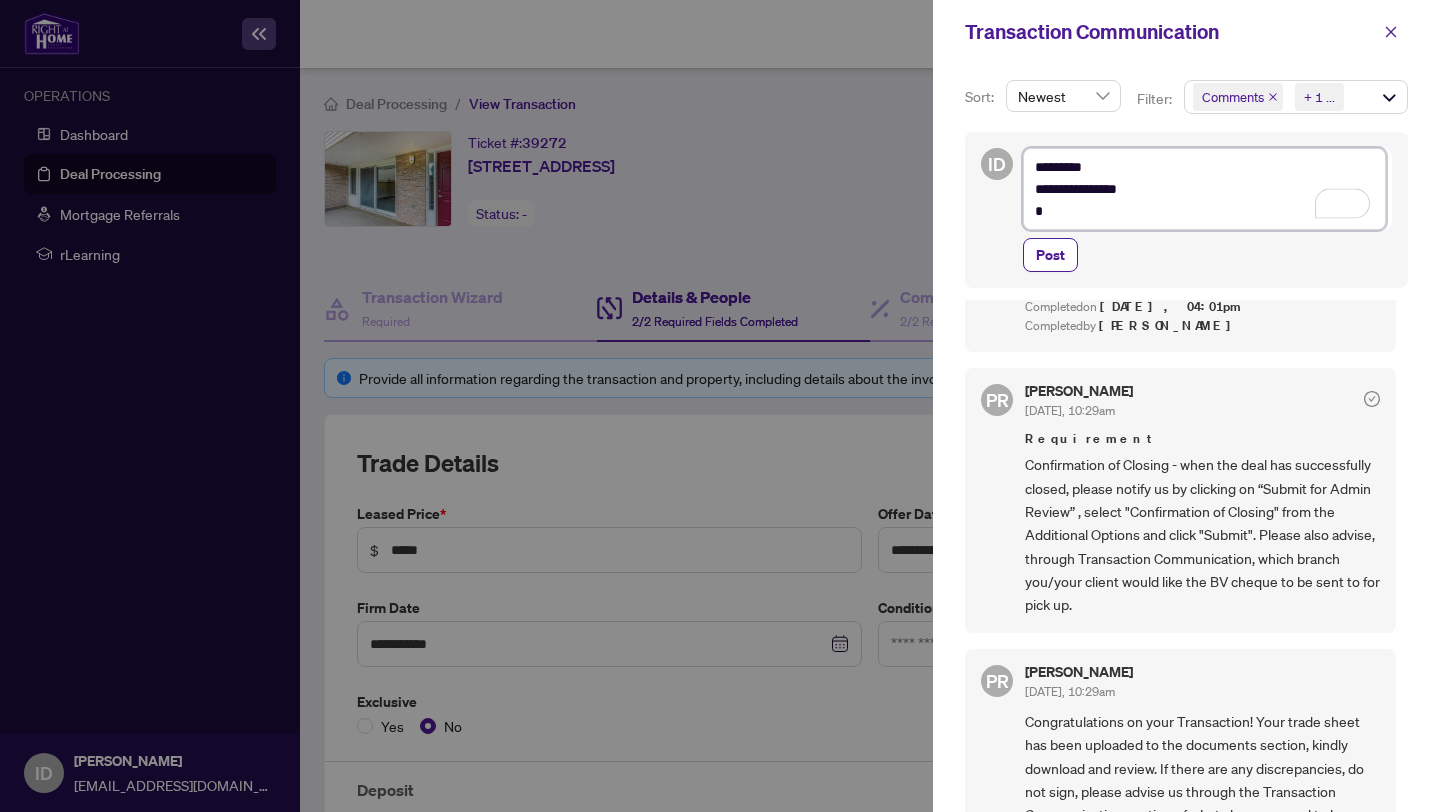 type on "**********" 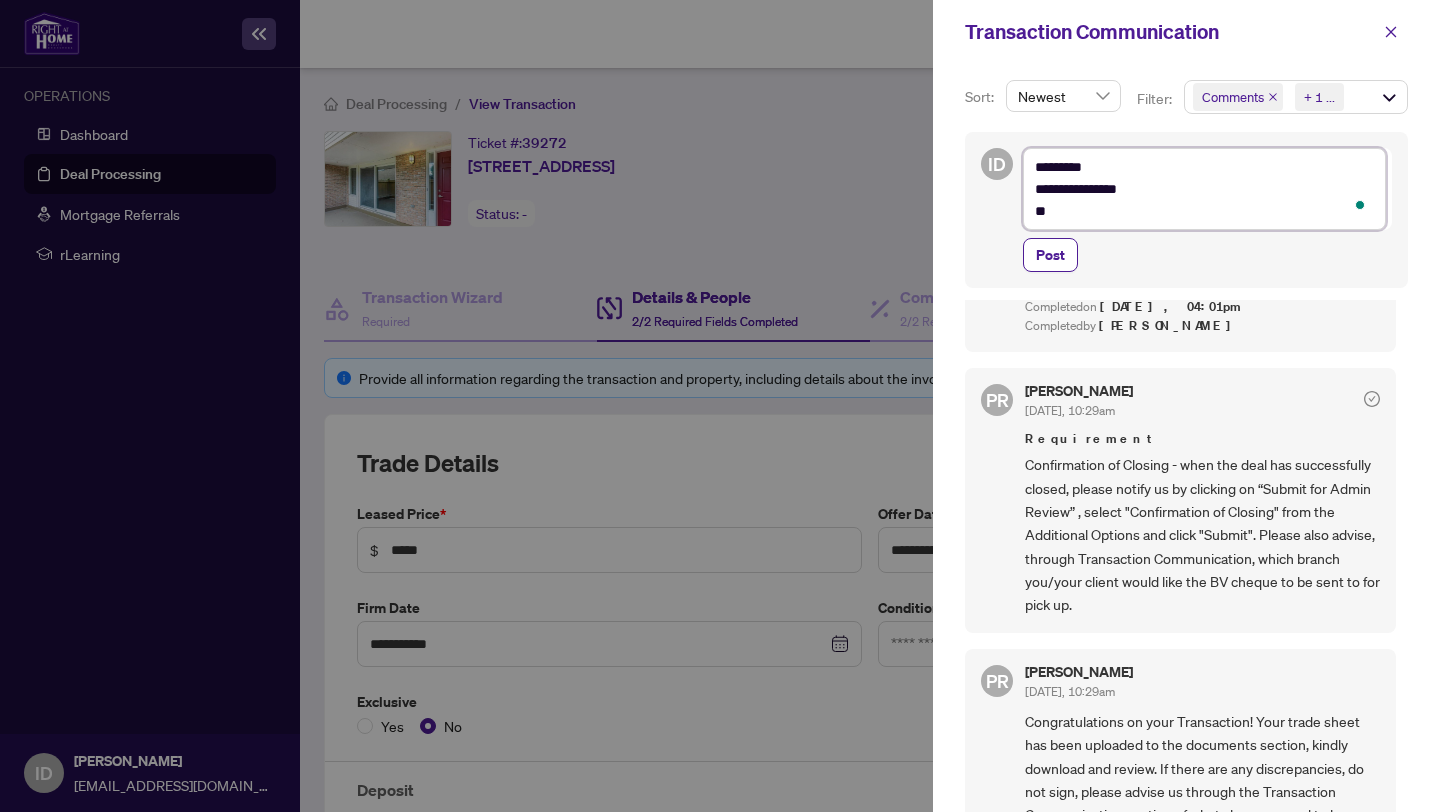 type on "**********" 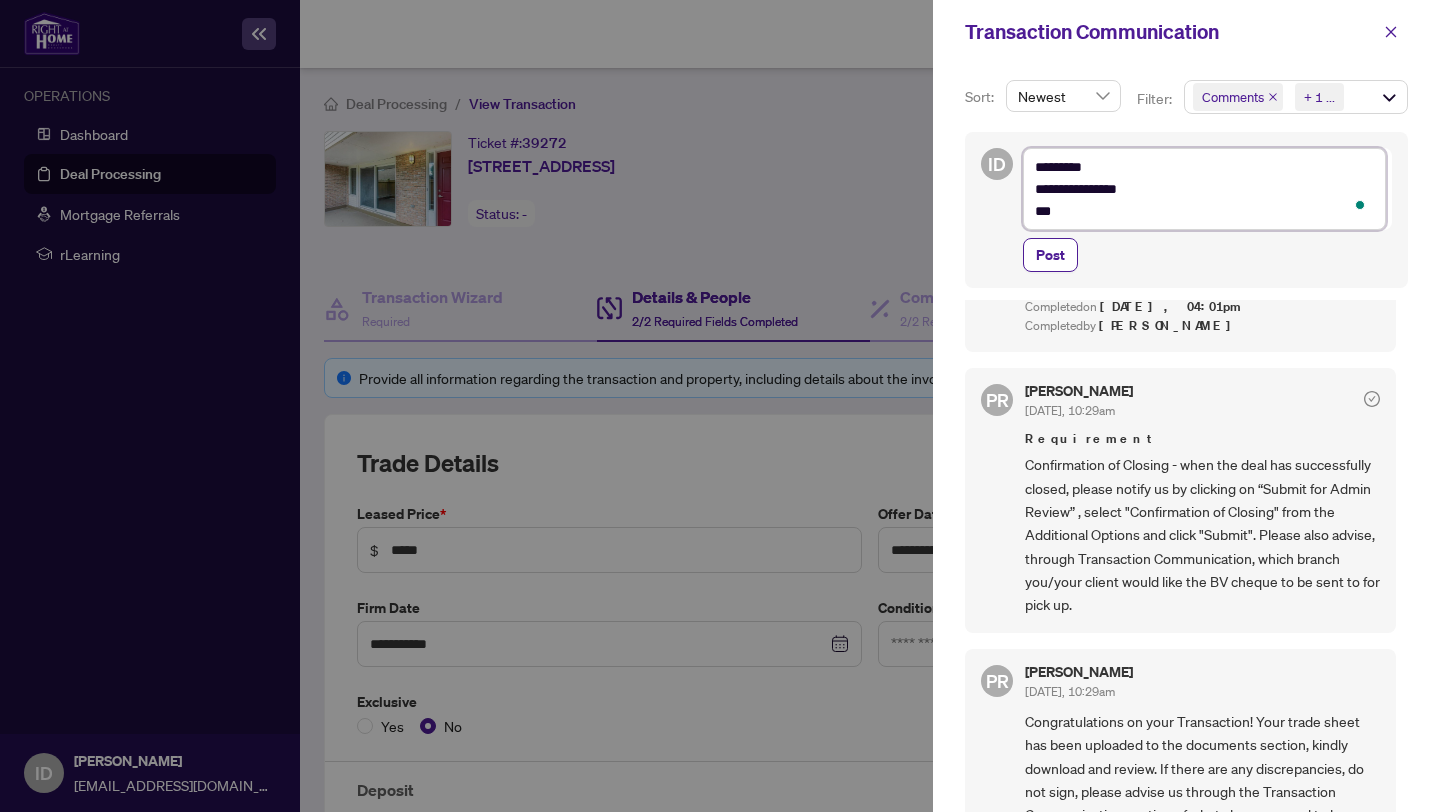type on "**********" 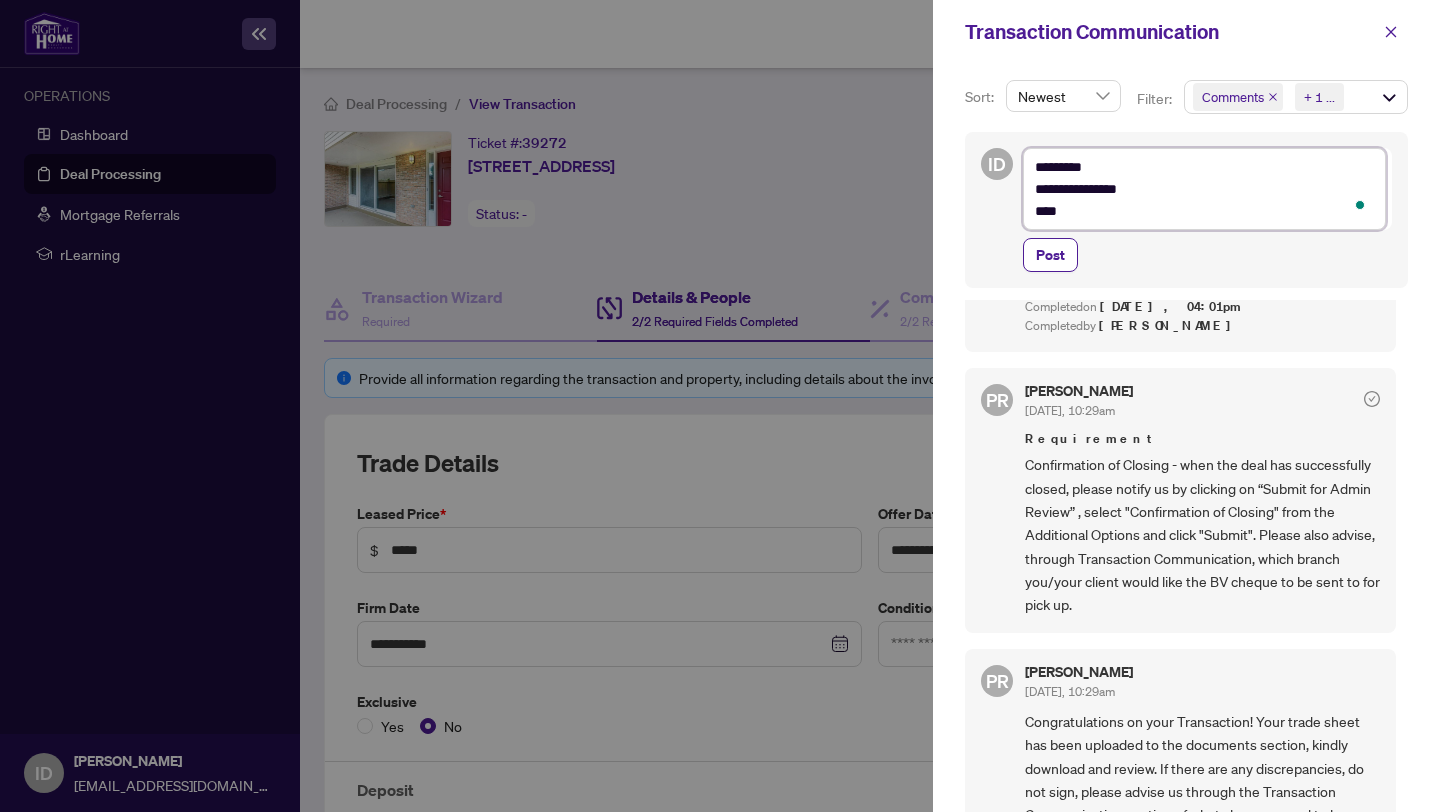 type on "**********" 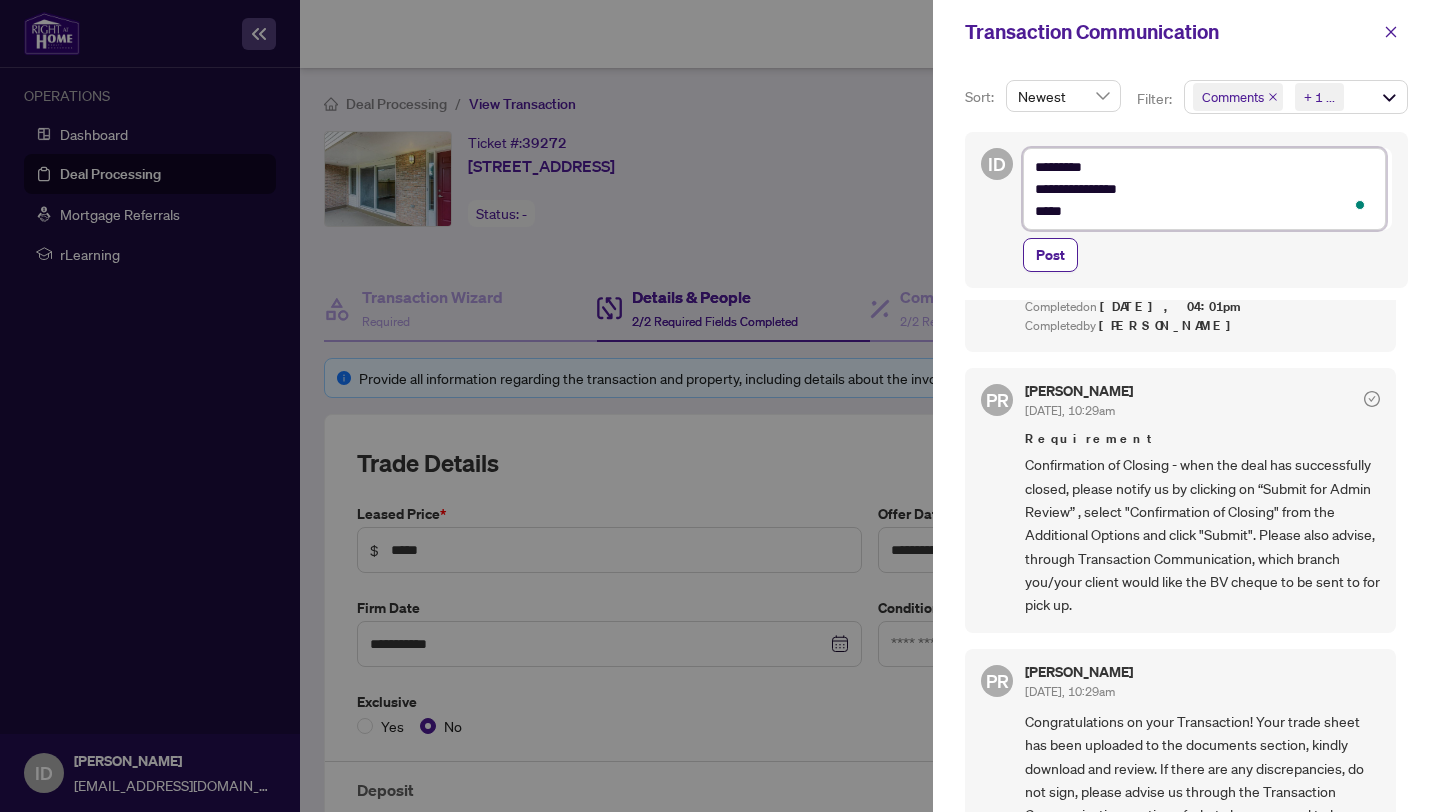 type on "**********" 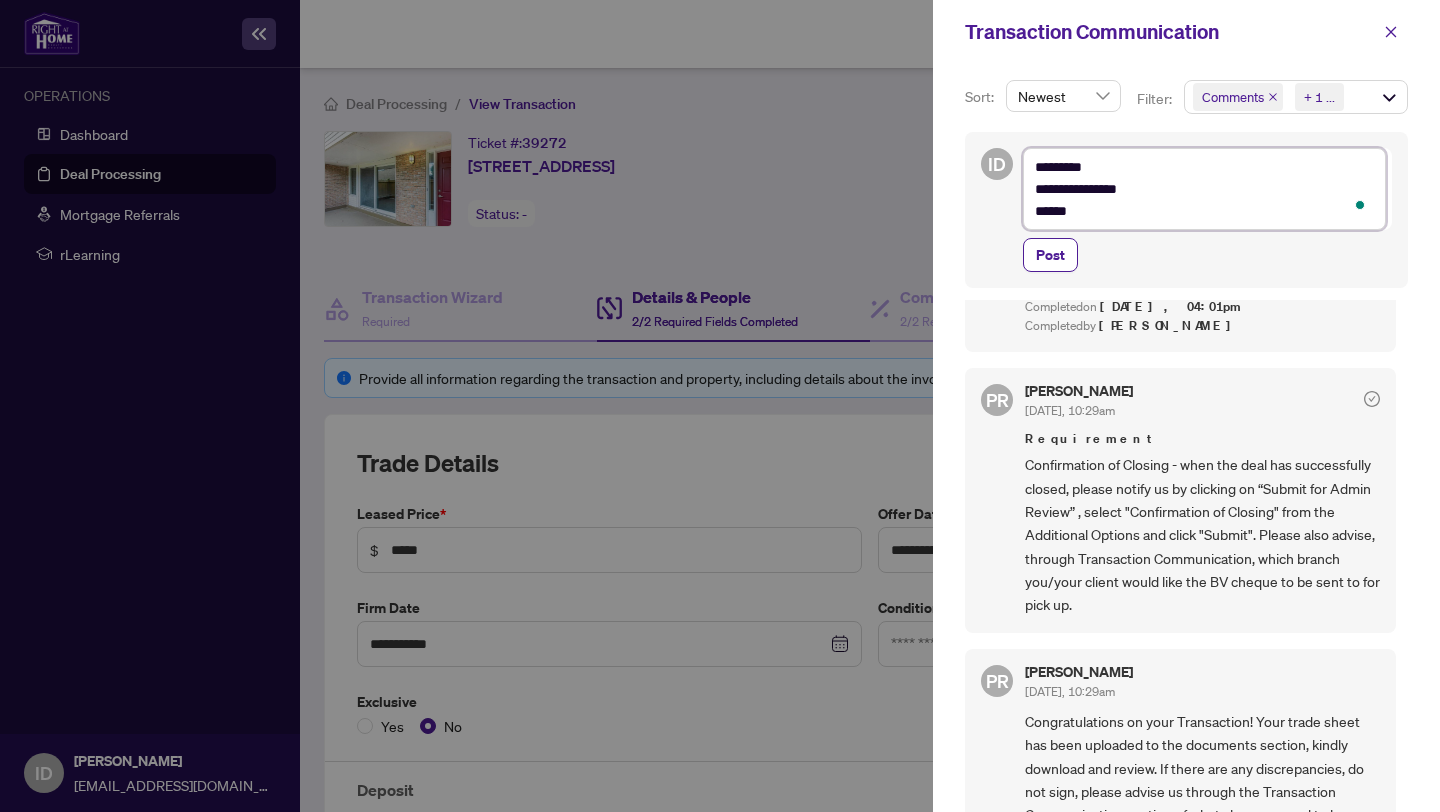 type on "**********" 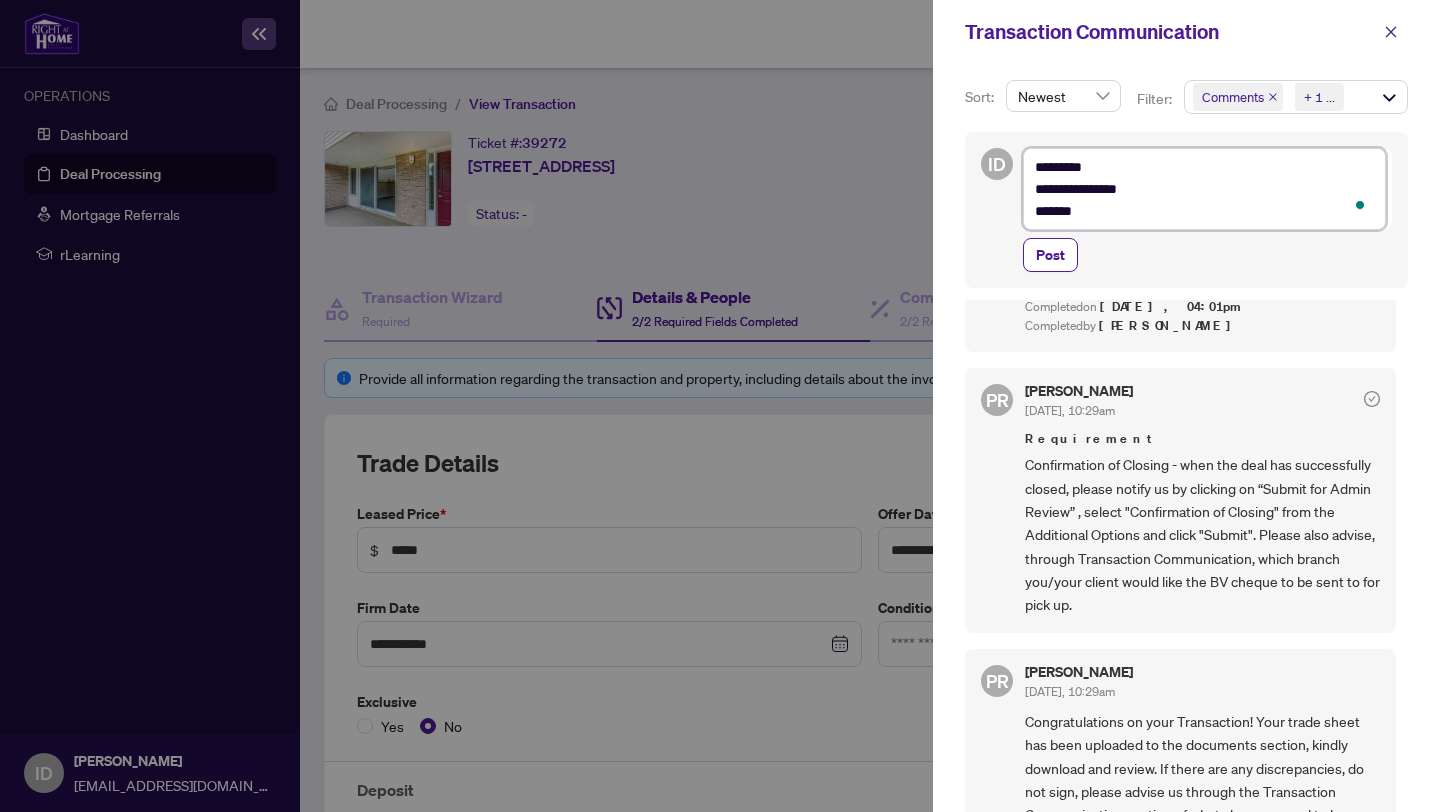 type on "**********" 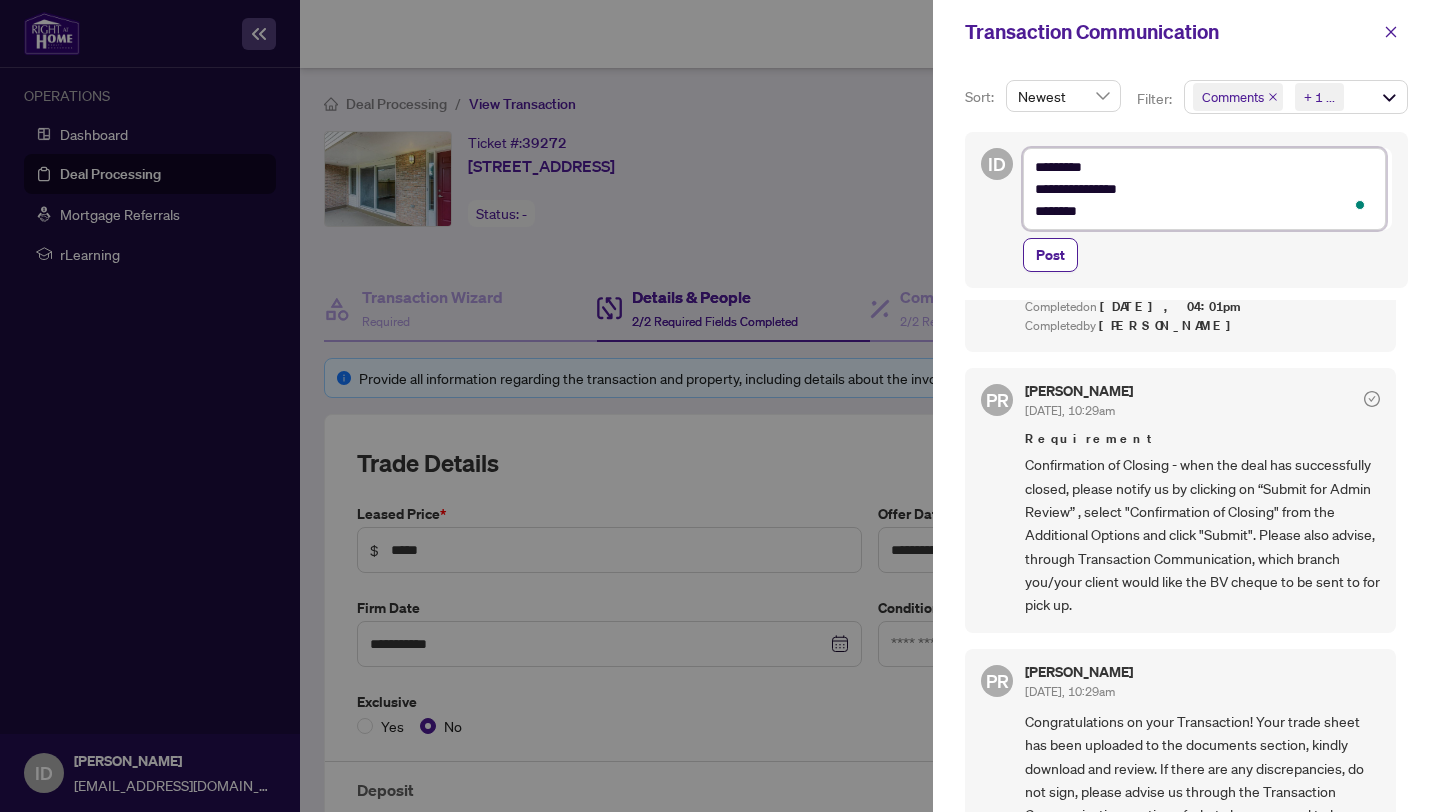 type on "**********" 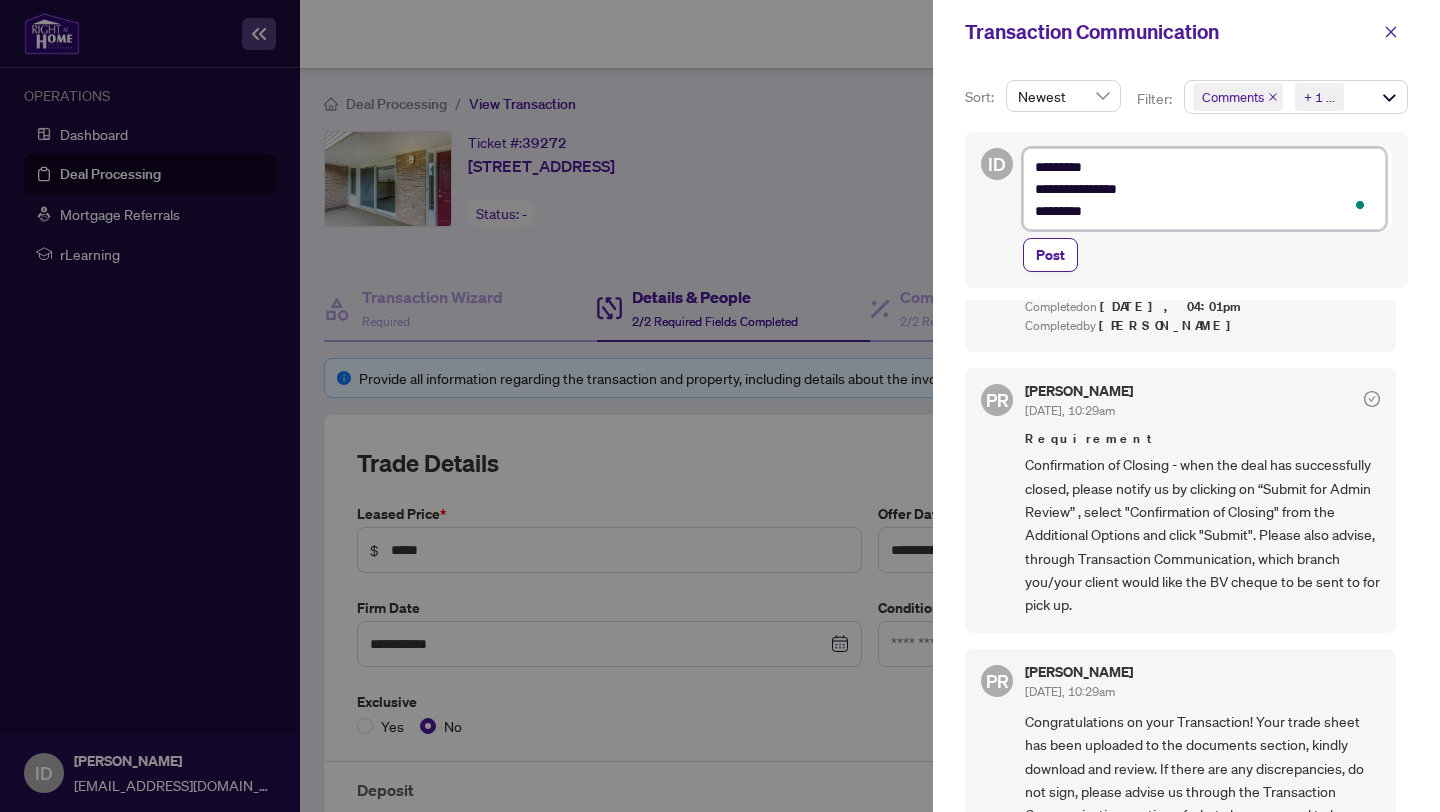 type on "**********" 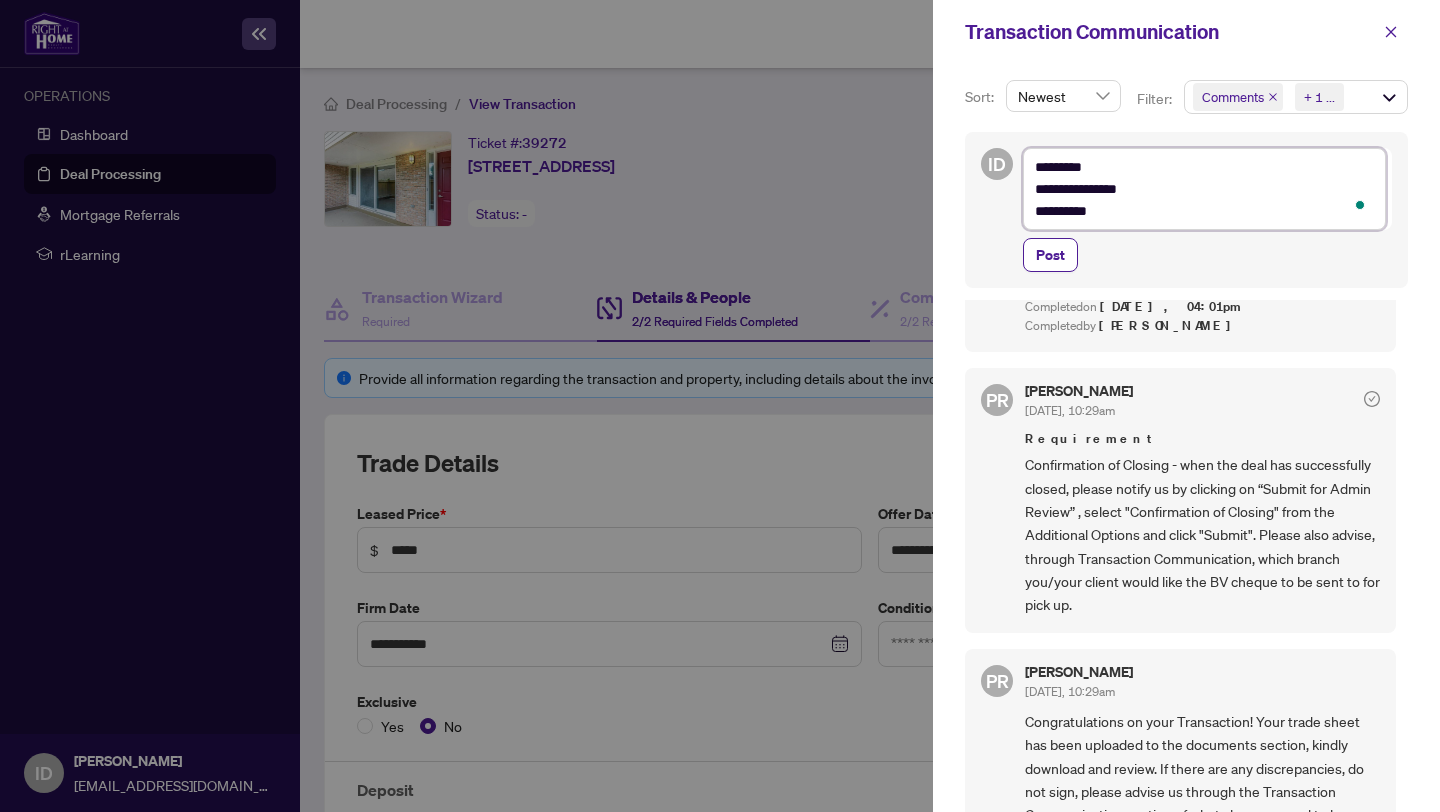 type on "**********" 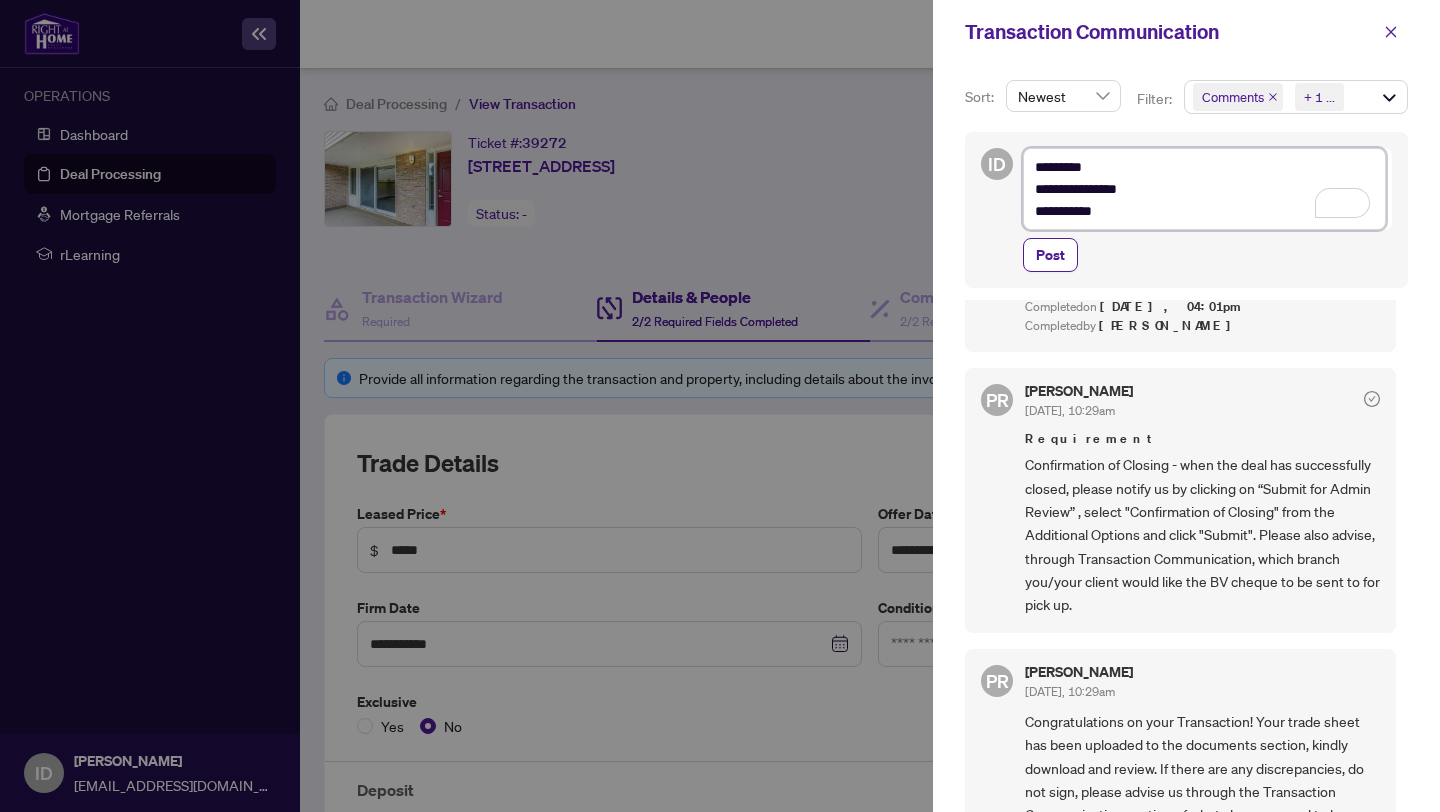 type on "**********" 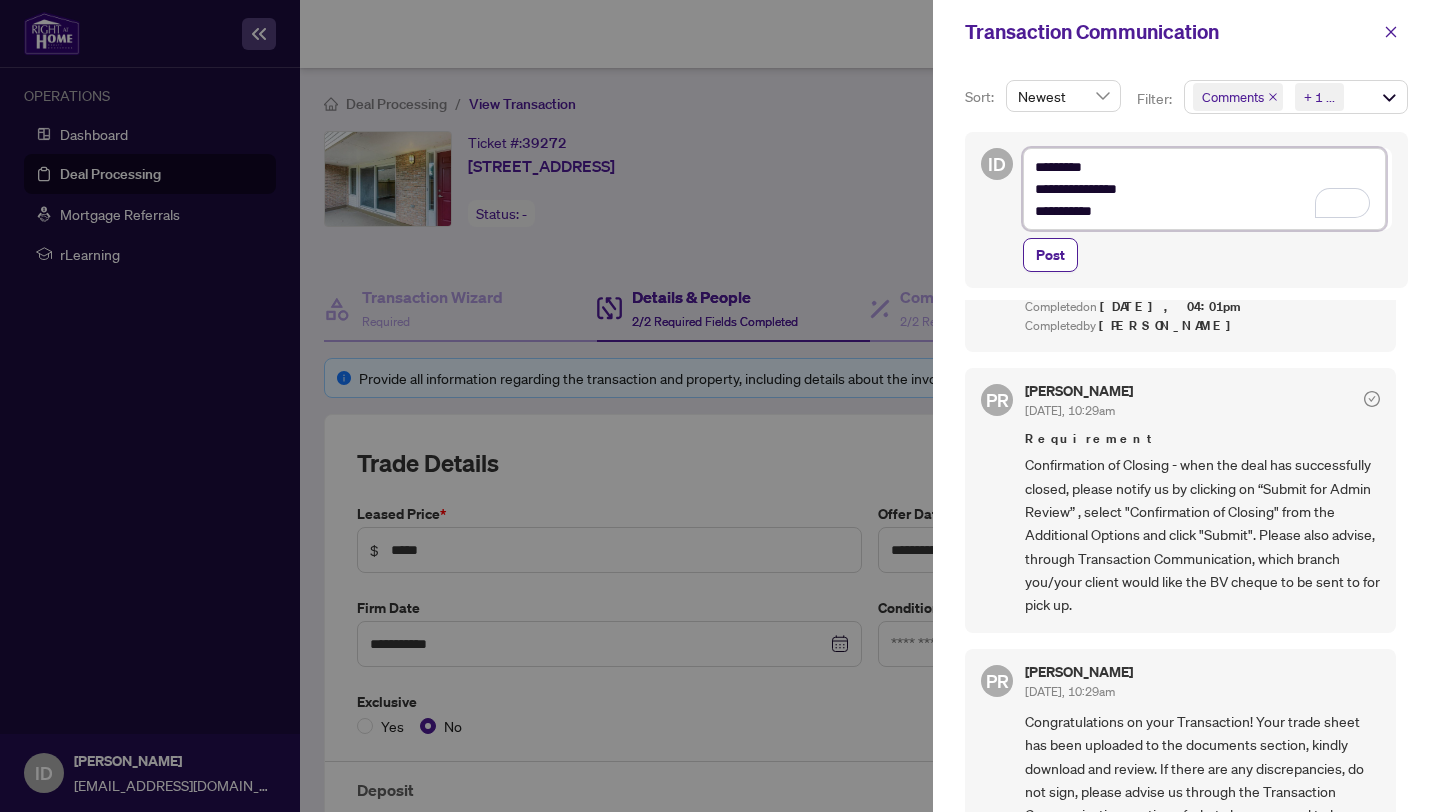 type on "**********" 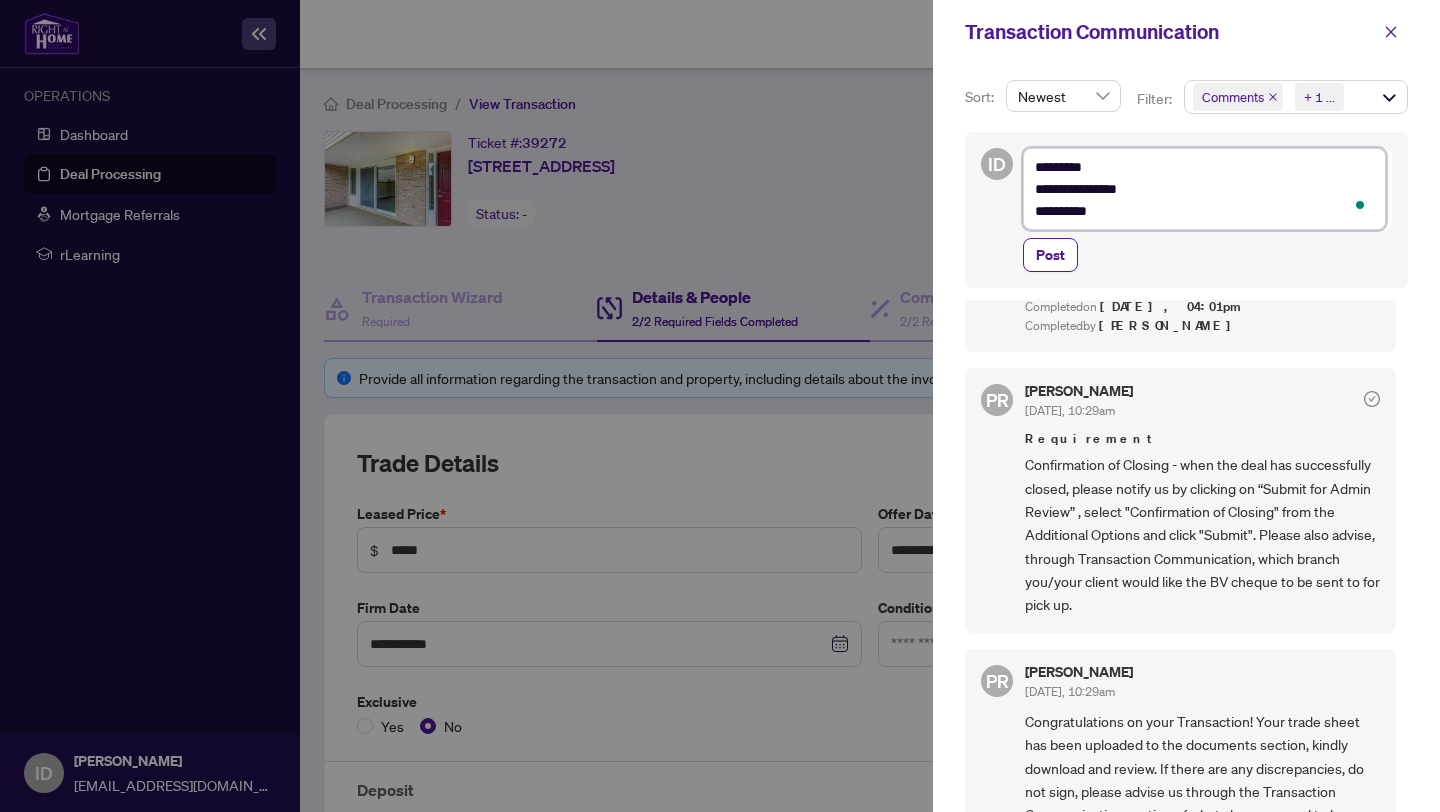 type on "**********" 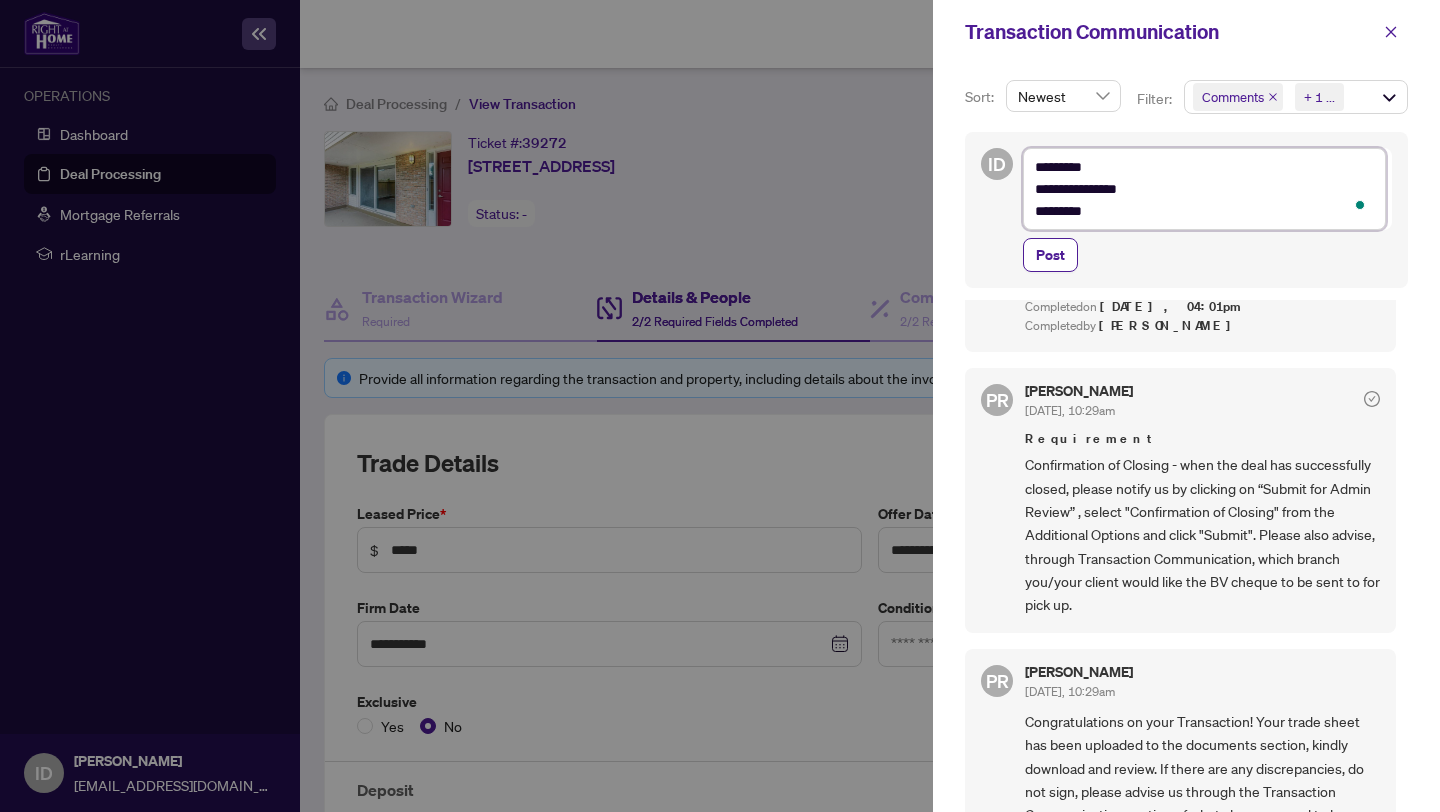 type on "**********" 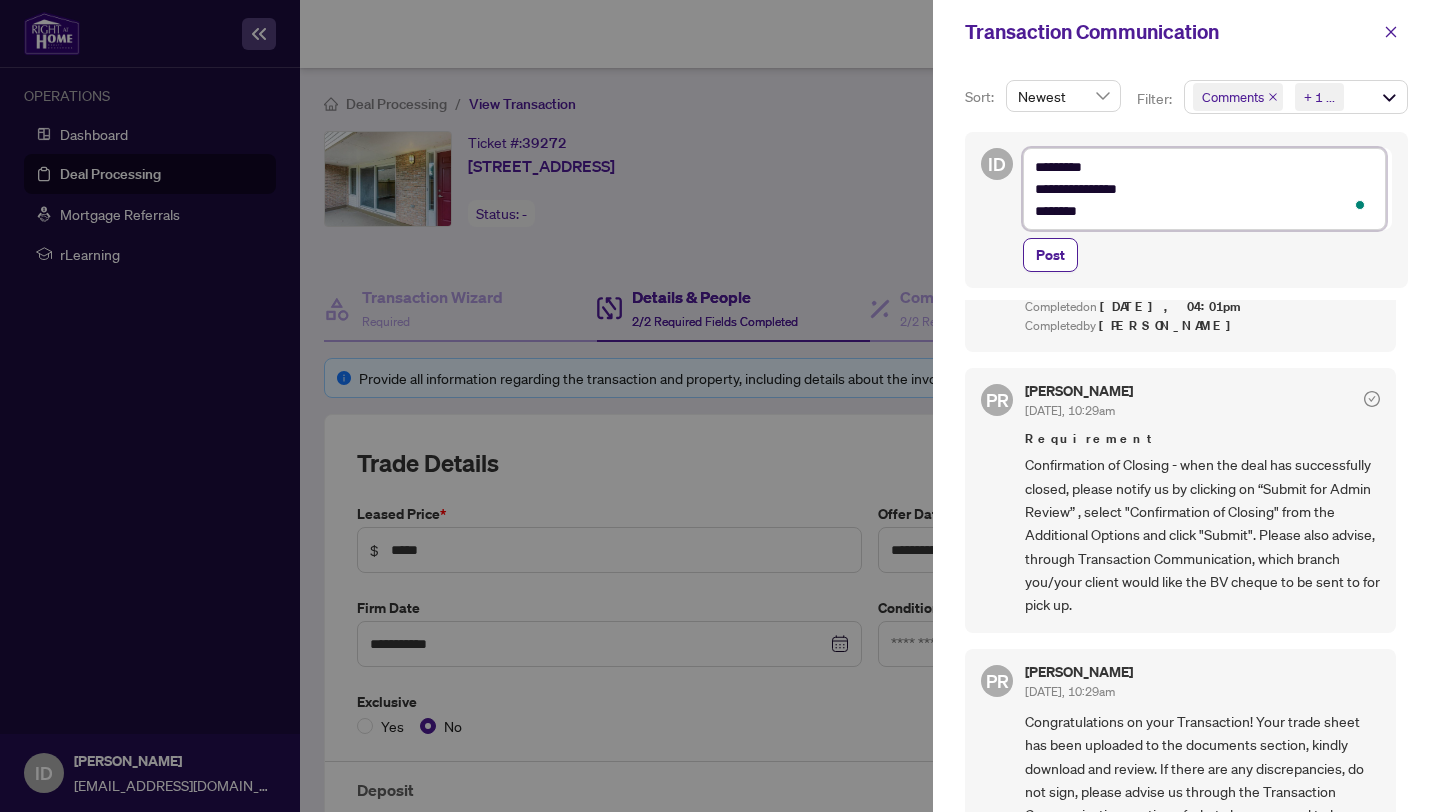 type on "**********" 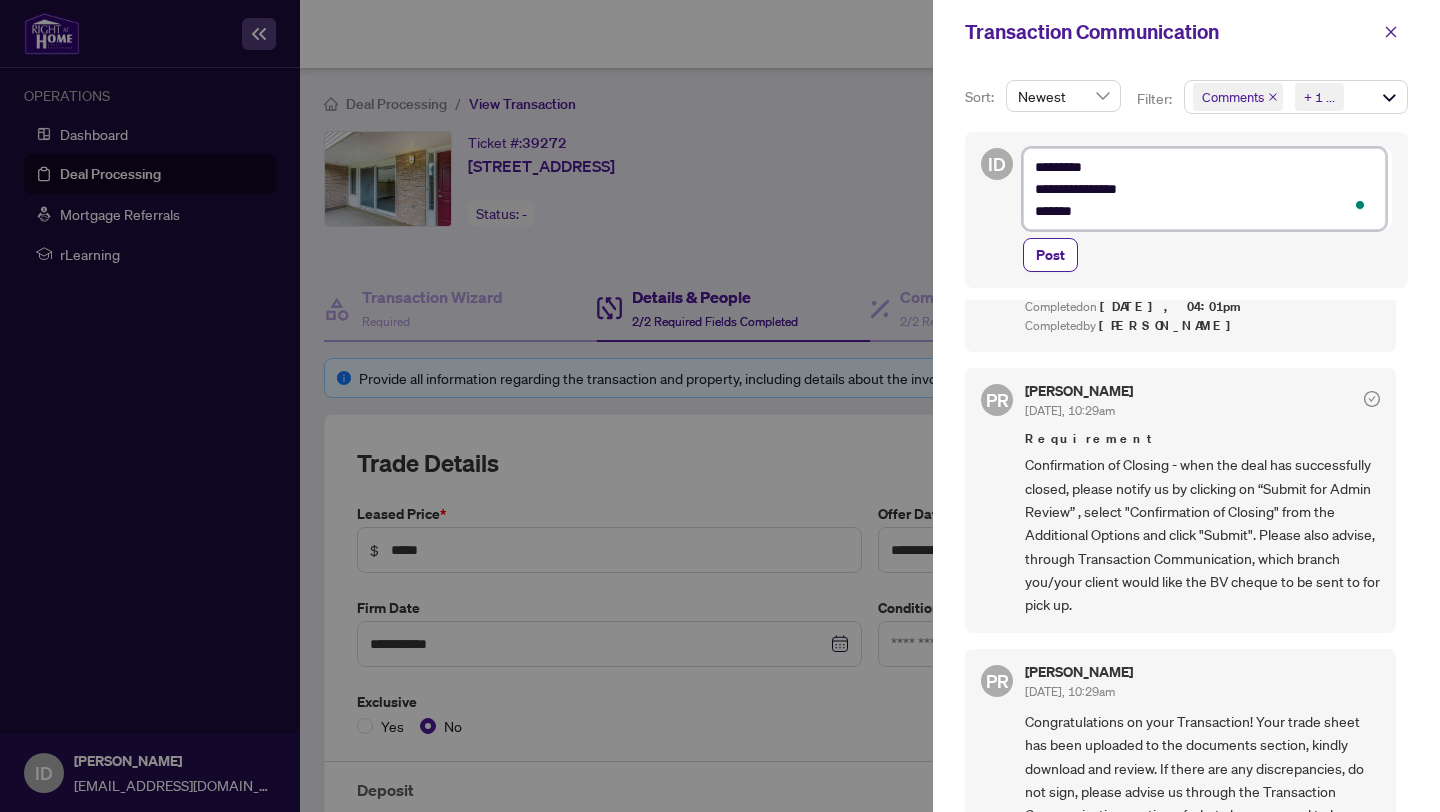 type on "**********" 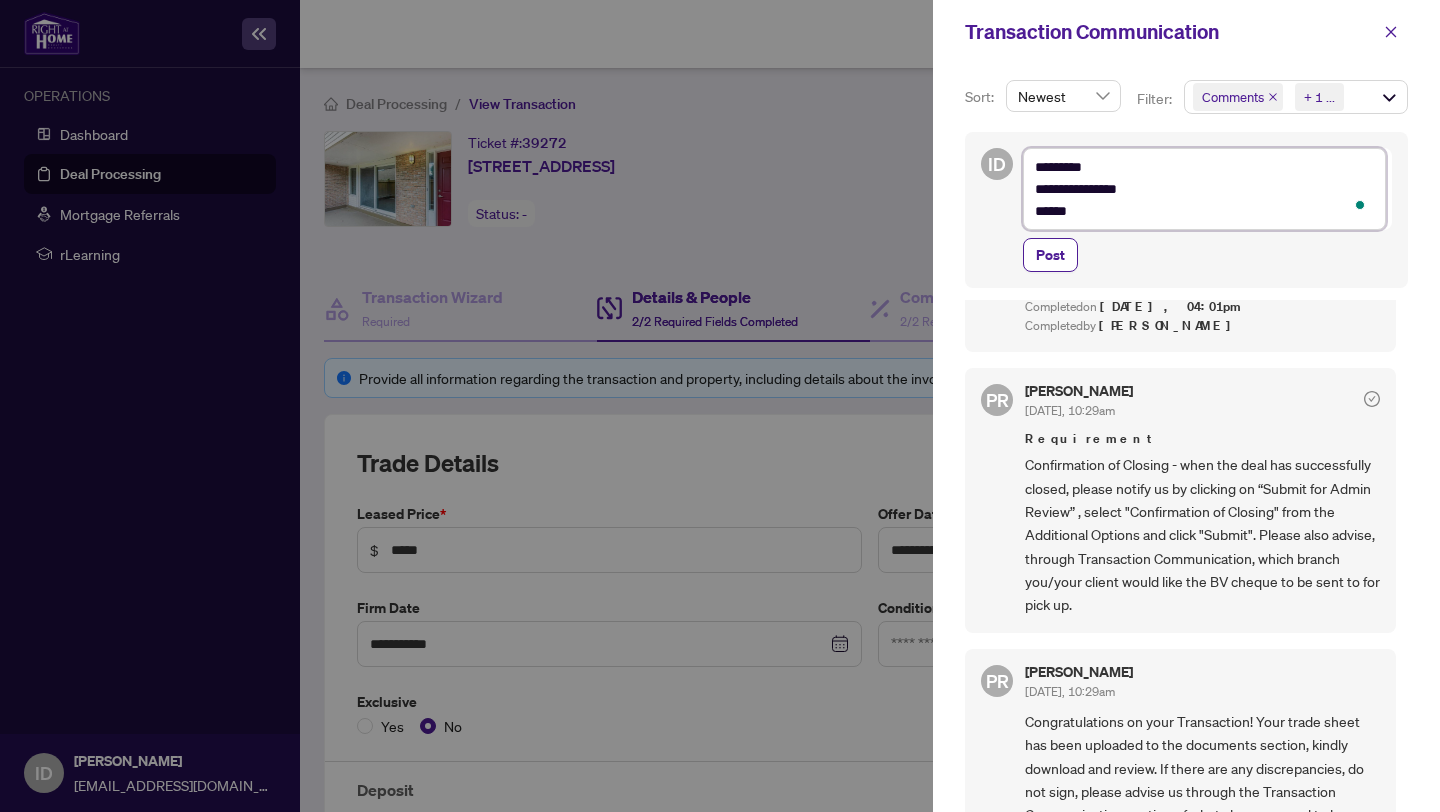 type on "**********" 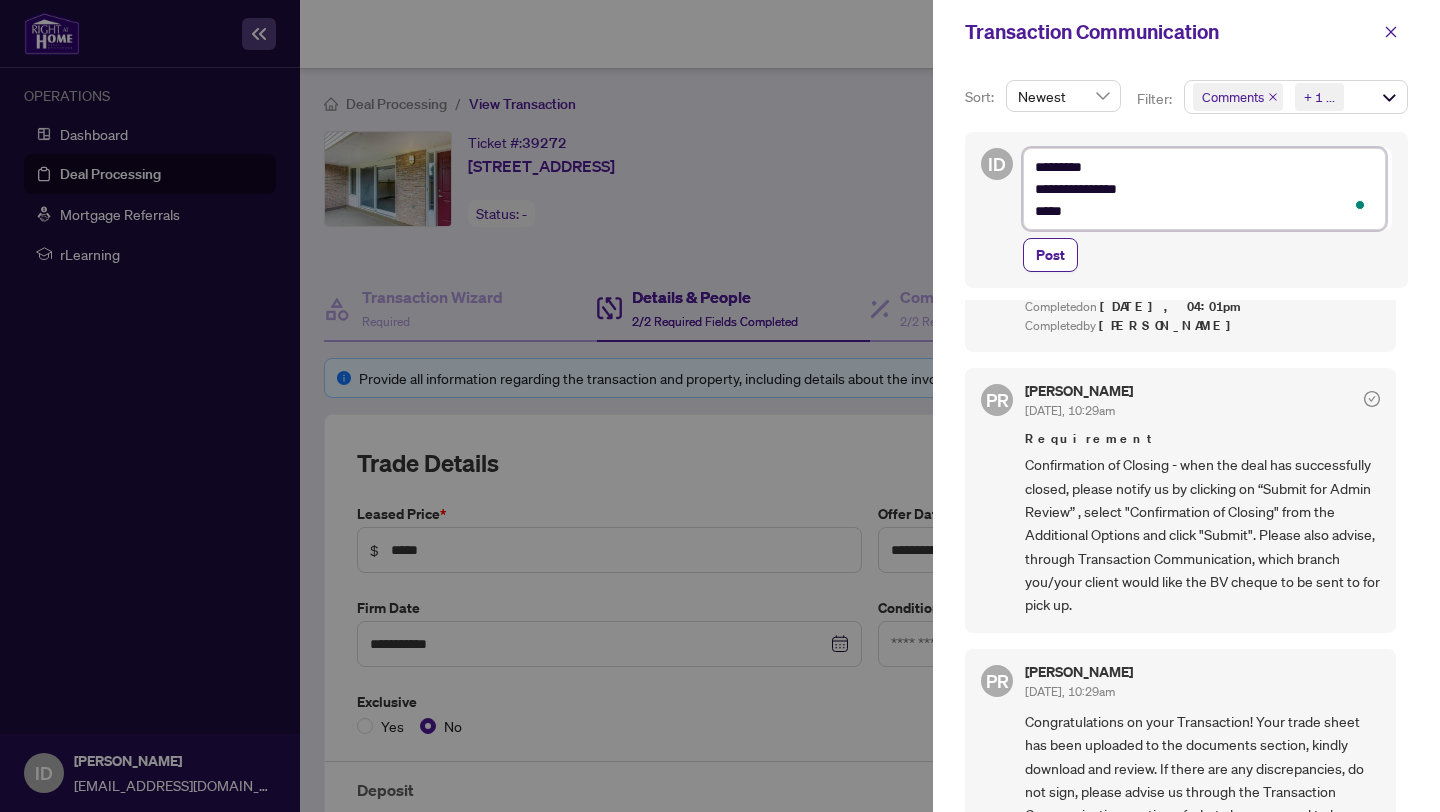 type on "**********" 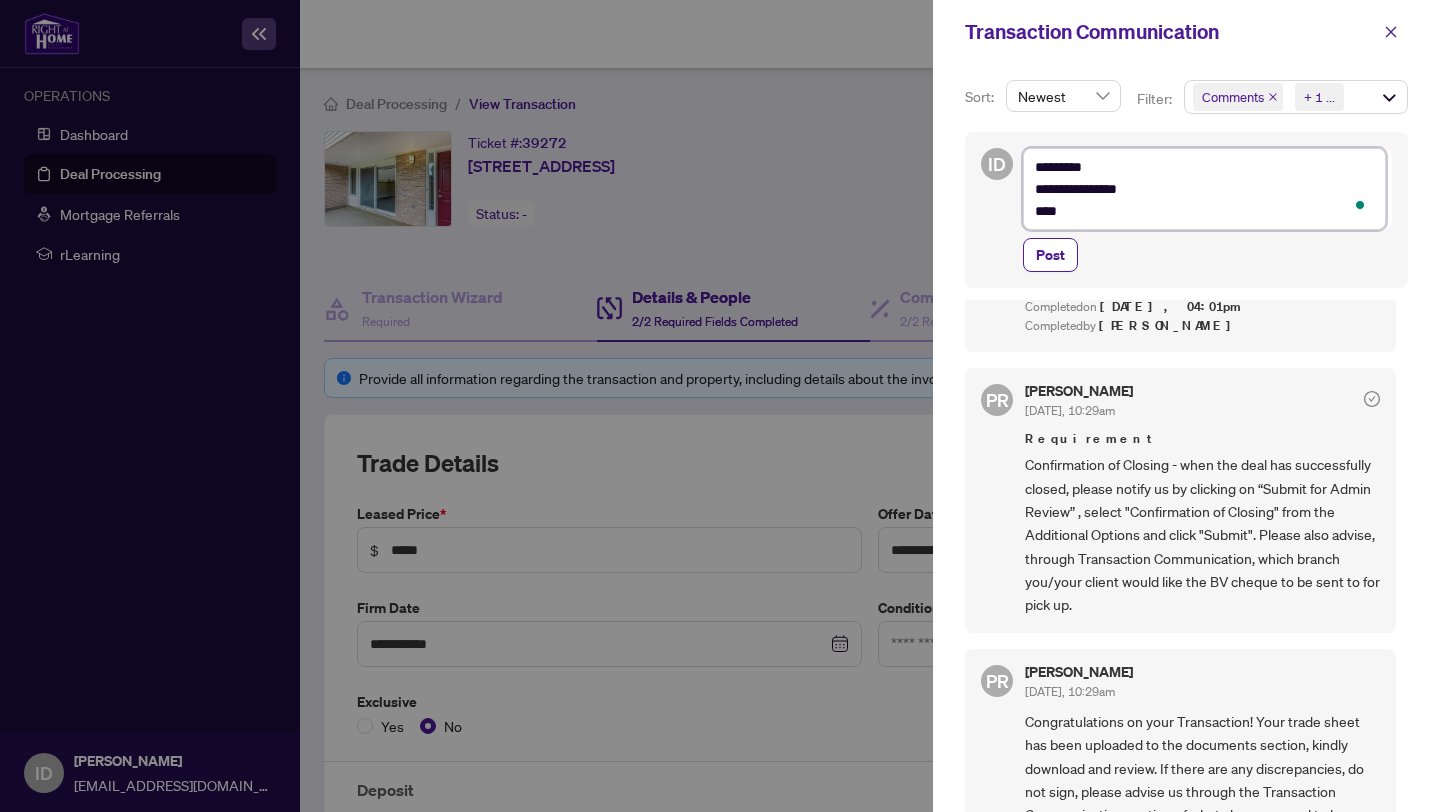 type on "**********" 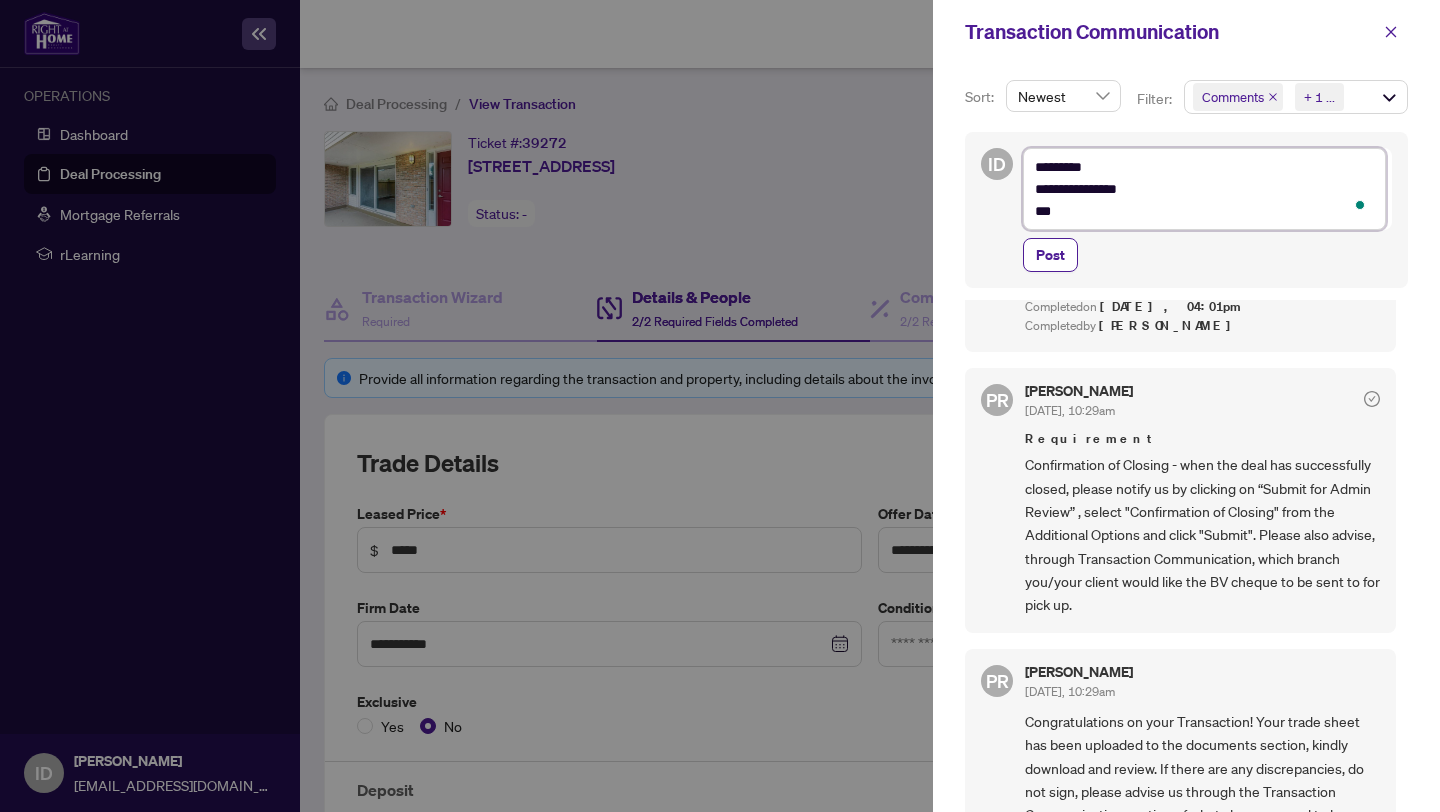 type on "**********" 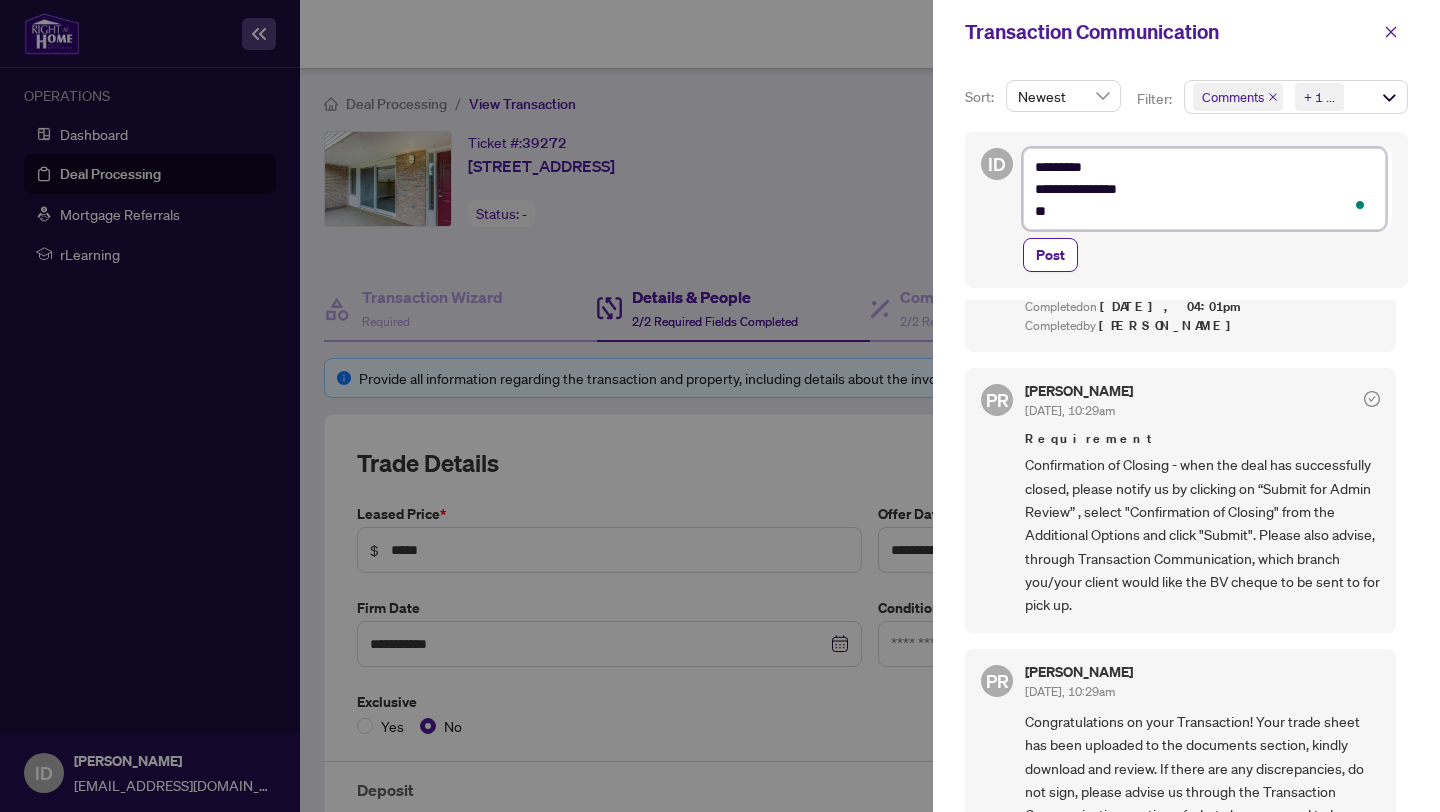 type on "**********" 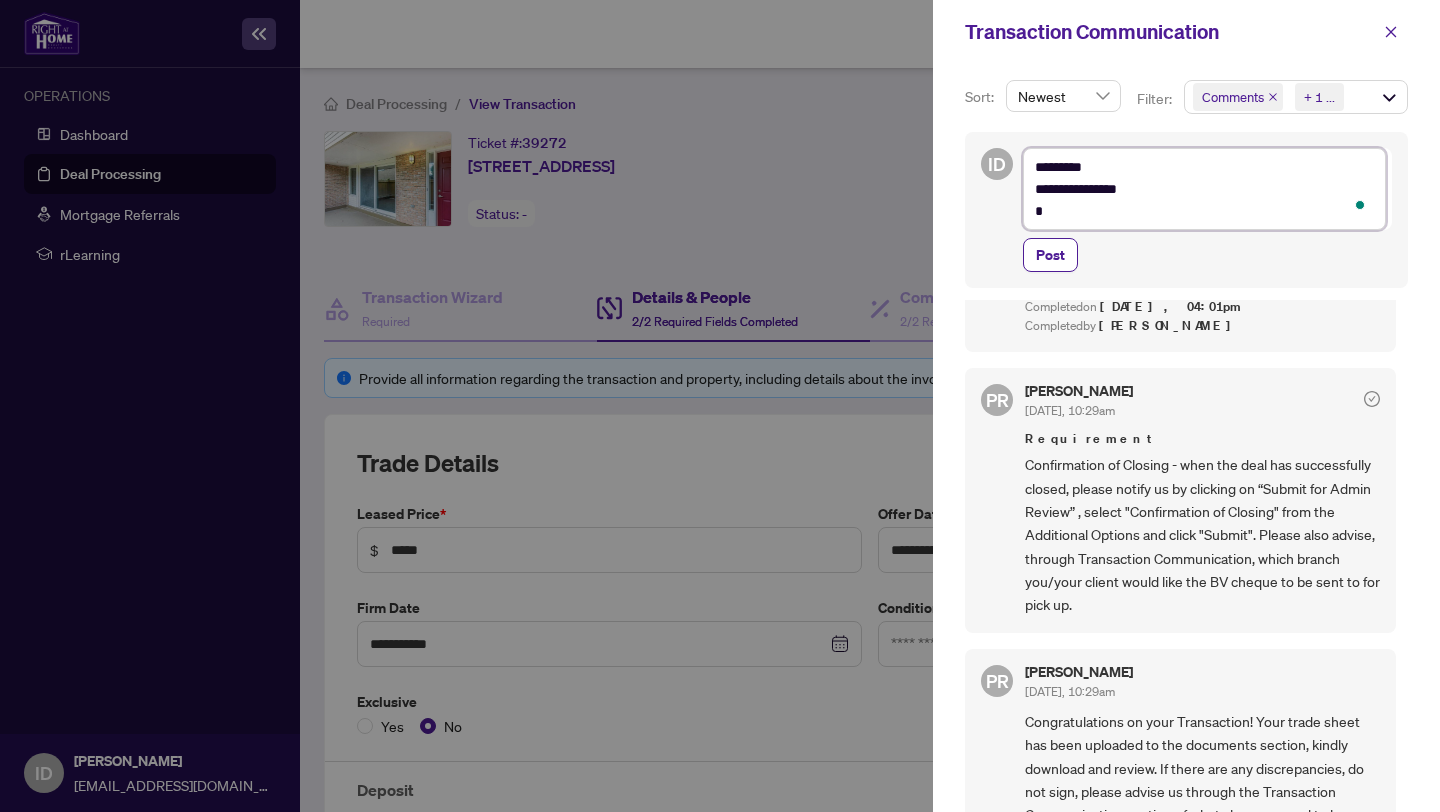 type on "**********" 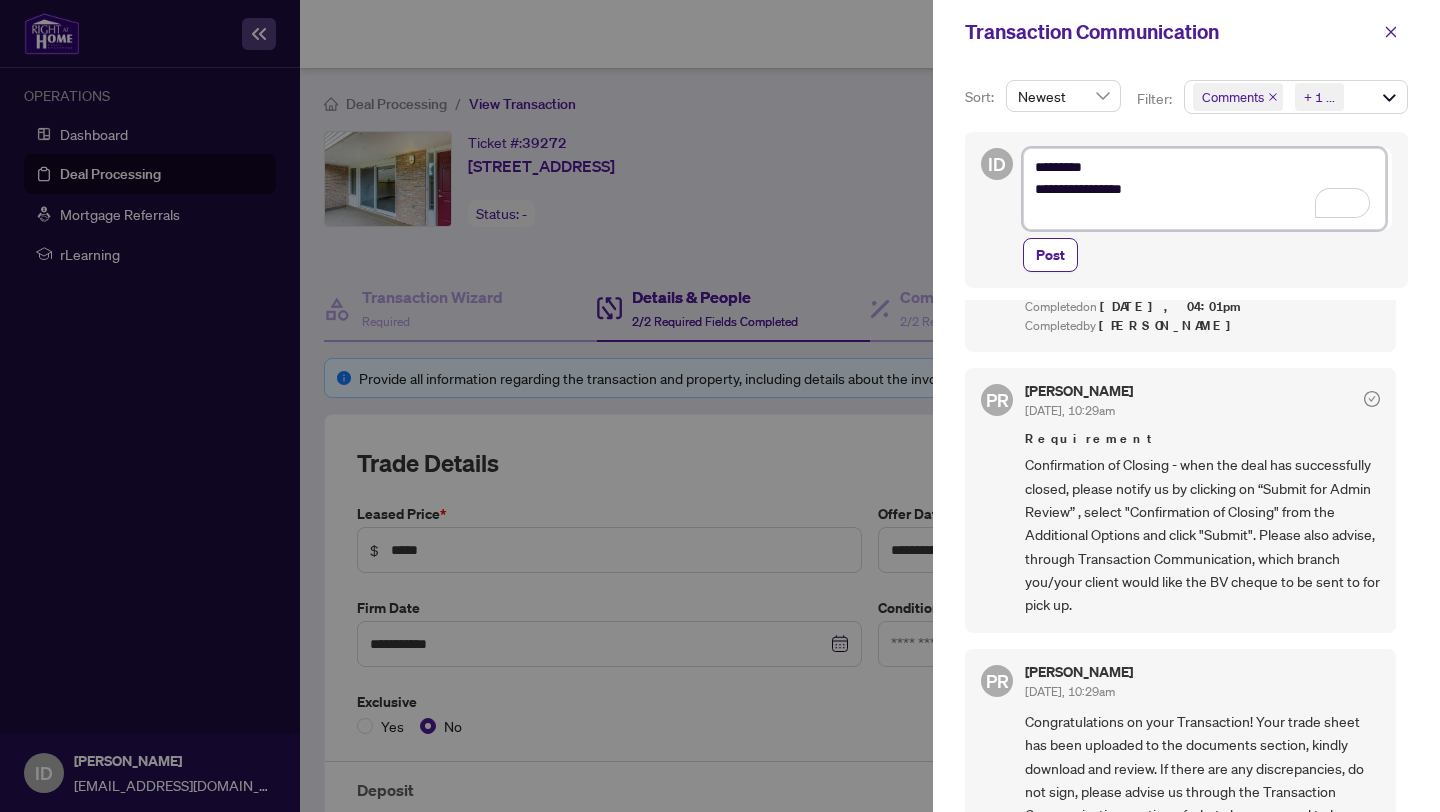 type on "**********" 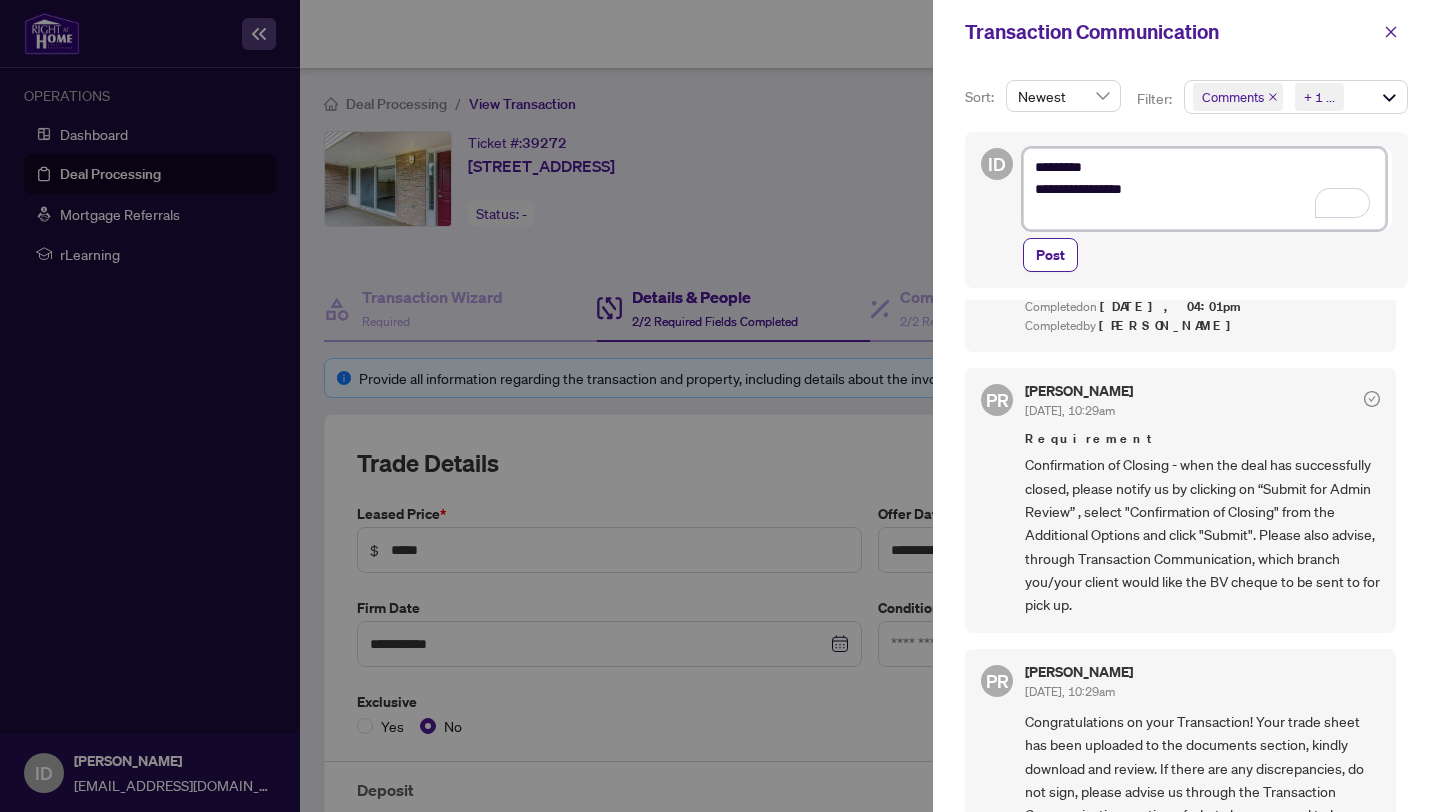 type on "**********" 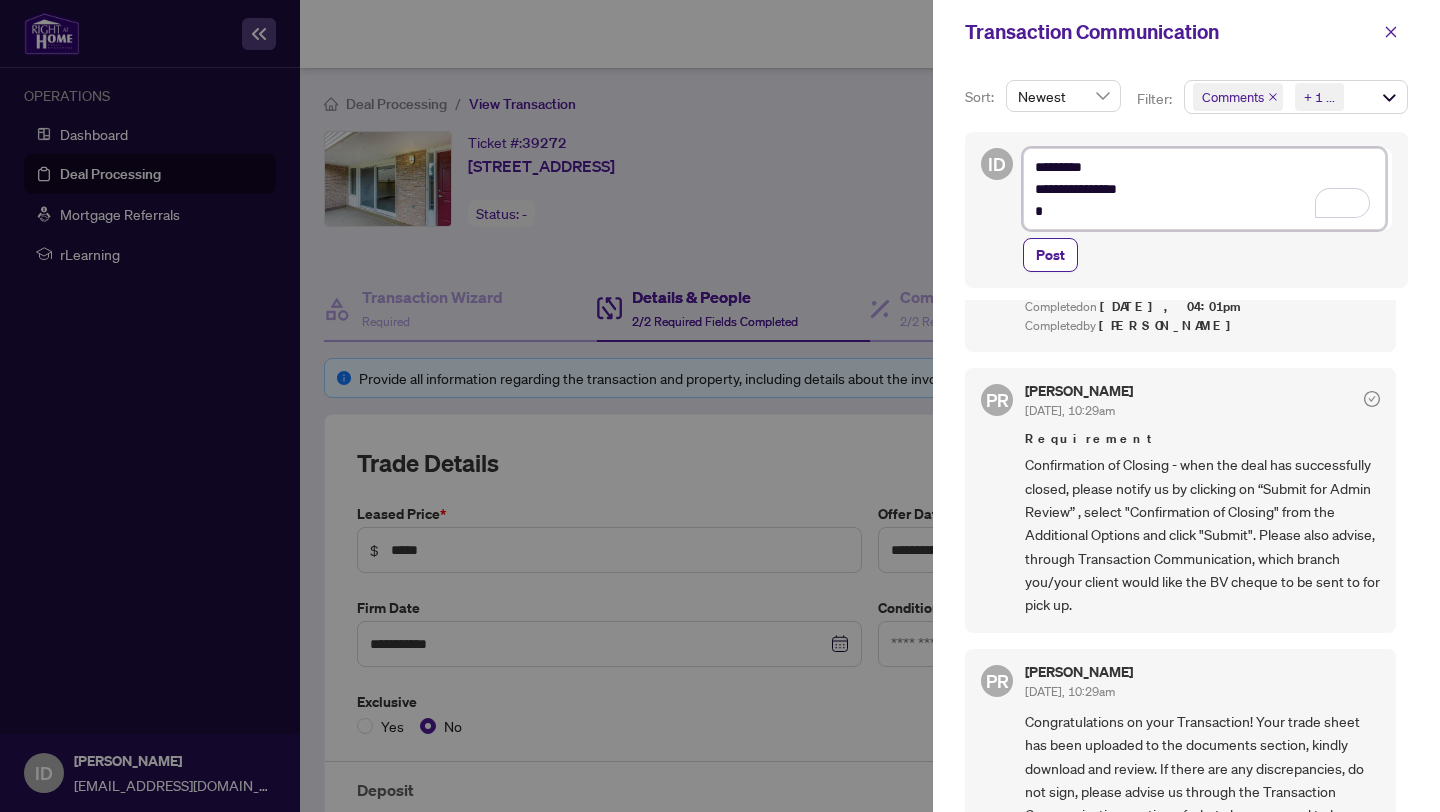 type on "**********" 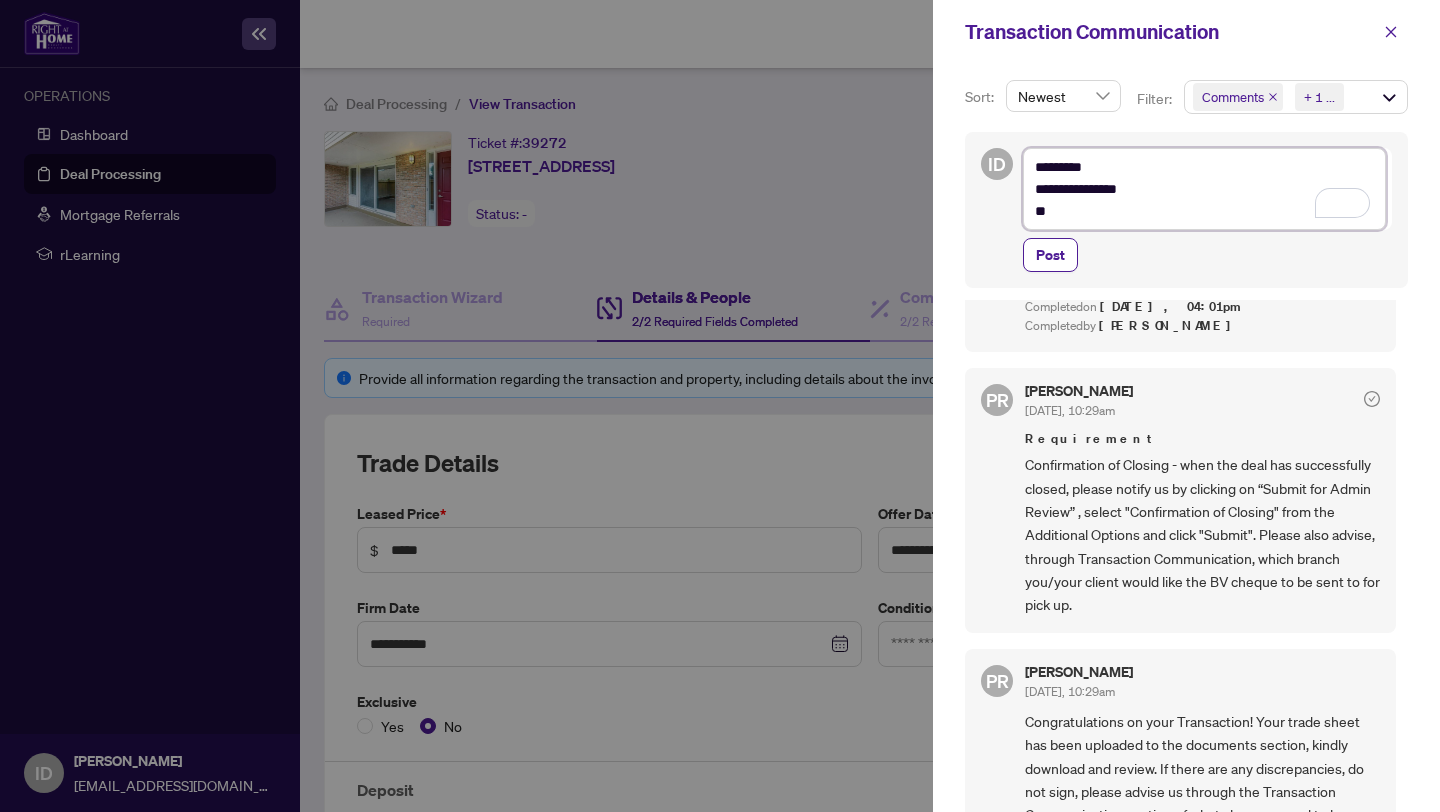 type on "**********" 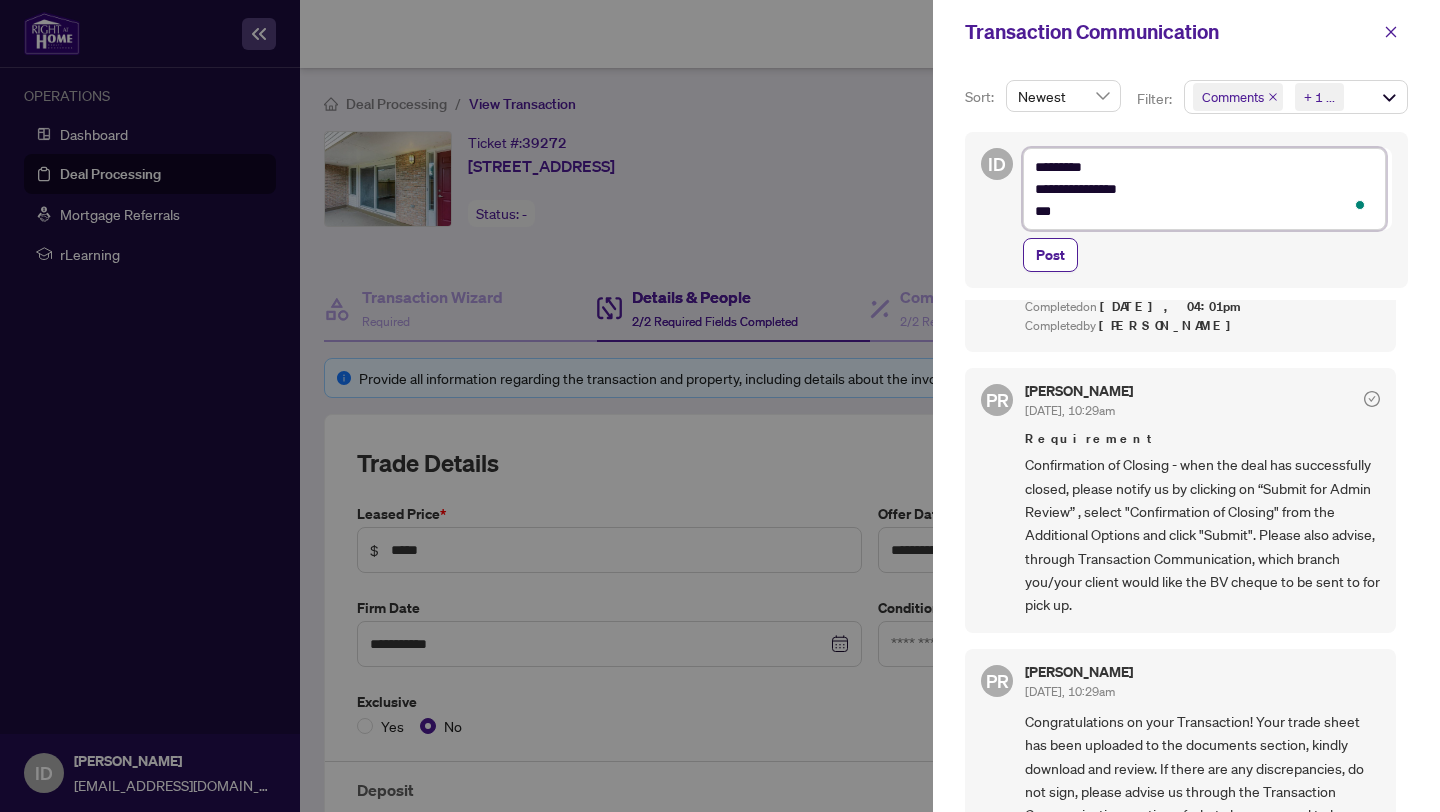 type on "**********" 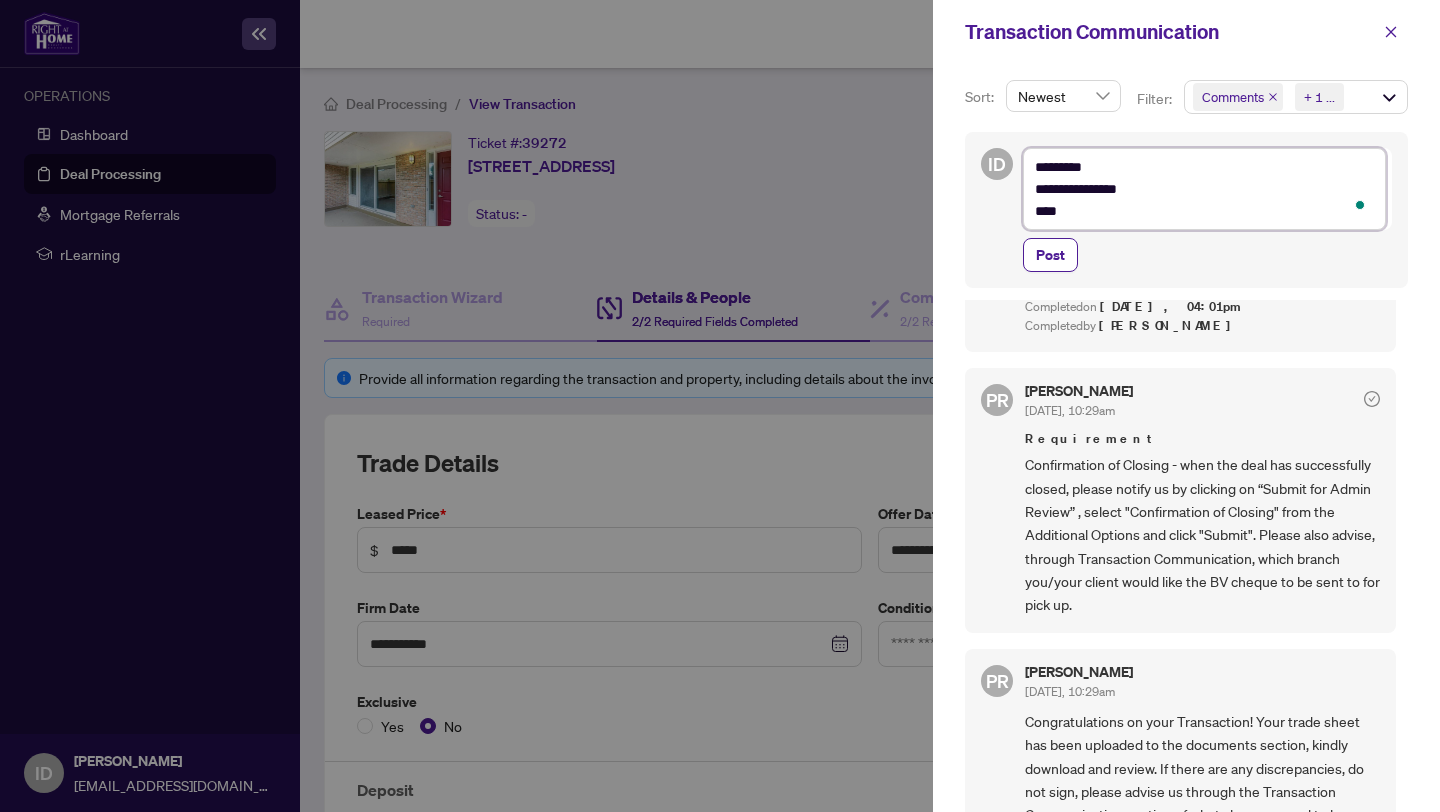 type on "**********" 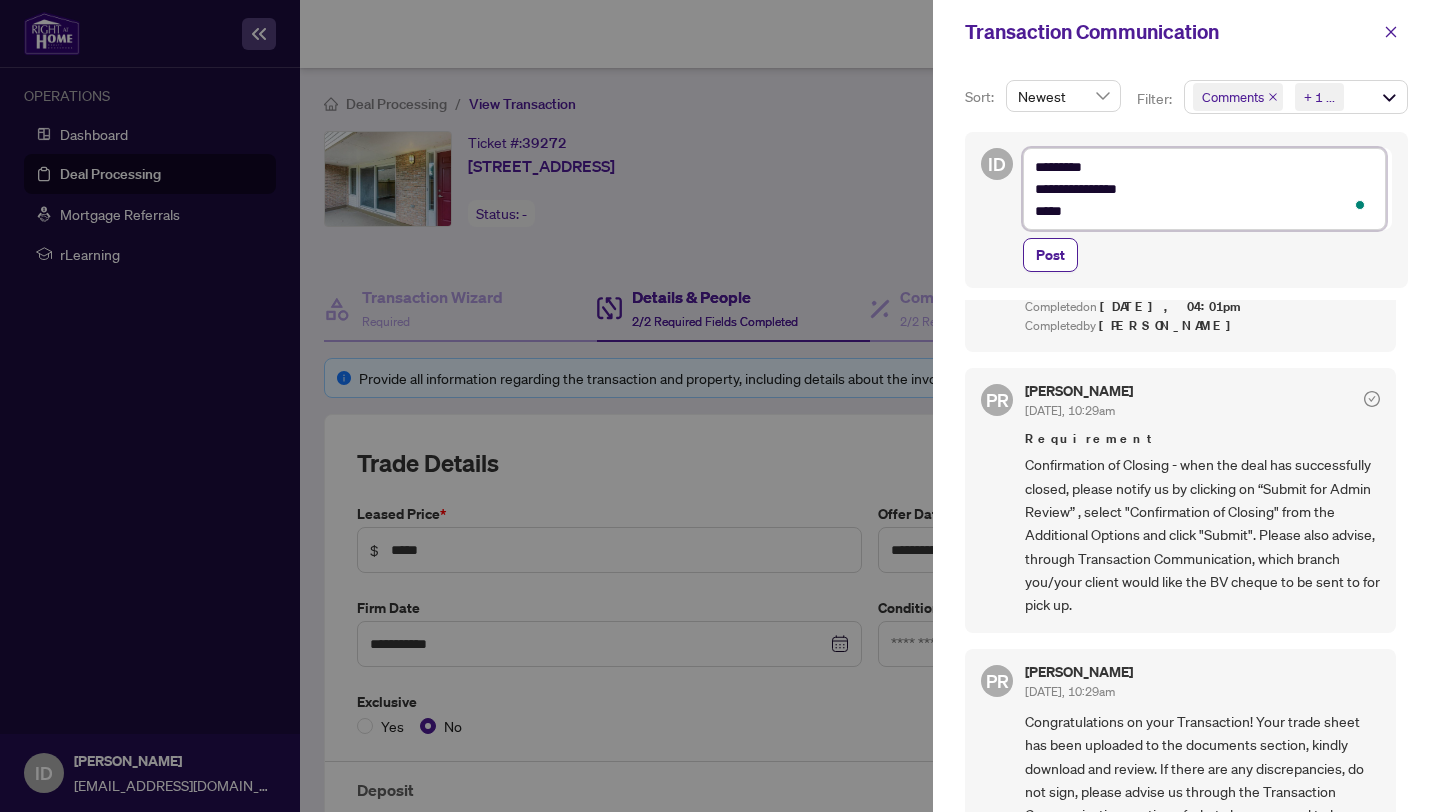type on "**********" 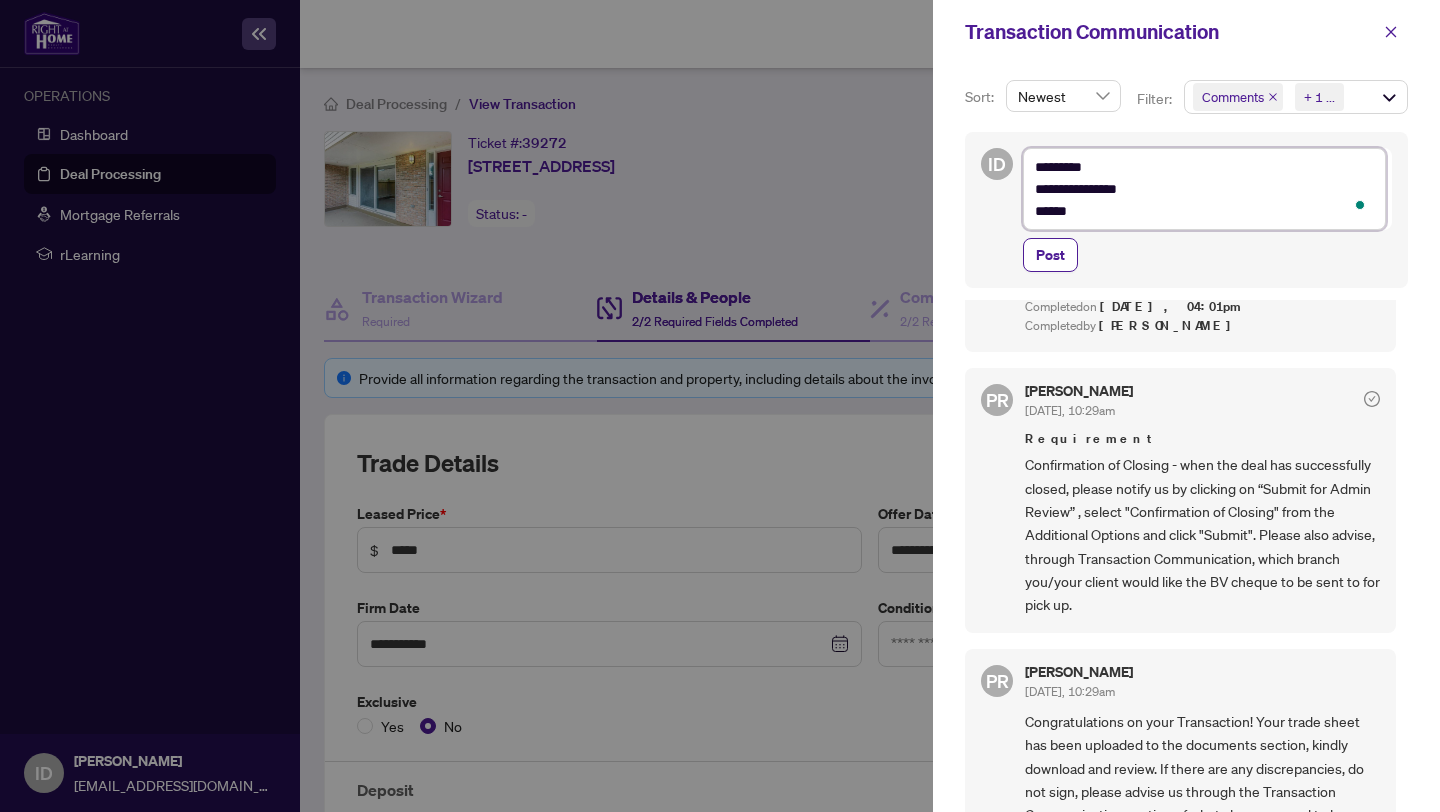 type on "**********" 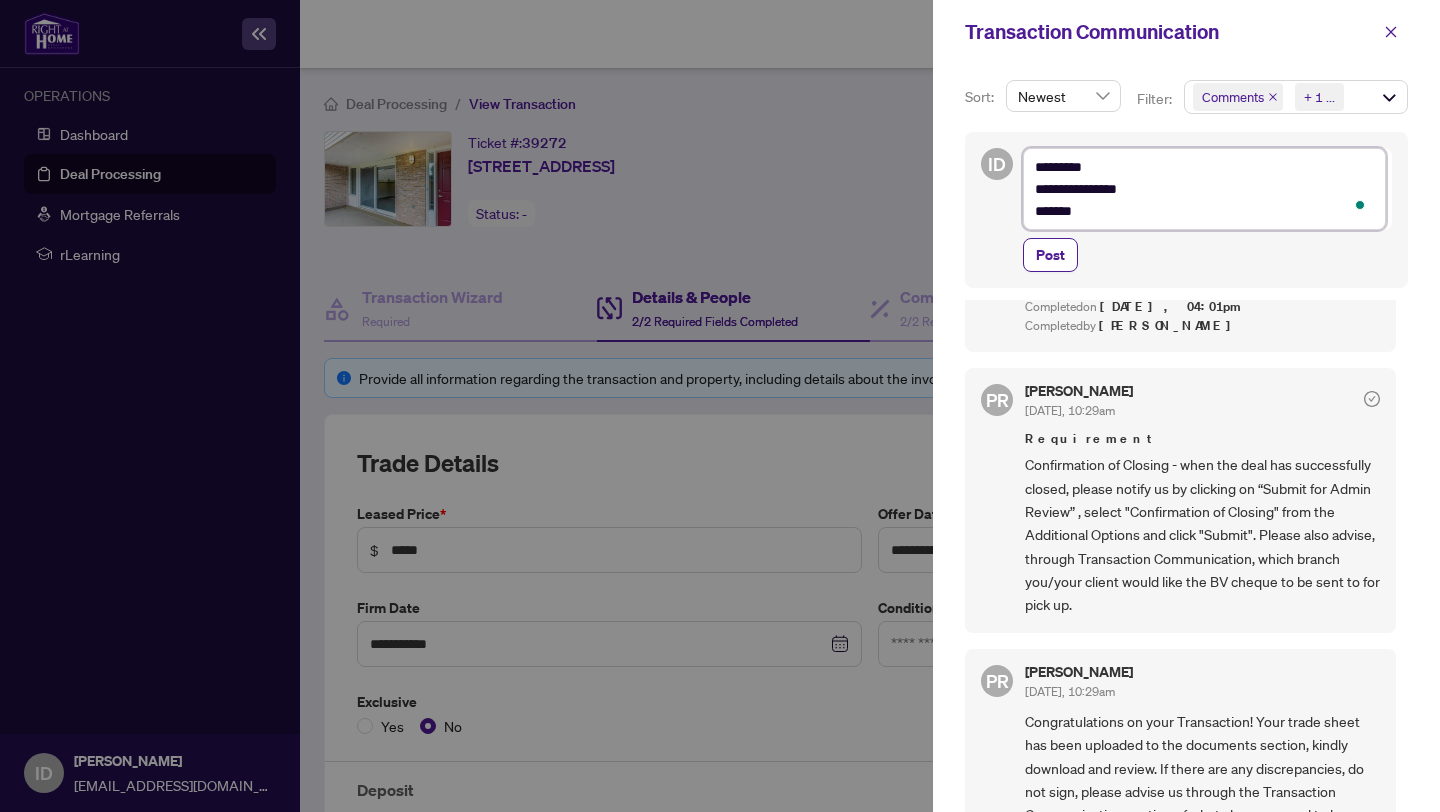 type on "**********" 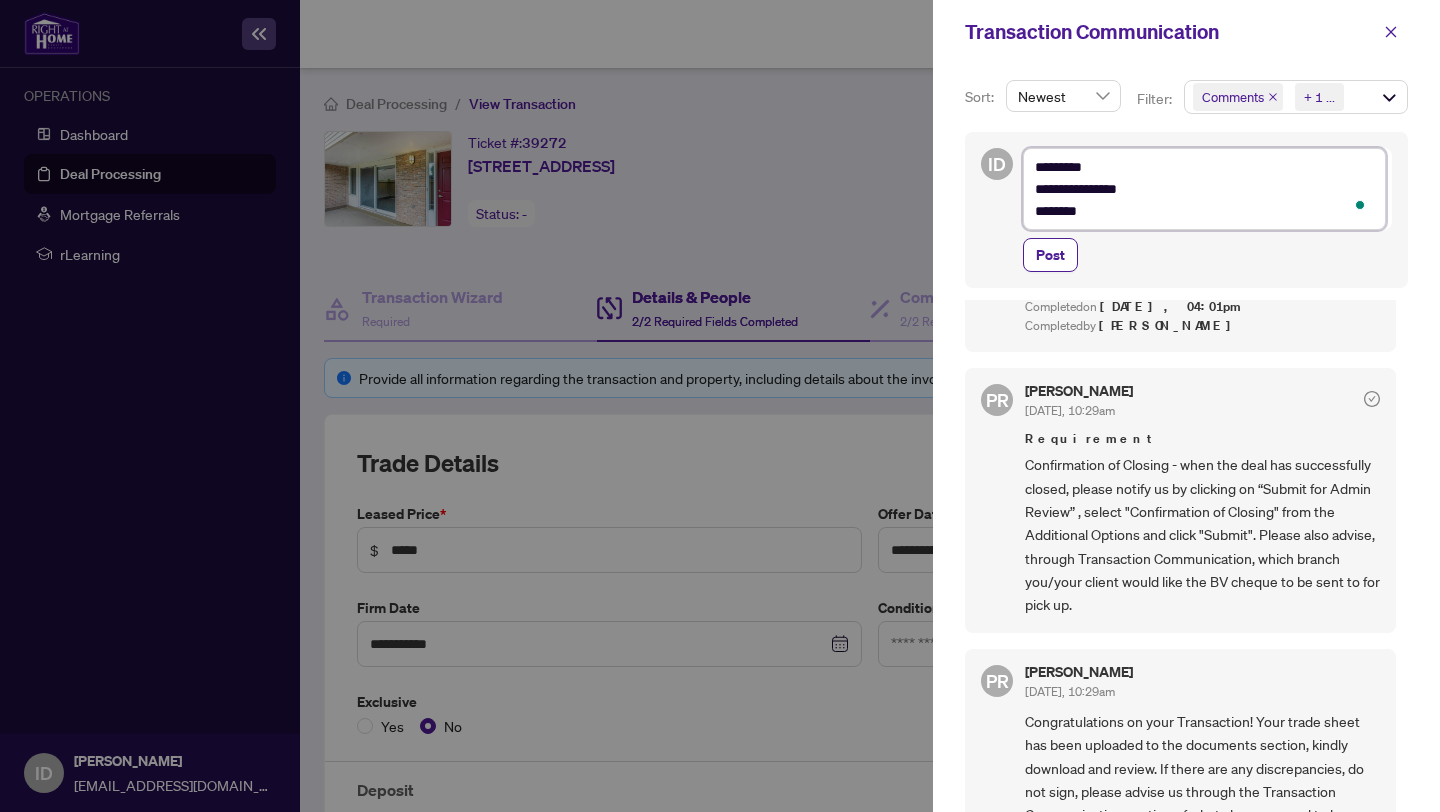 type on "**********" 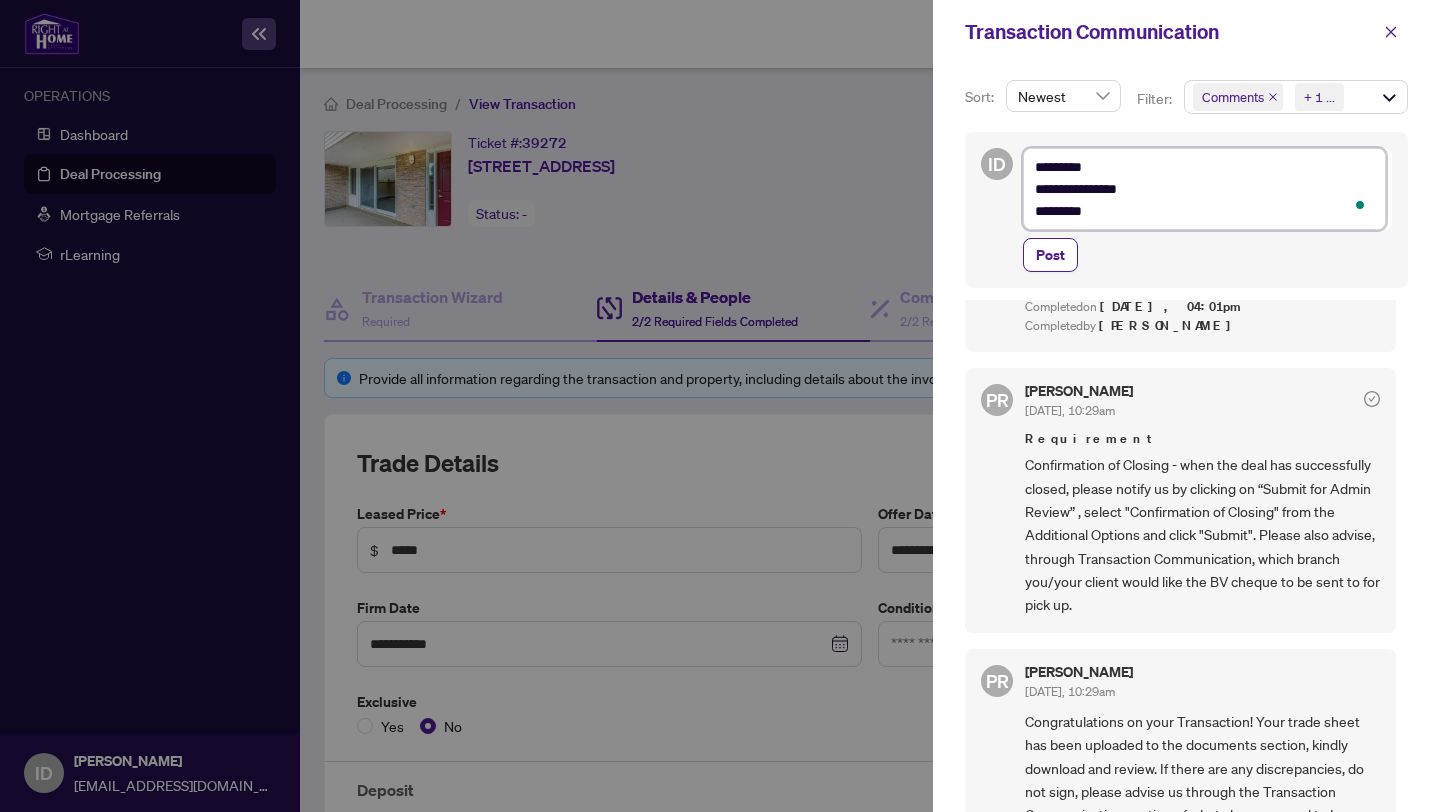 type on "**********" 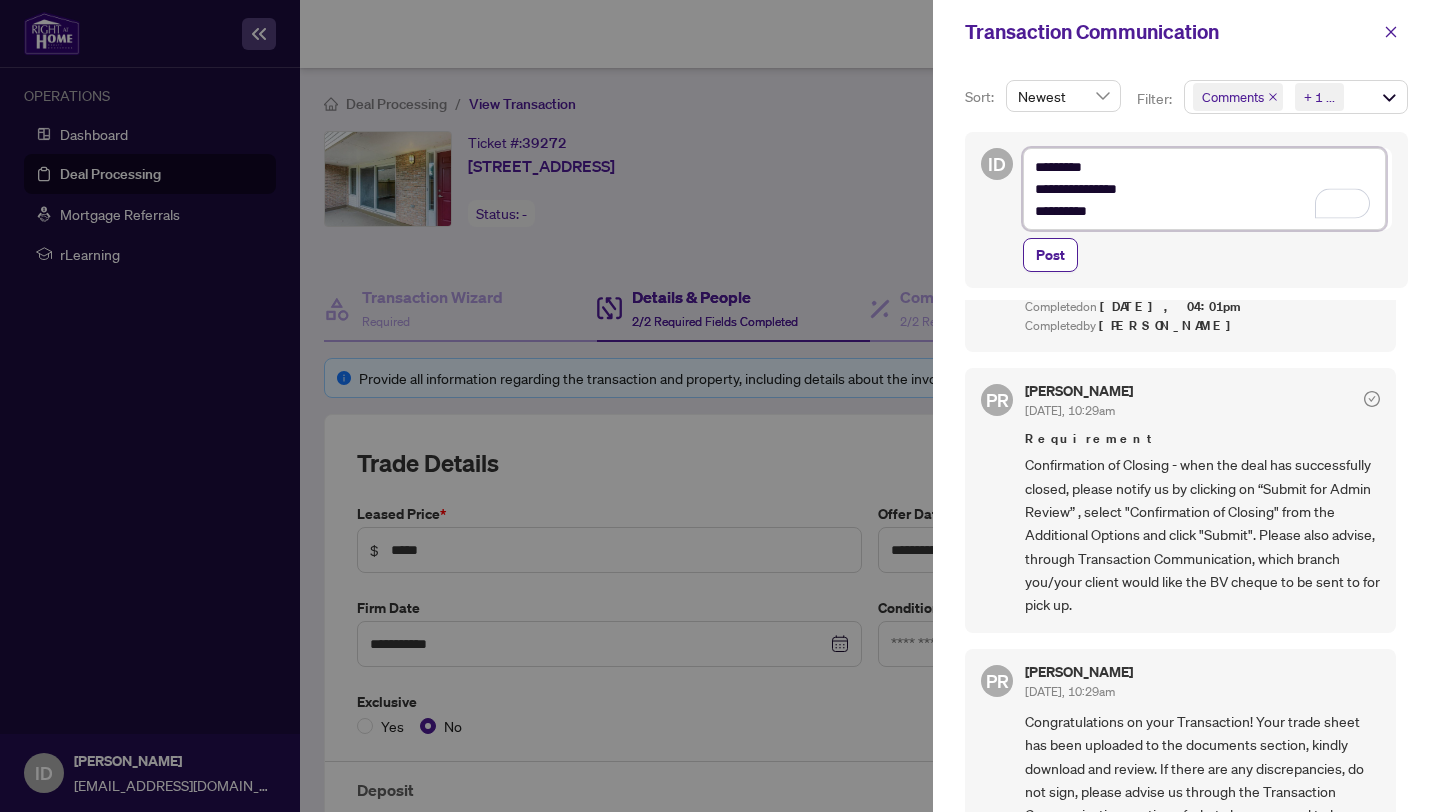 type on "**********" 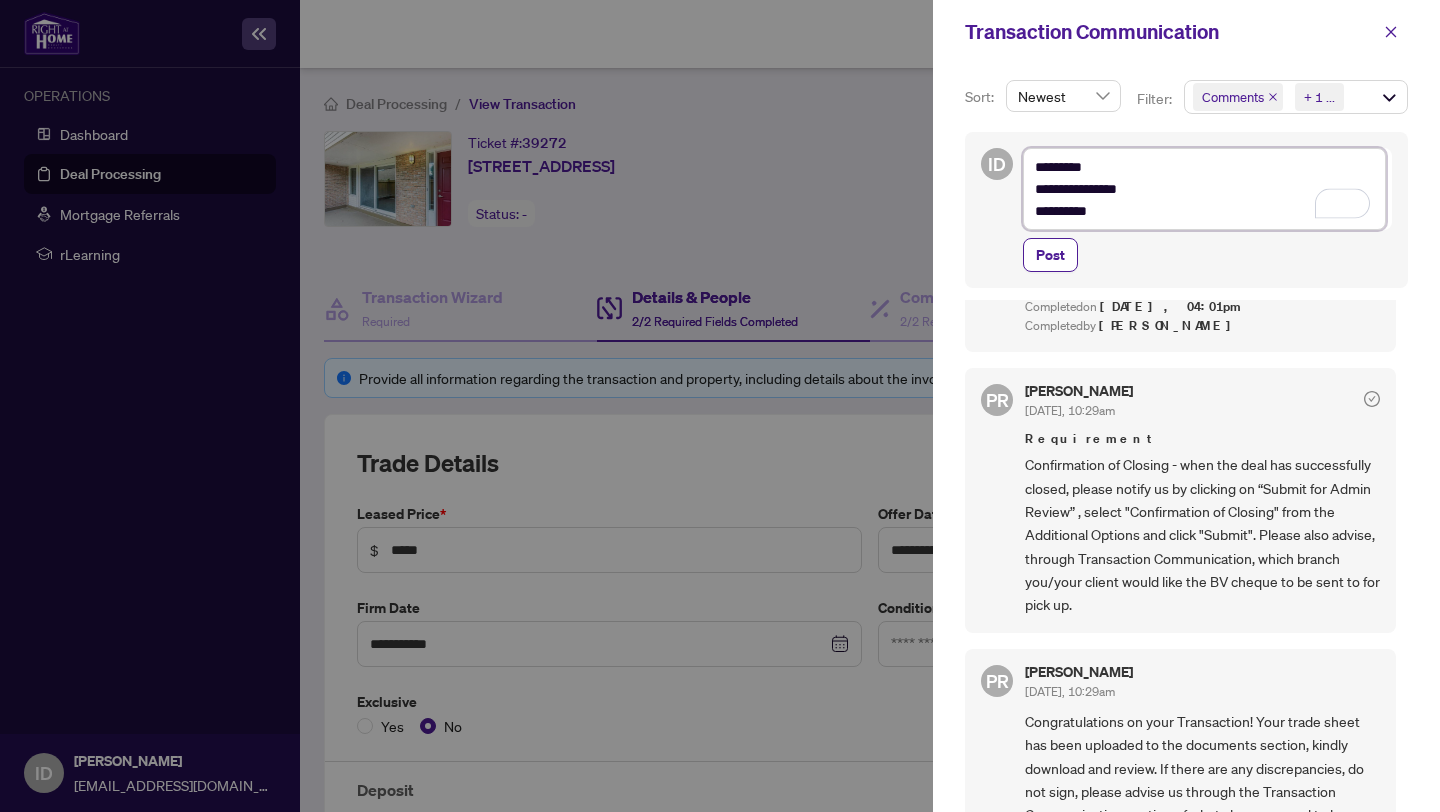 type on "**********" 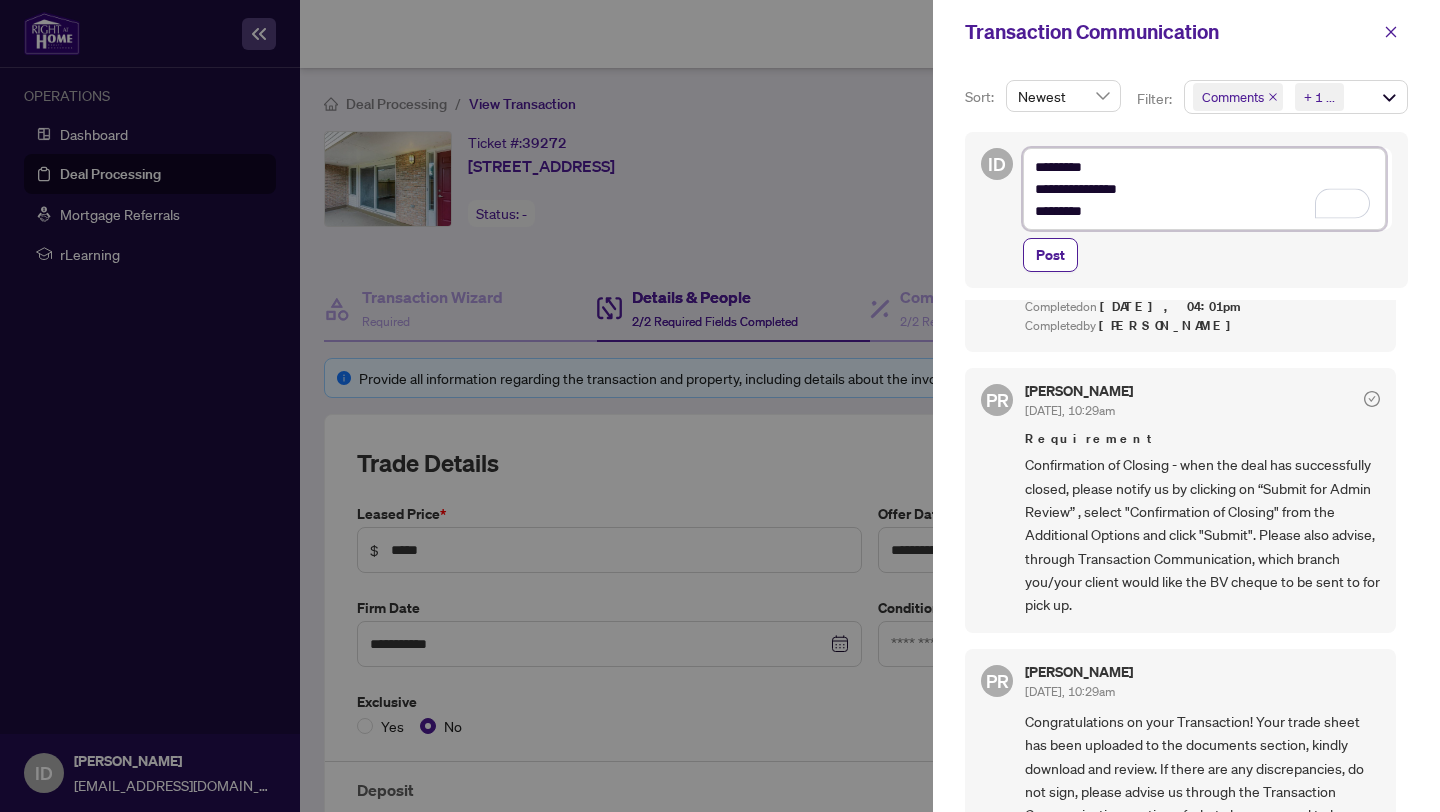type on "**********" 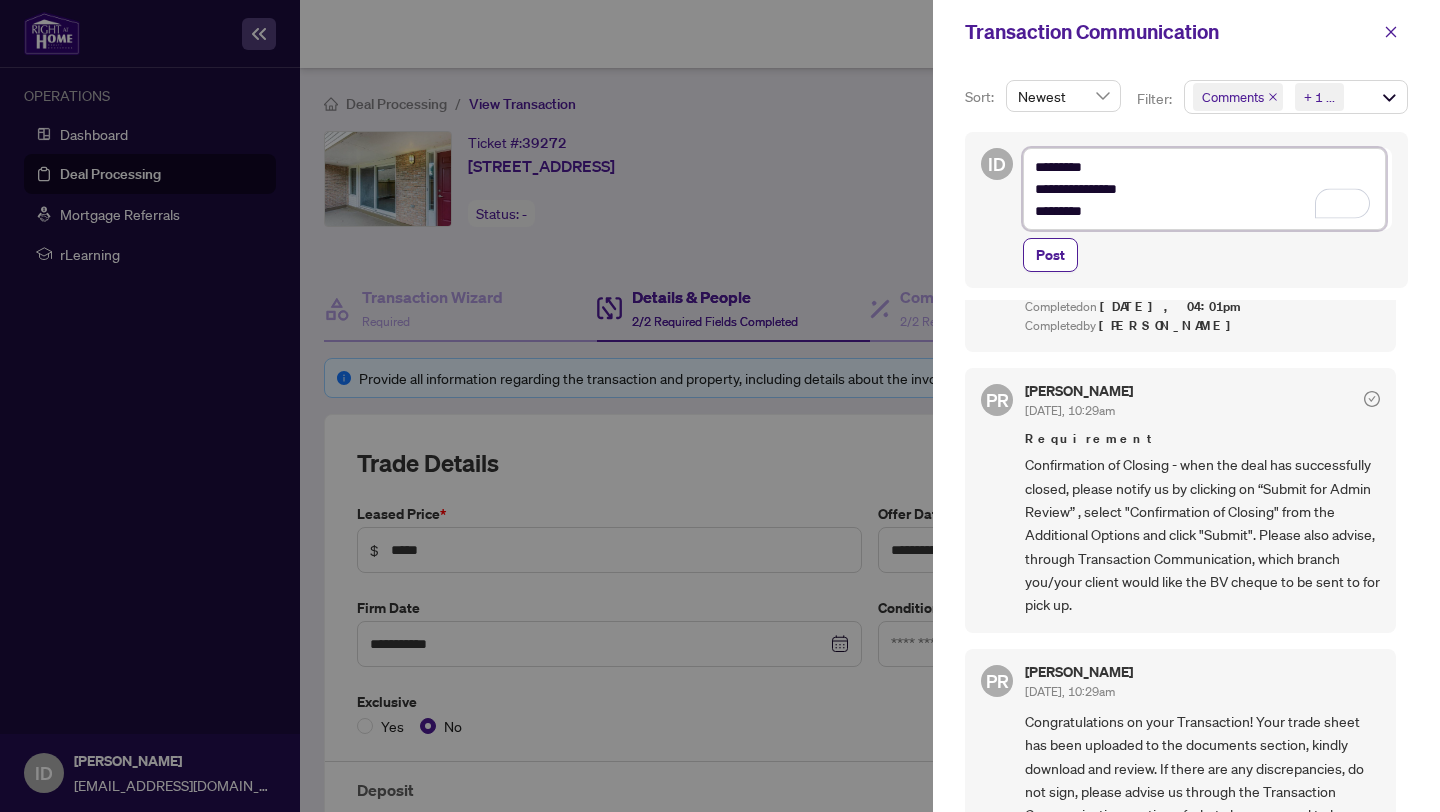 type on "**********" 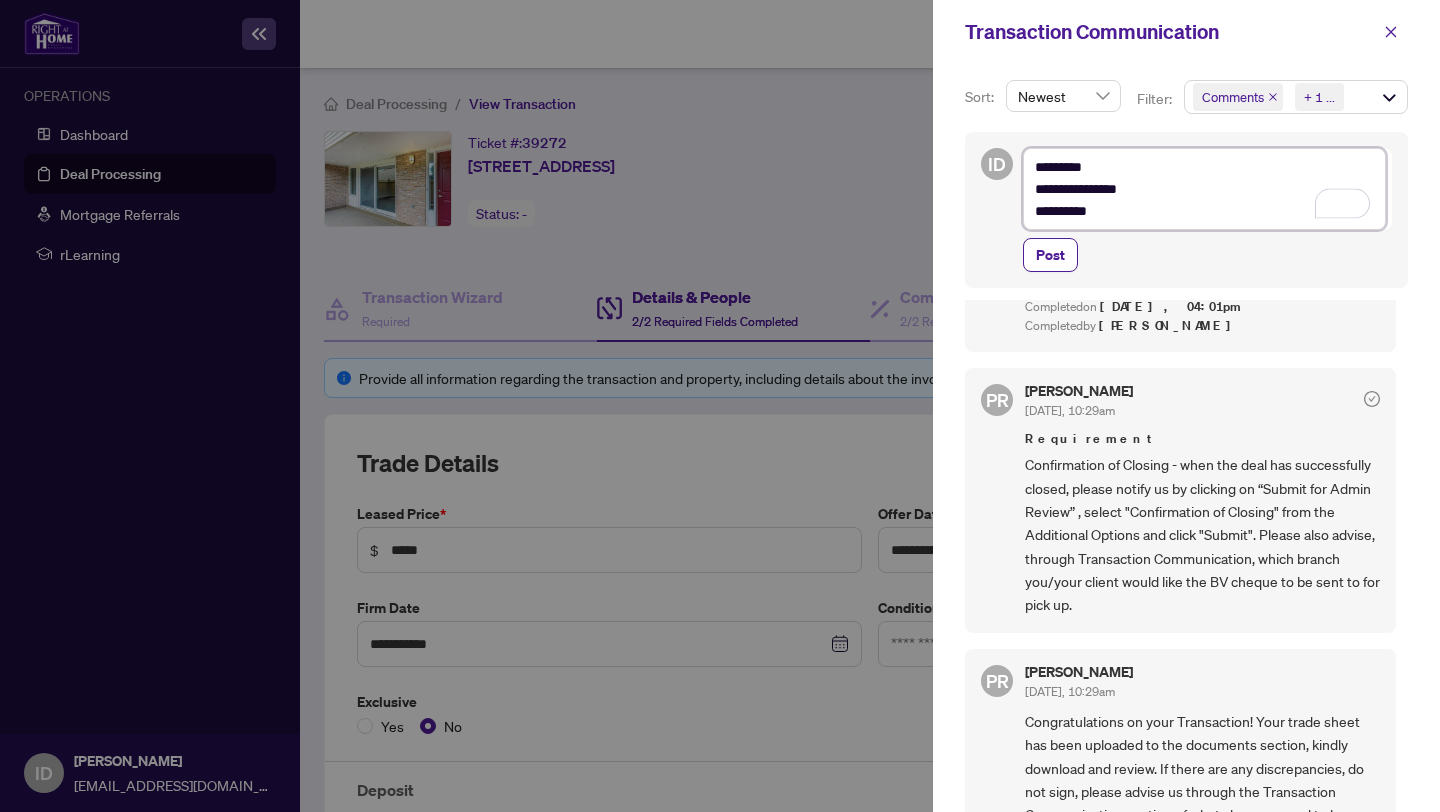 type on "**********" 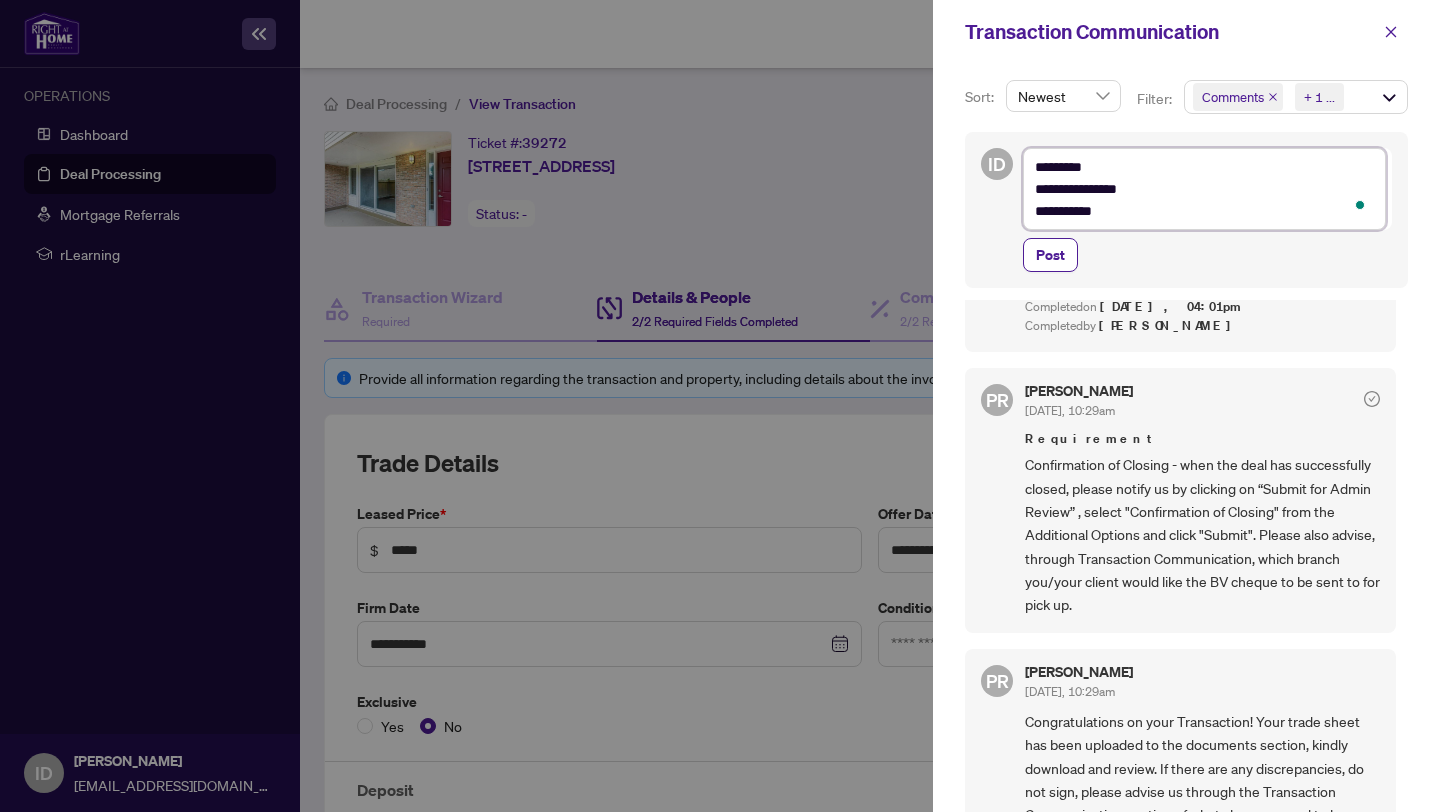 type on "**********" 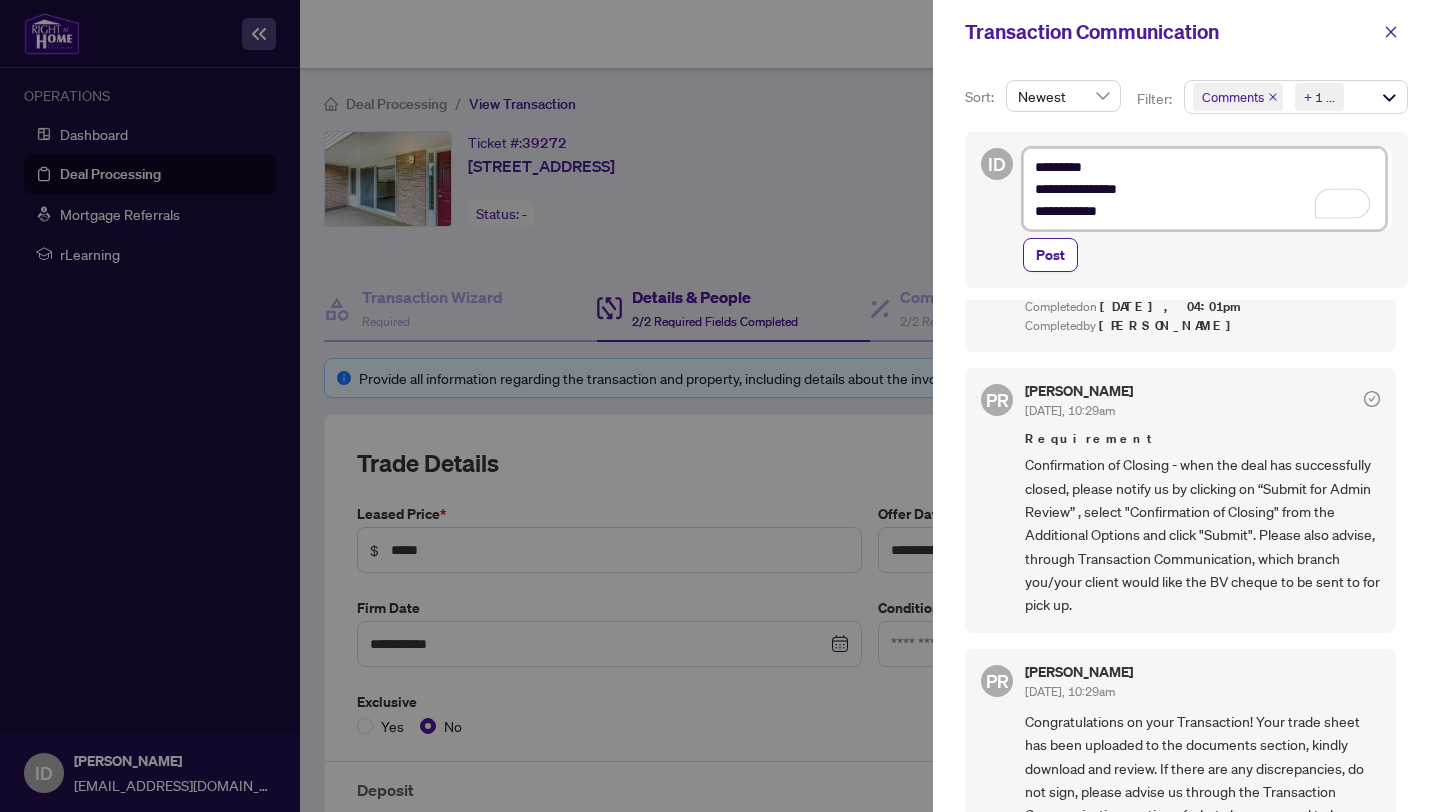 type on "**********" 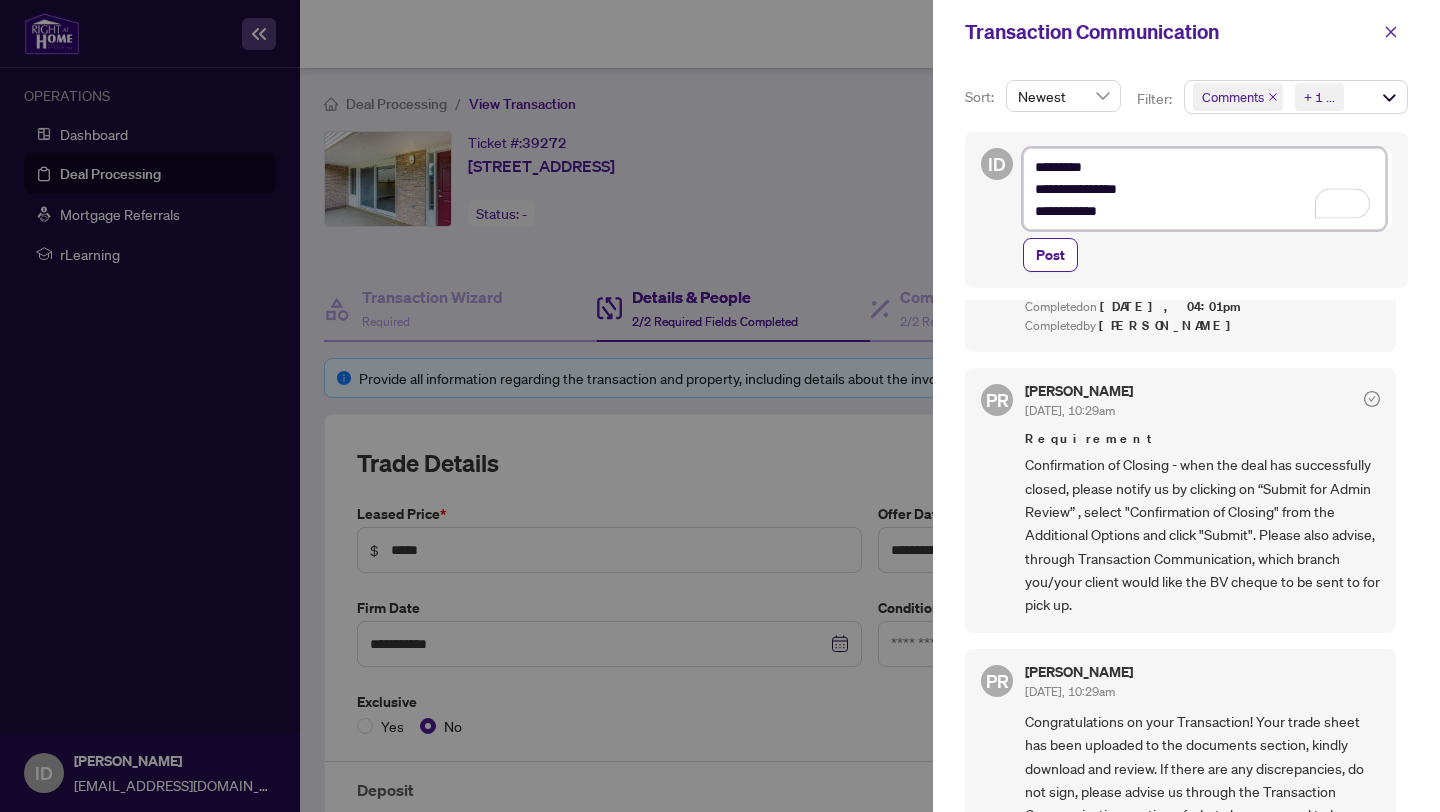 type on "**********" 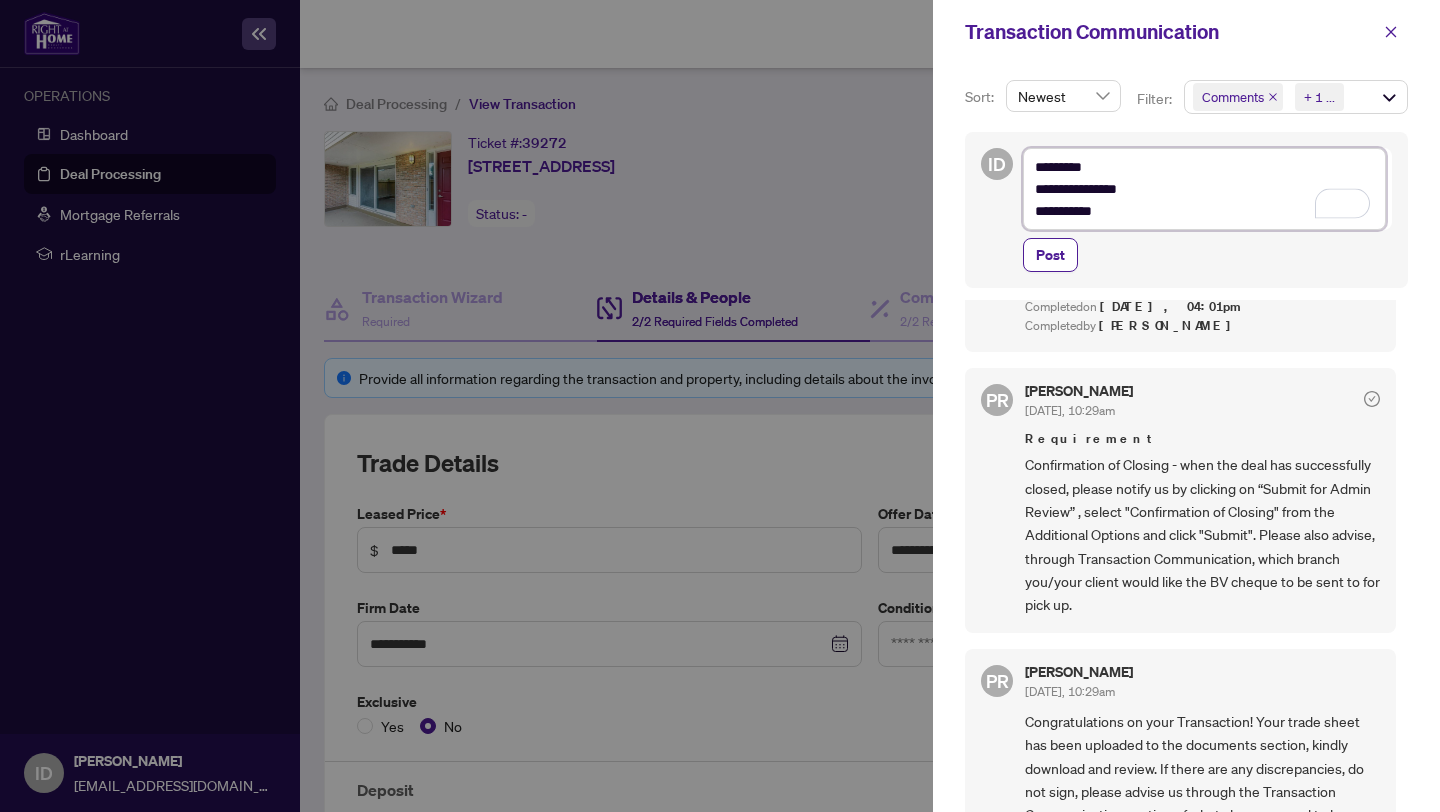 type on "**********" 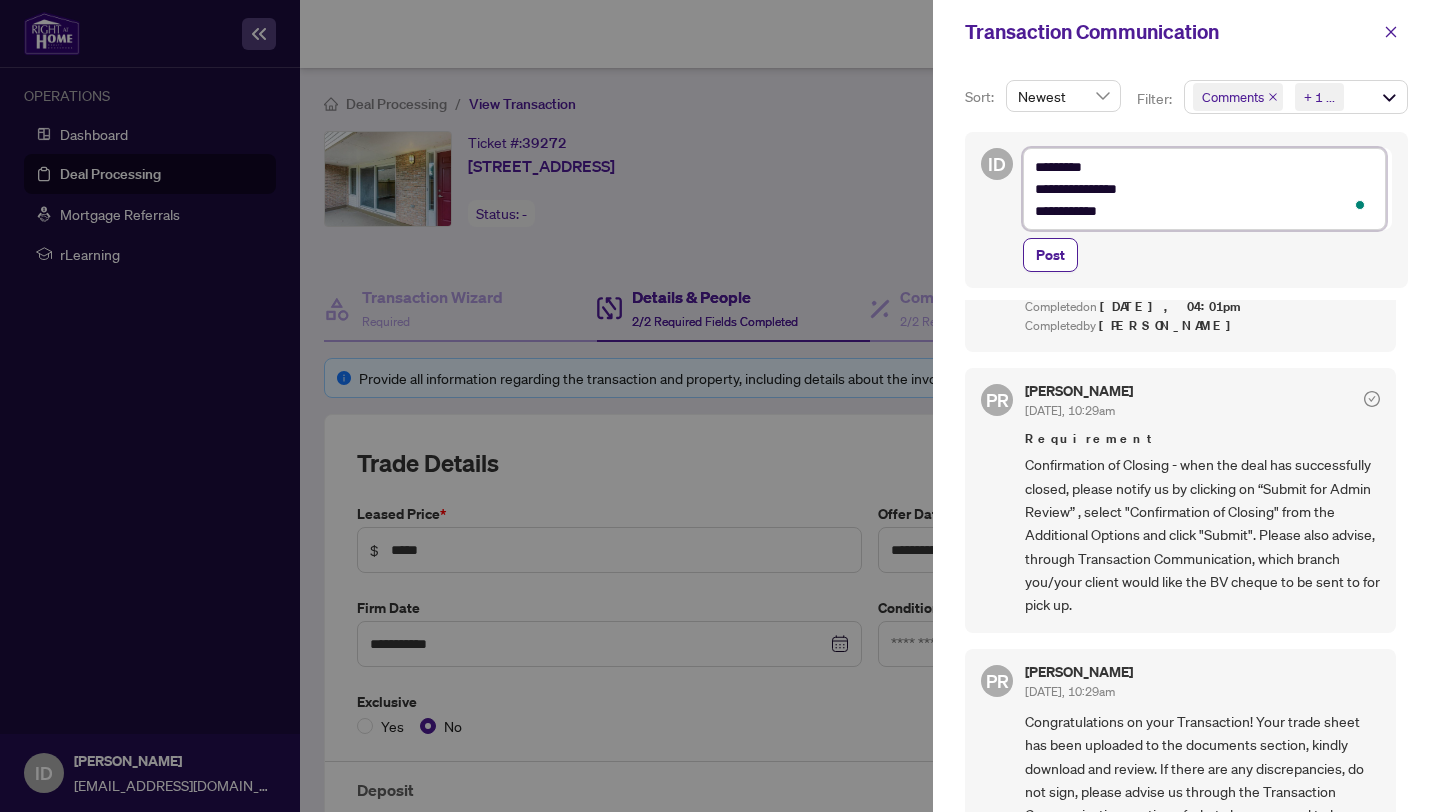 type on "**********" 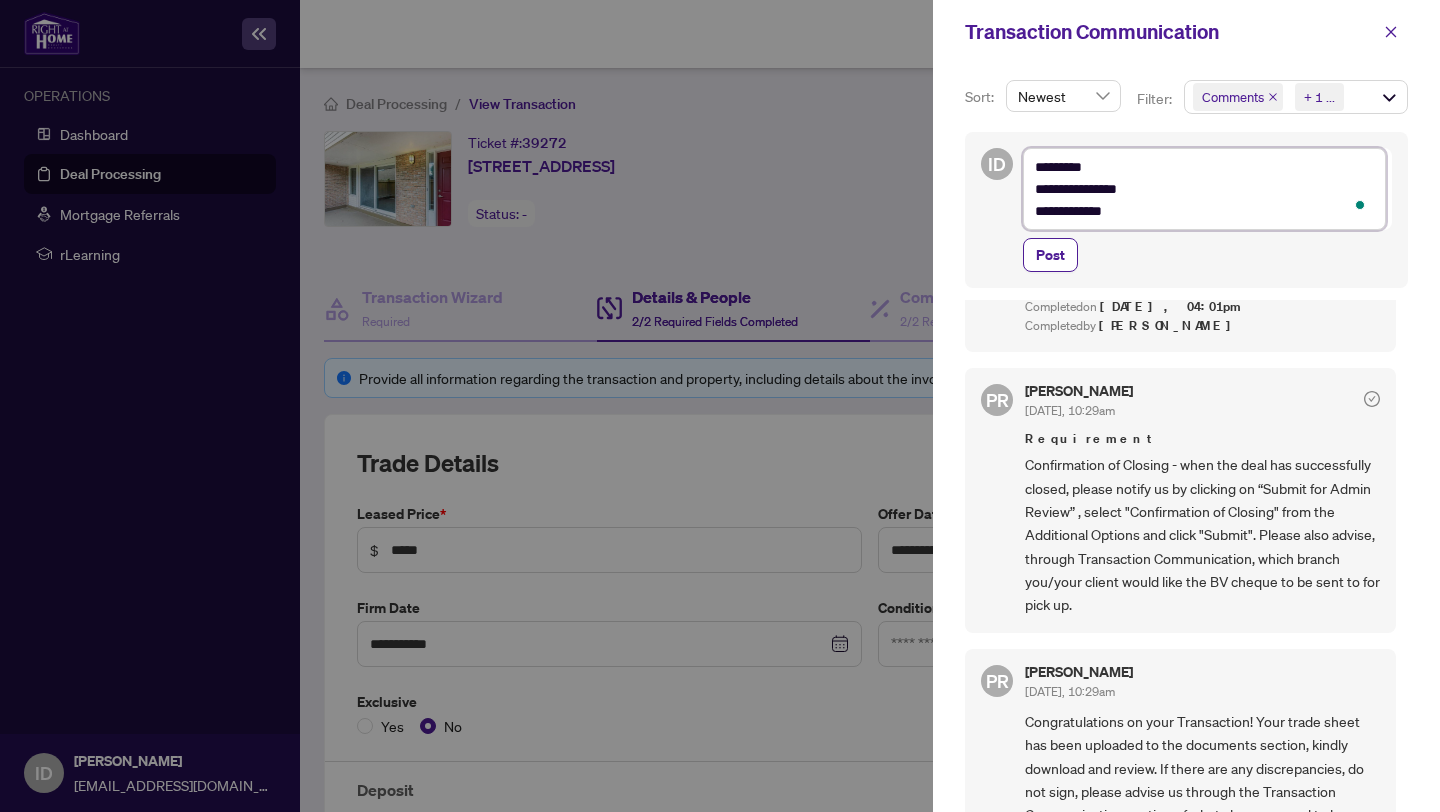 type on "**********" 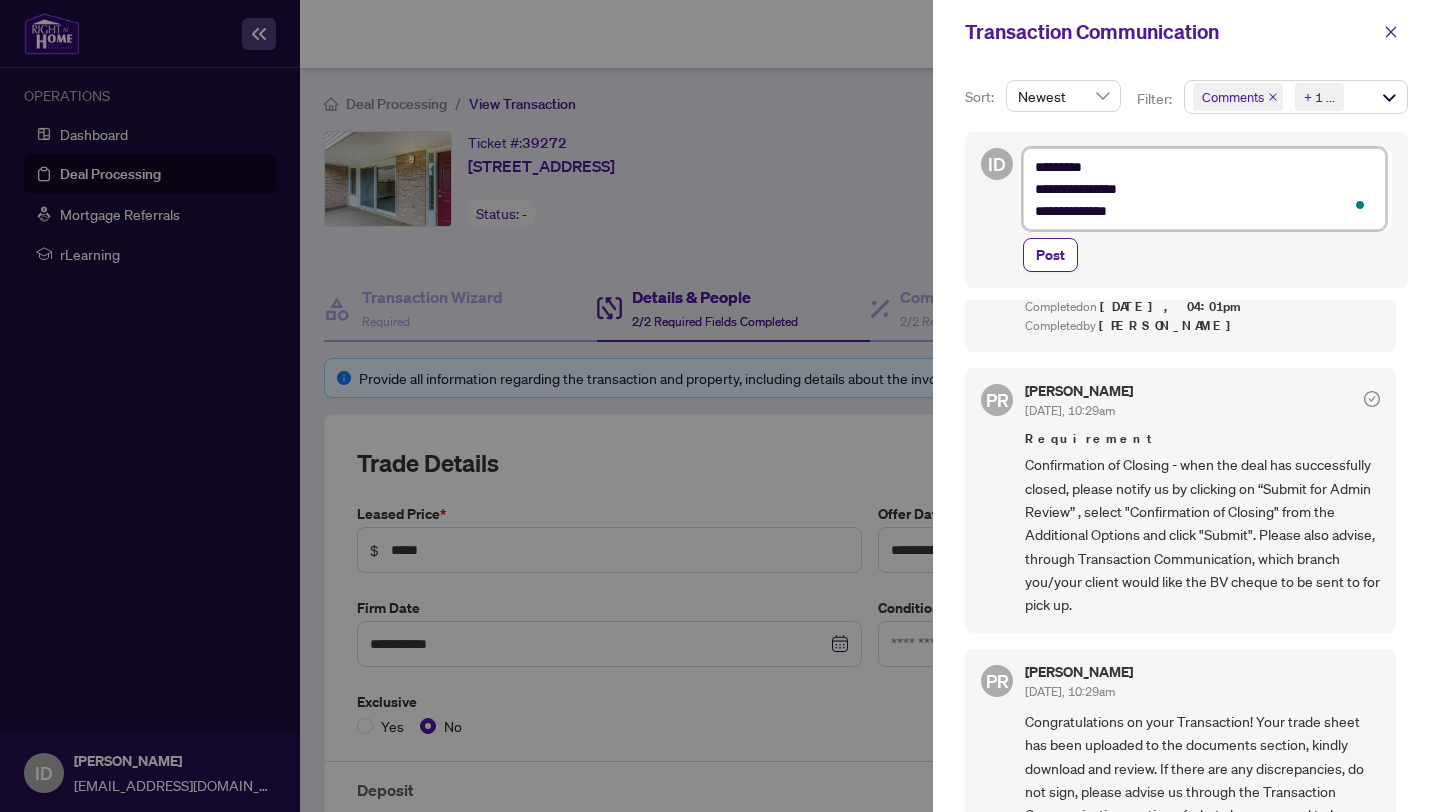 type on "**********" 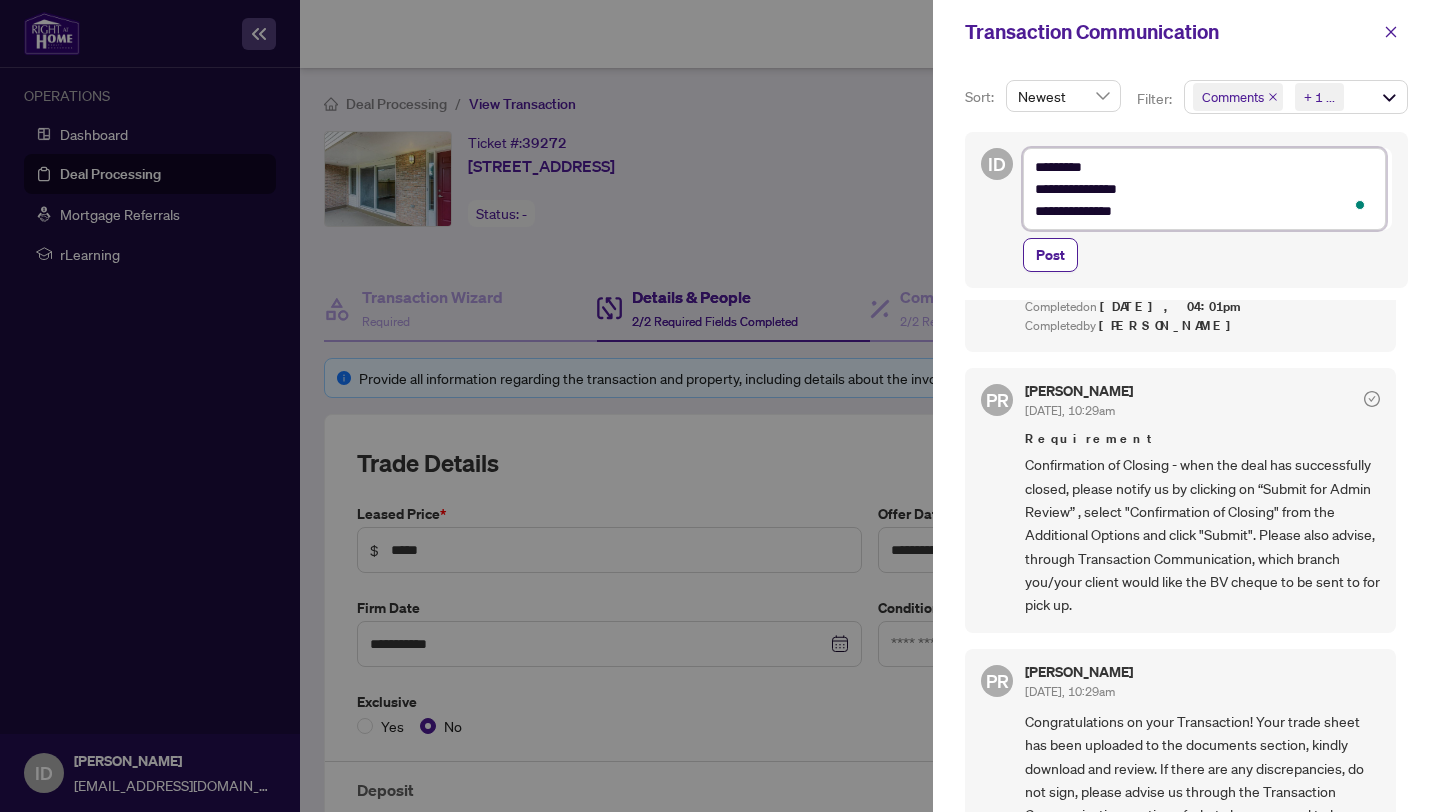 type on "**********" 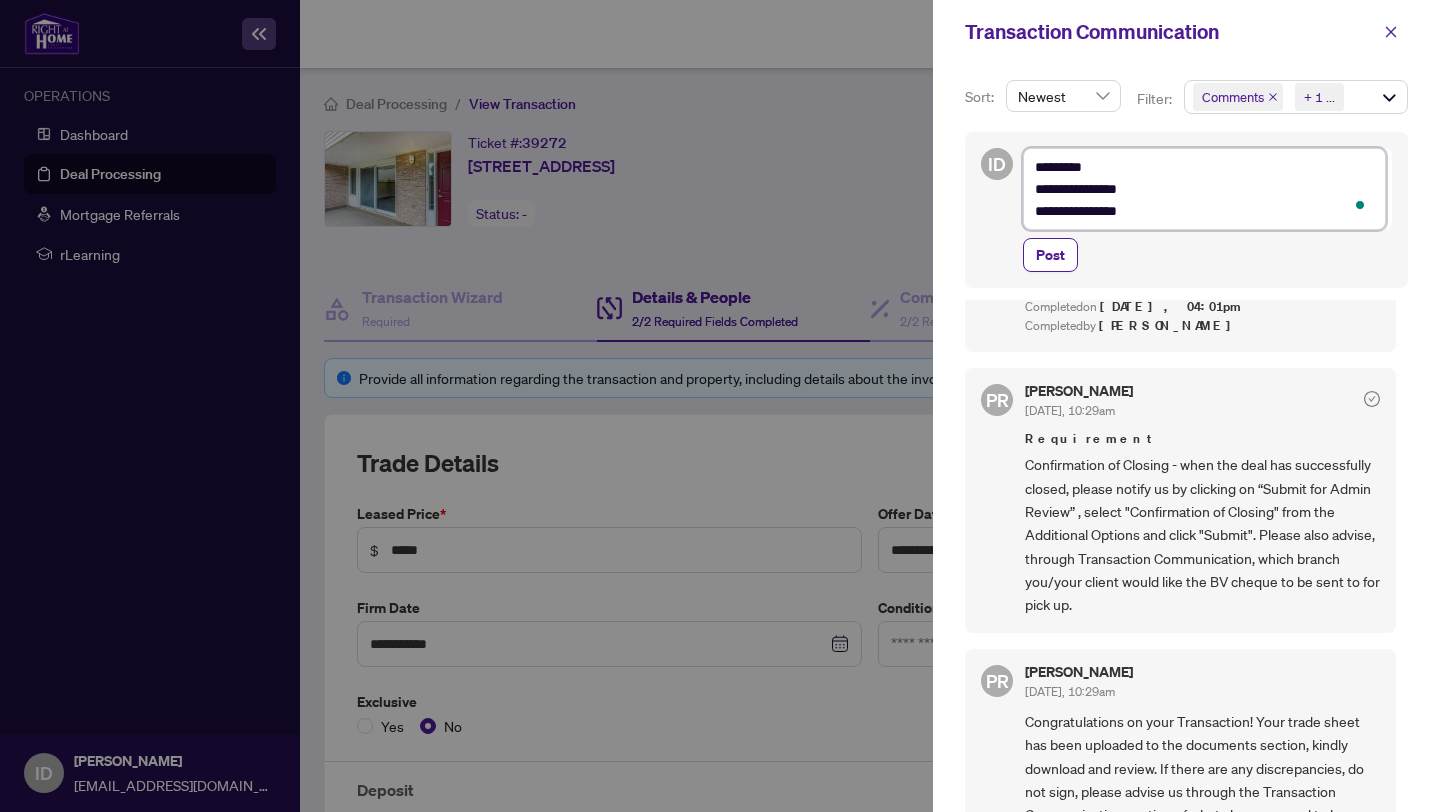 type on "**********" 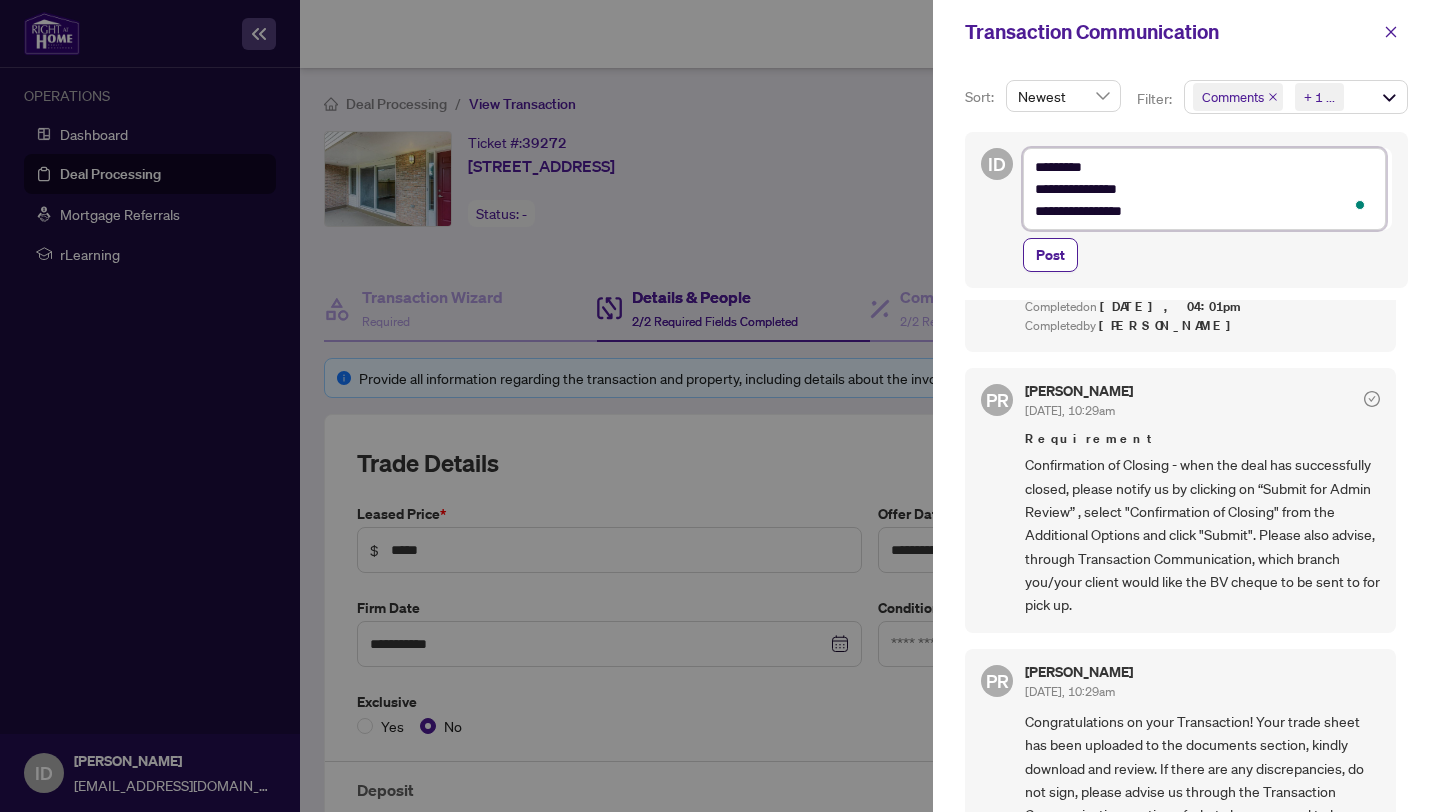 type on "**********" 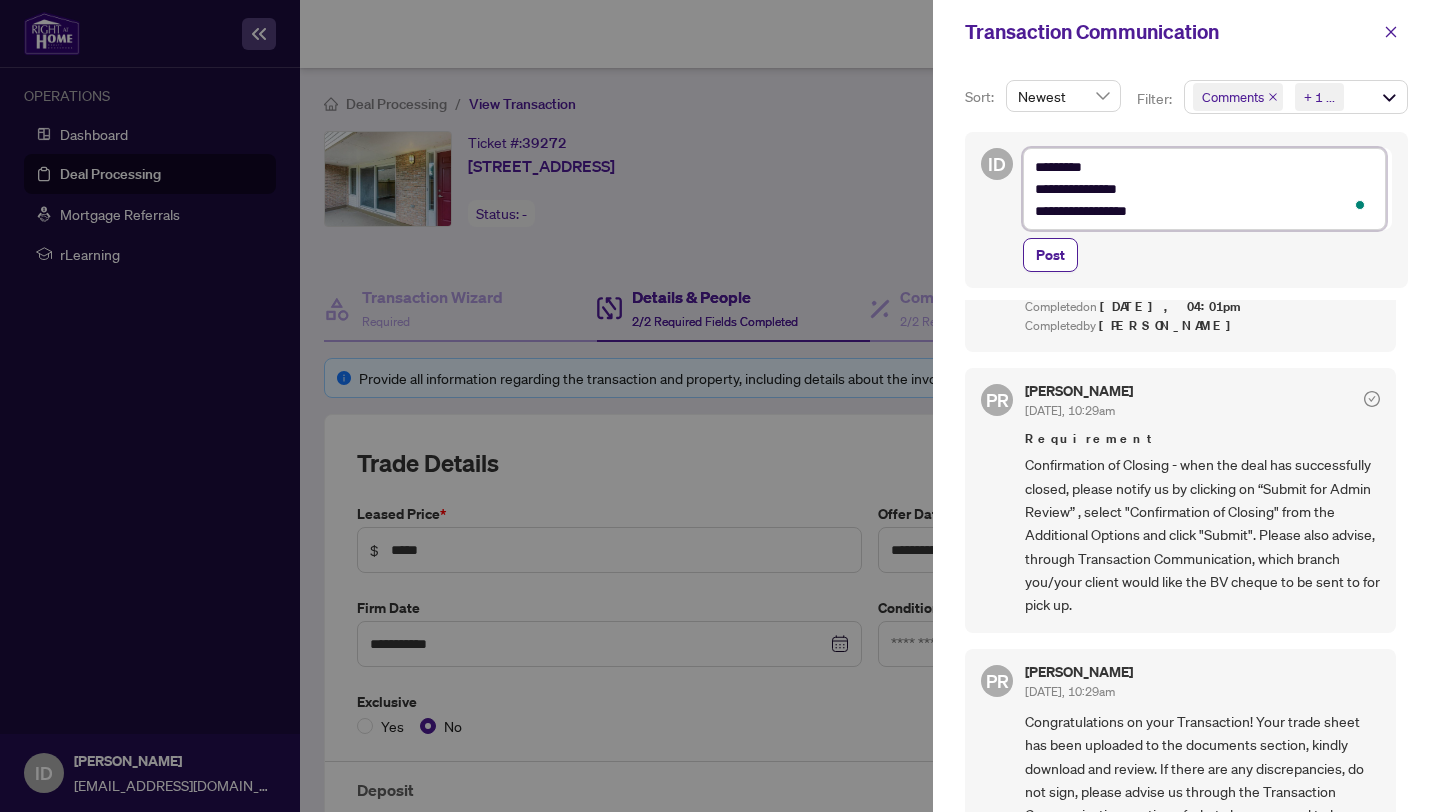 type on "**********" 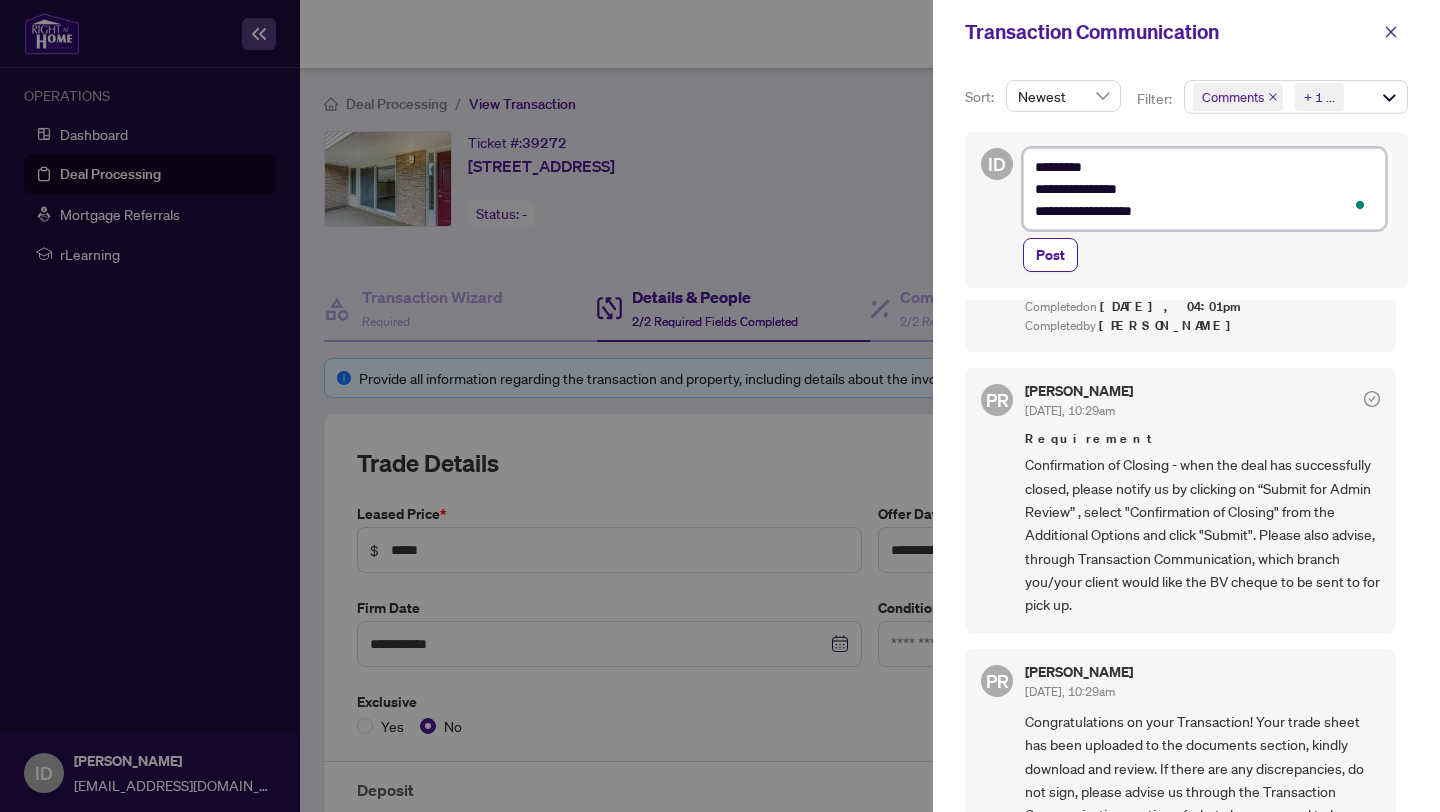 type on "**********" 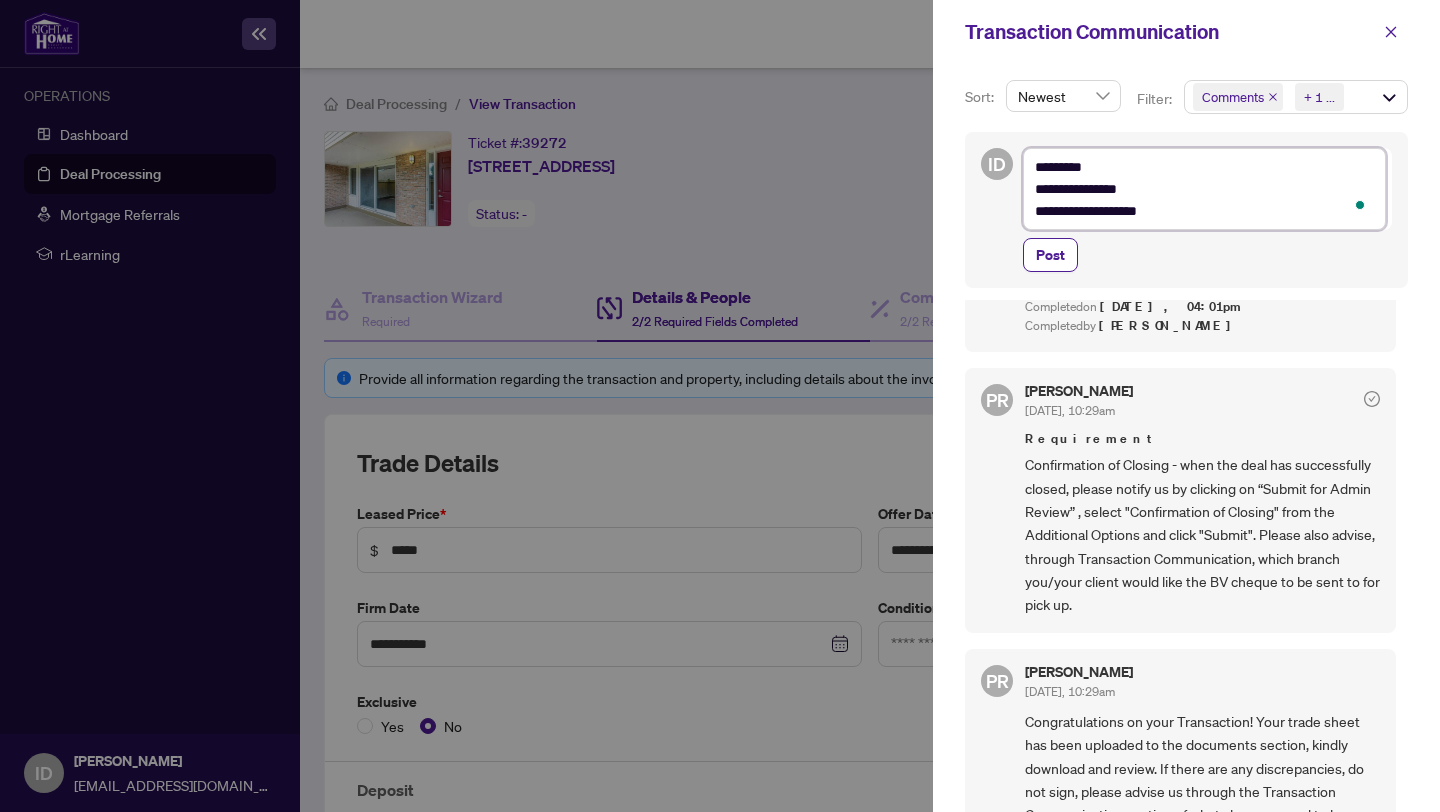 type on "**********" 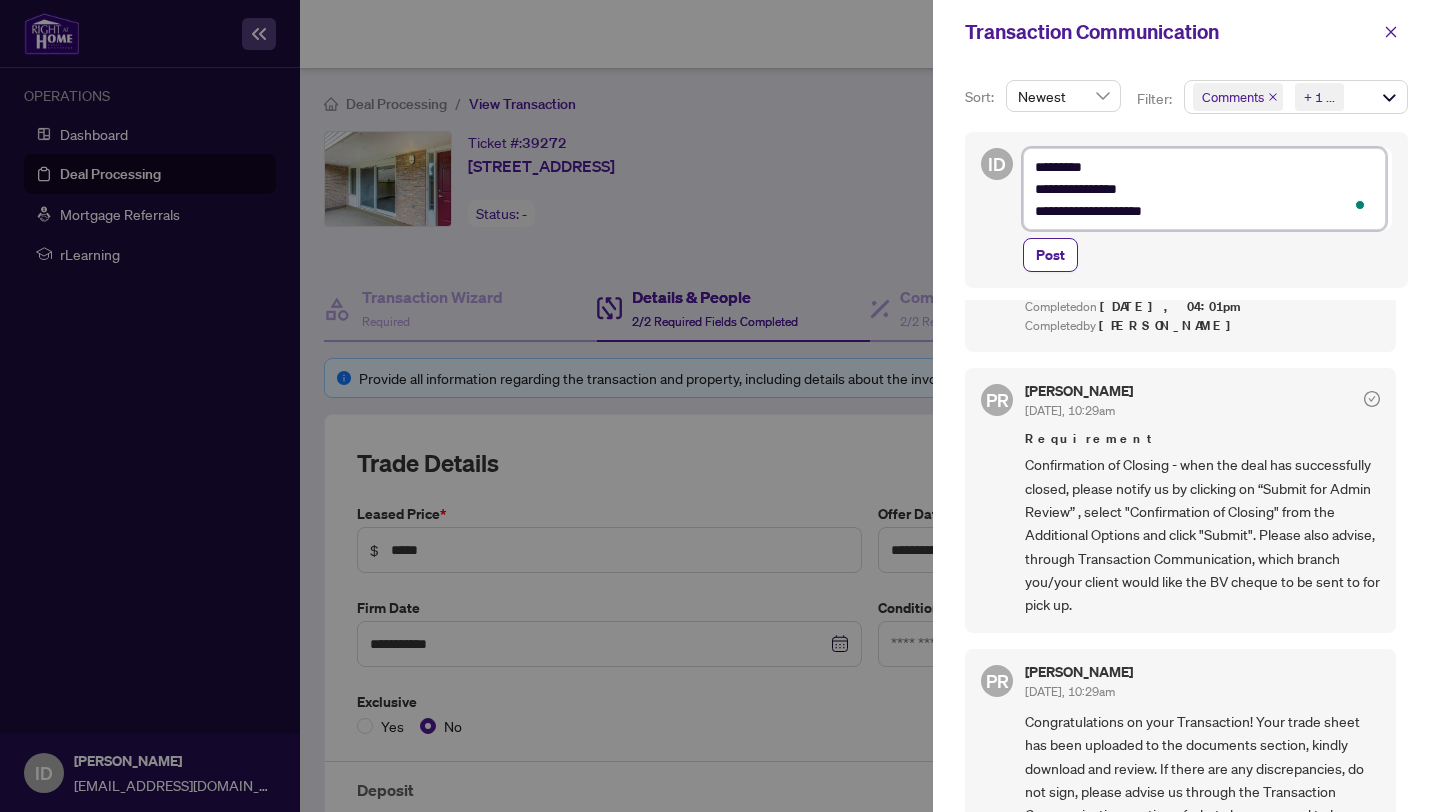 type on "**********" 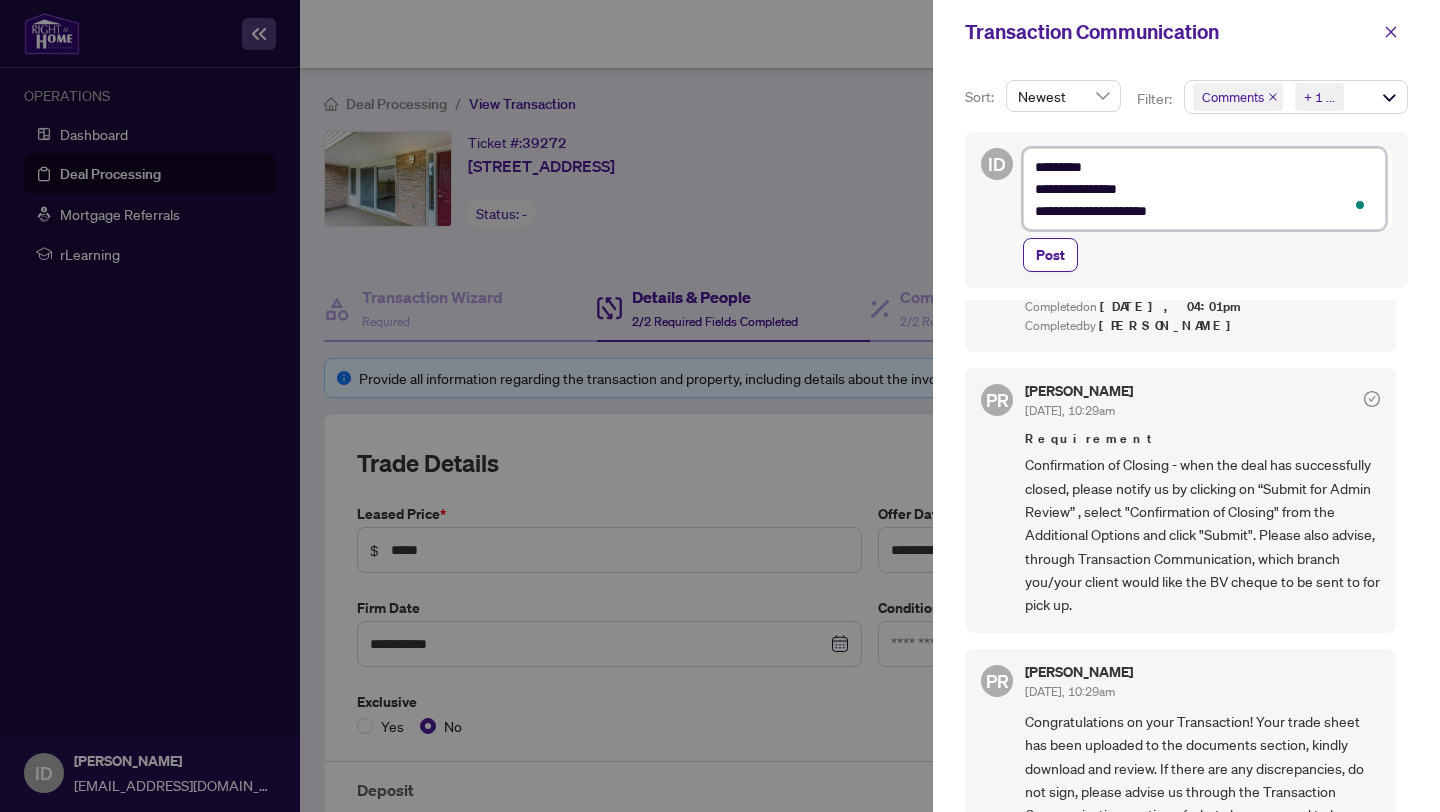 type on "**********" 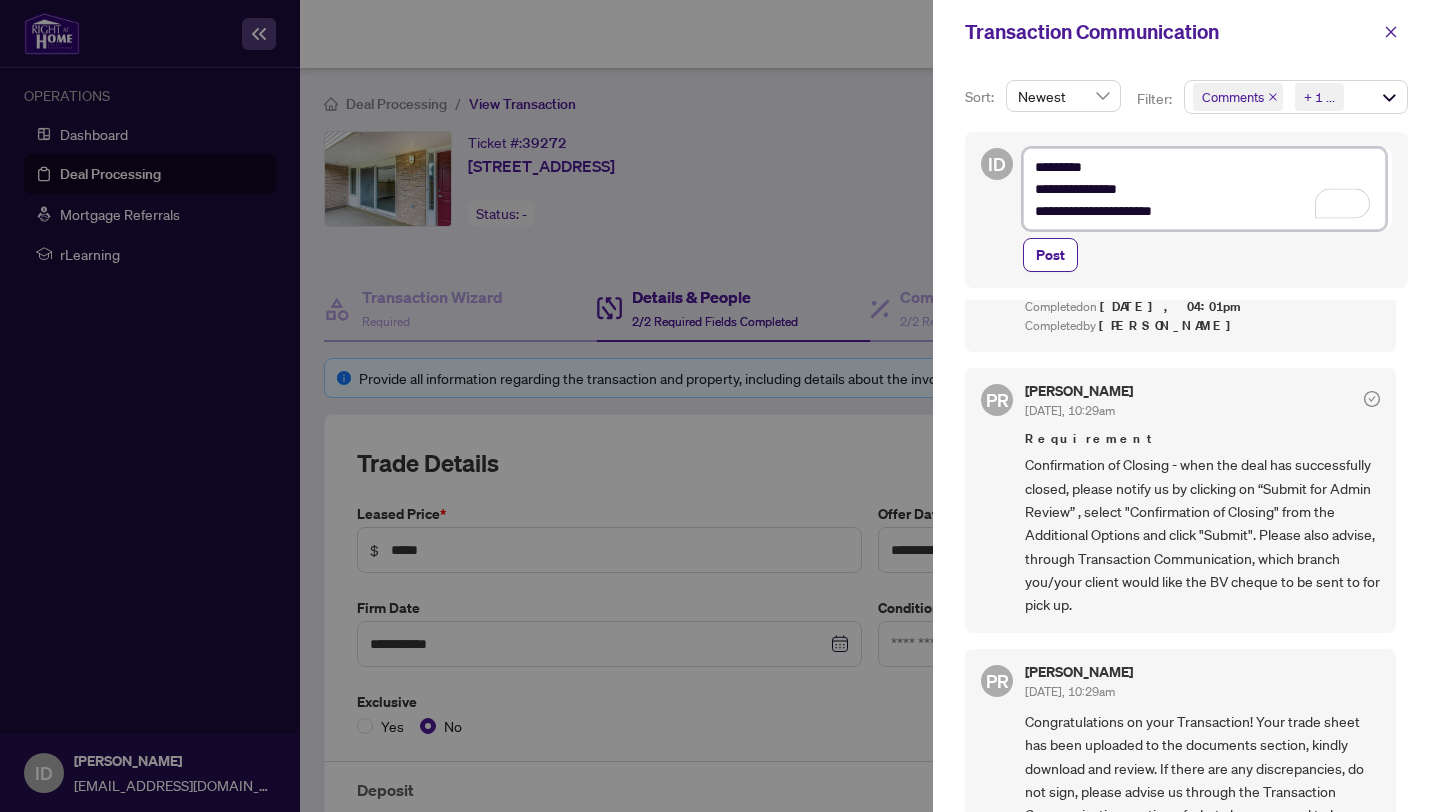 type on "**********" 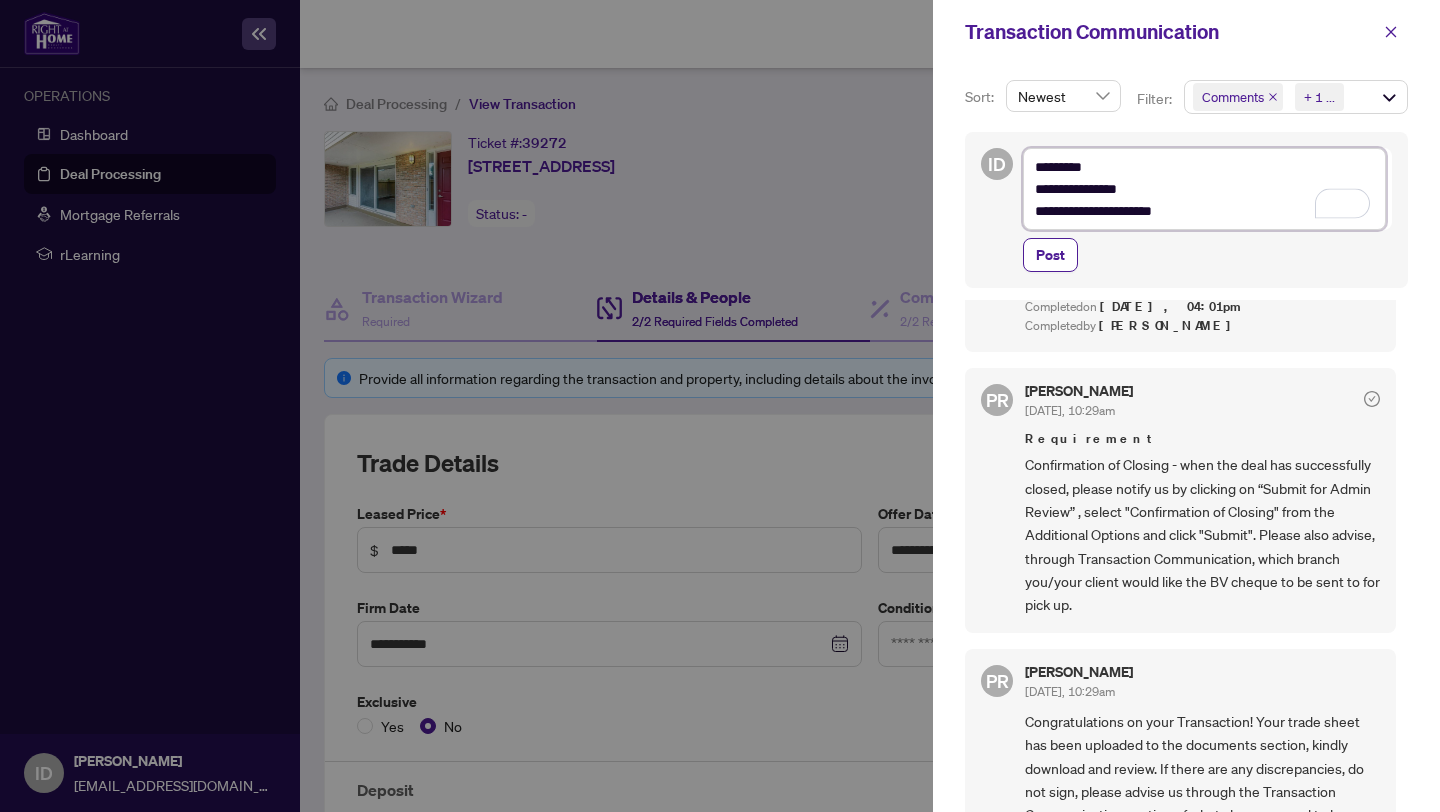 type on "**********" 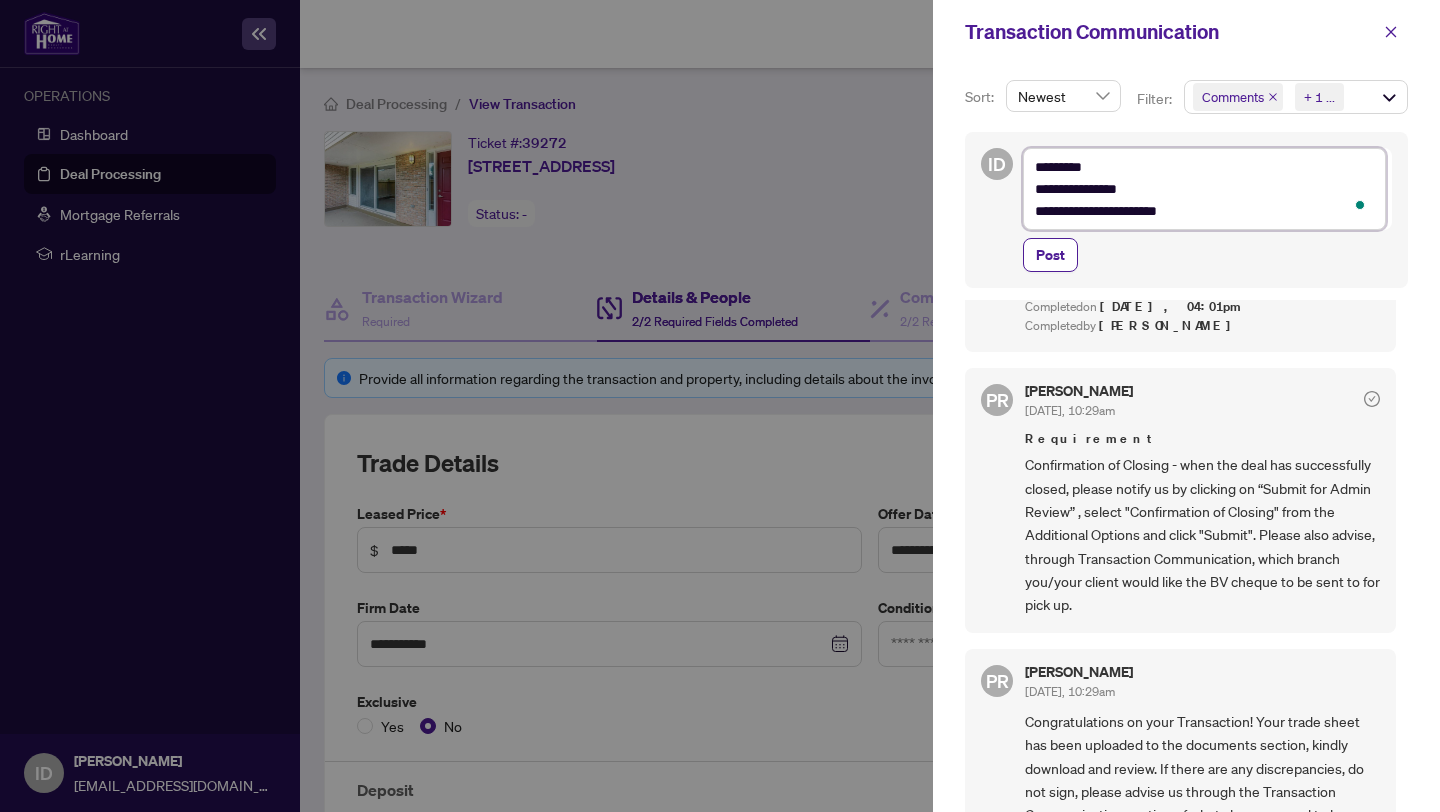 type on "**********" 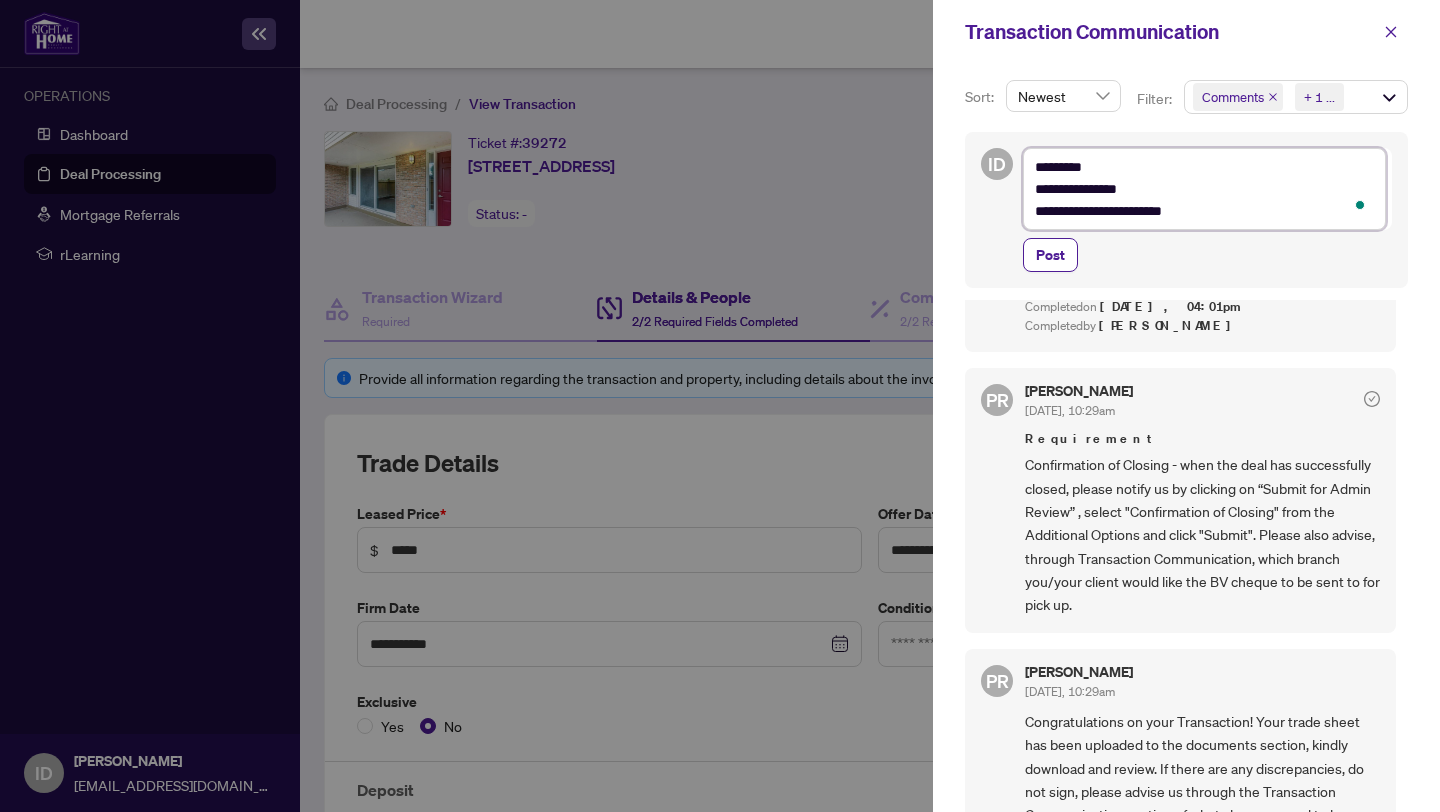 type on "**********" 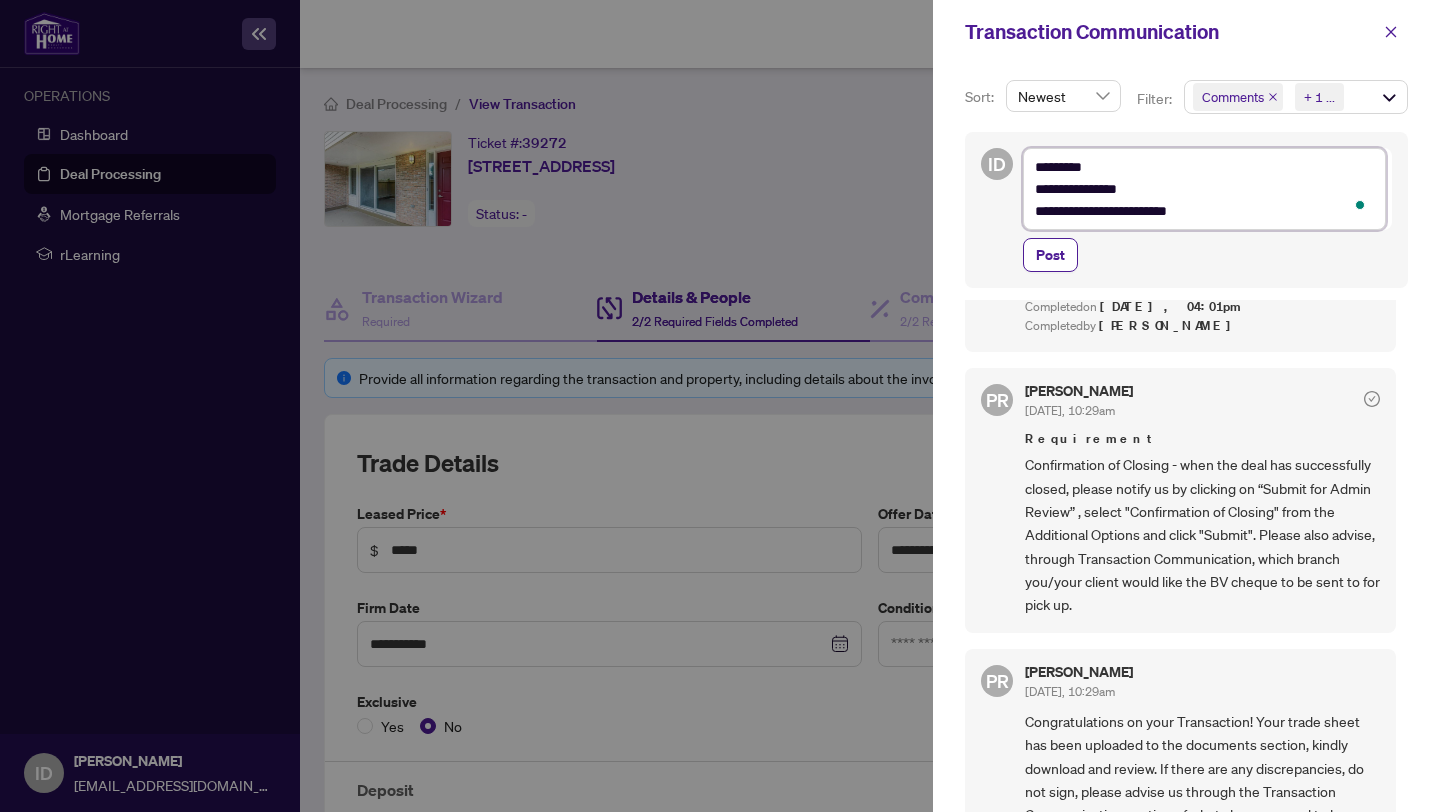 type on "**********" 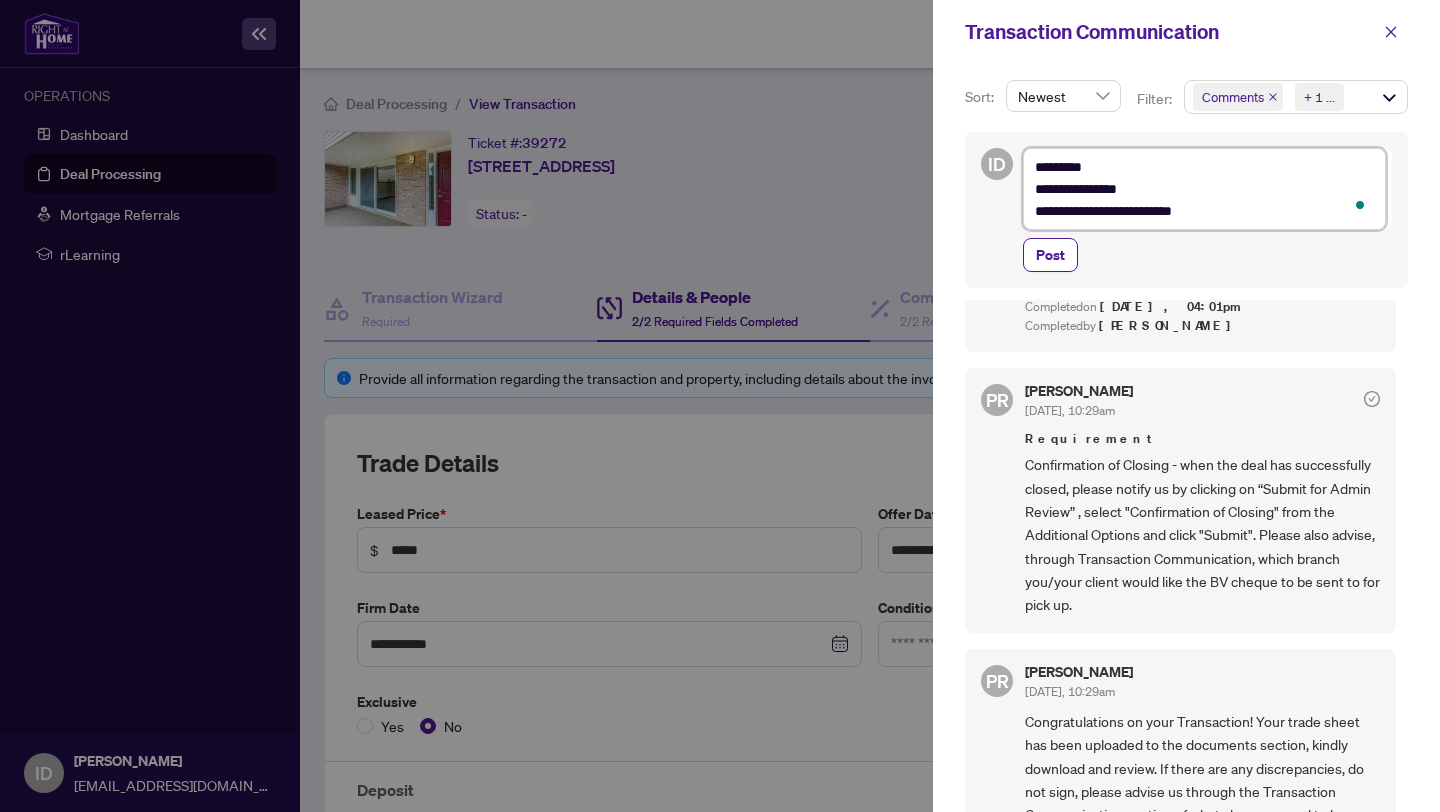 type on "**********" 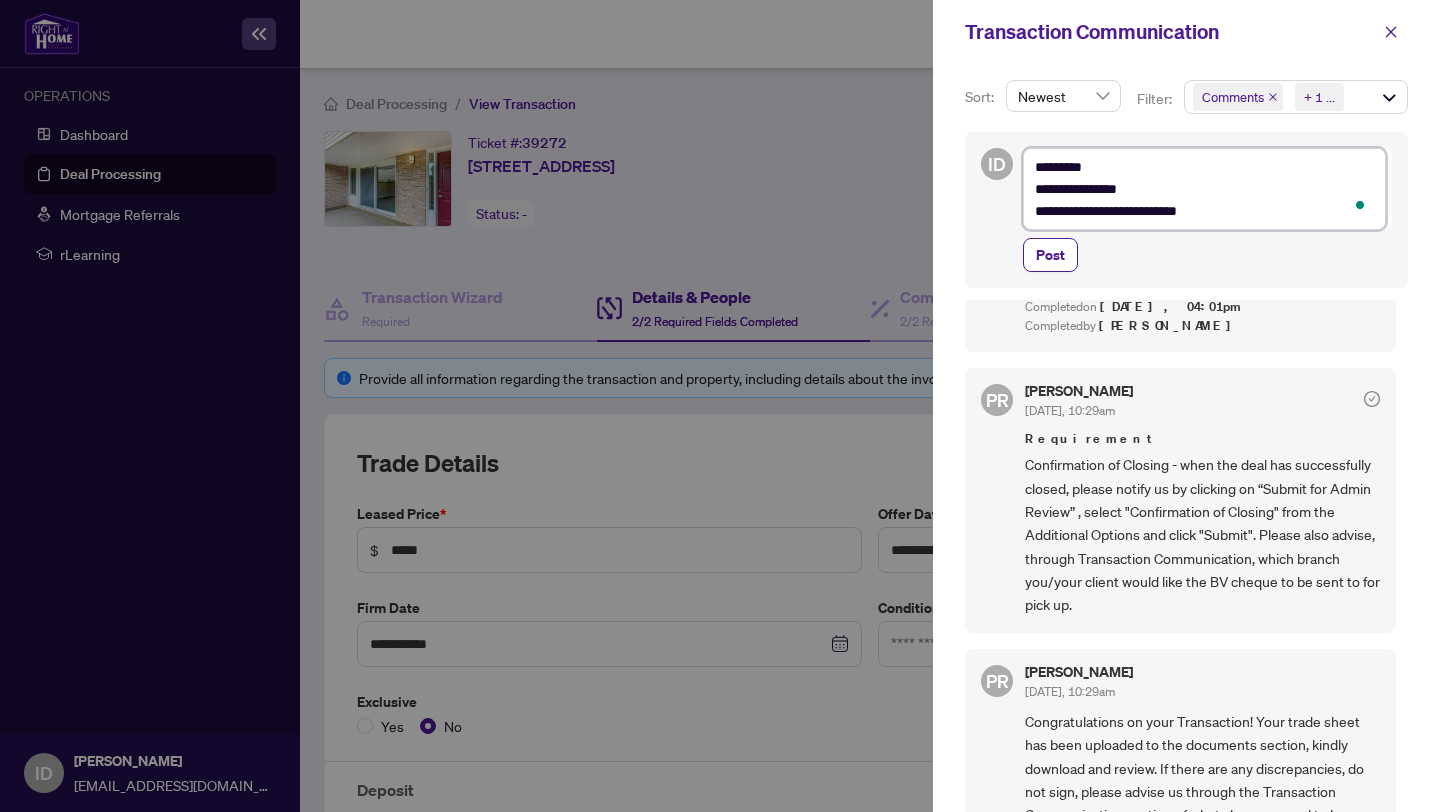 type on "**********" 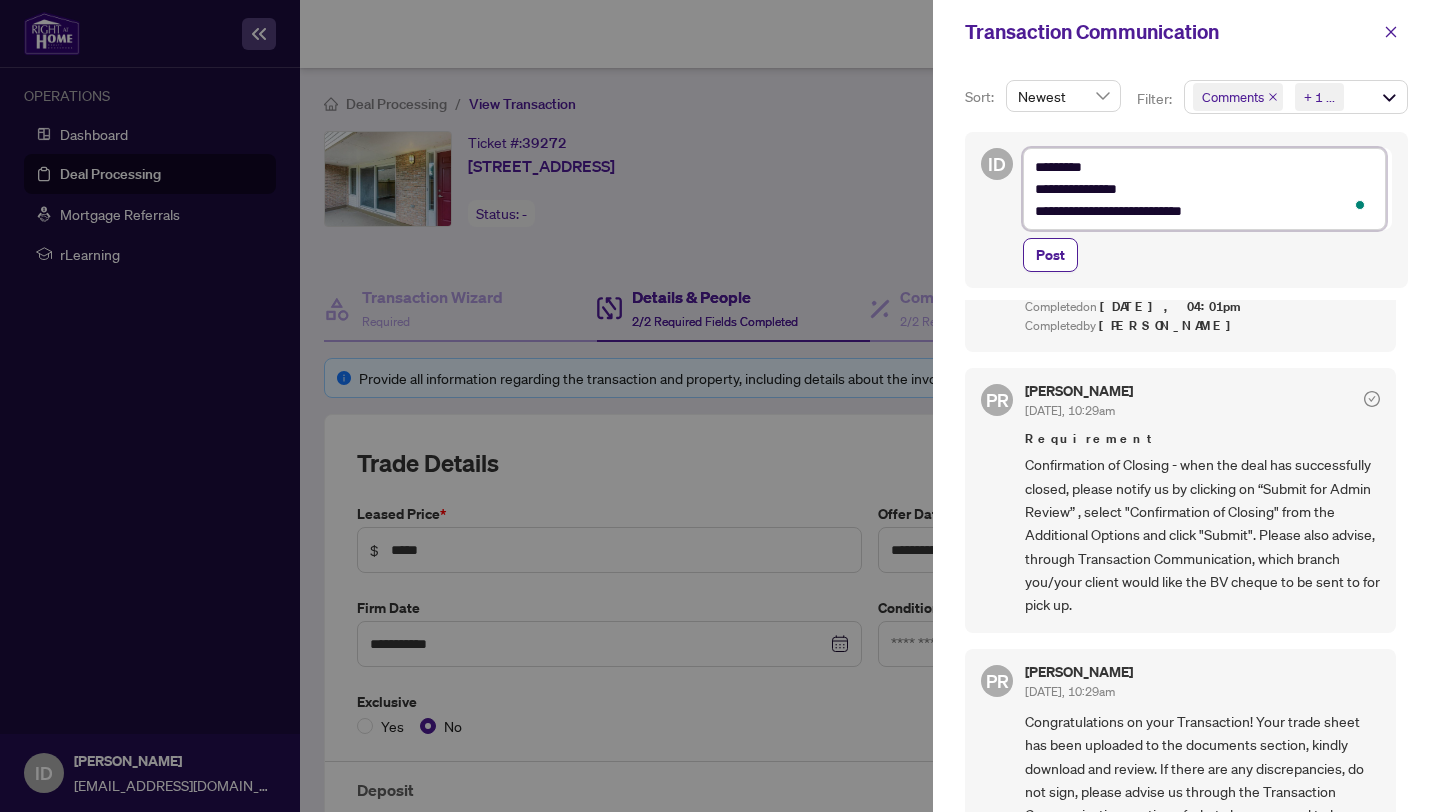 type on "**********" 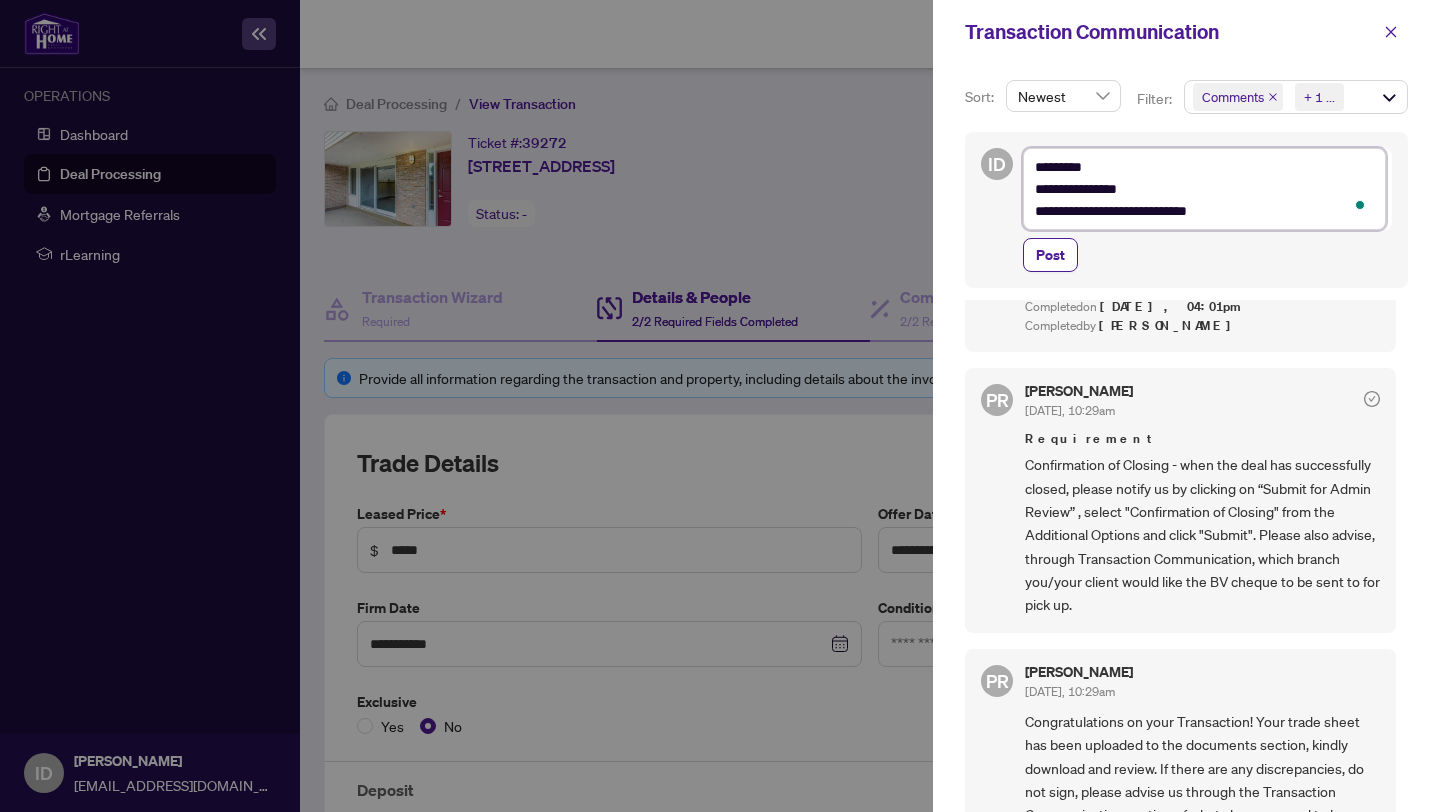type on "**********" 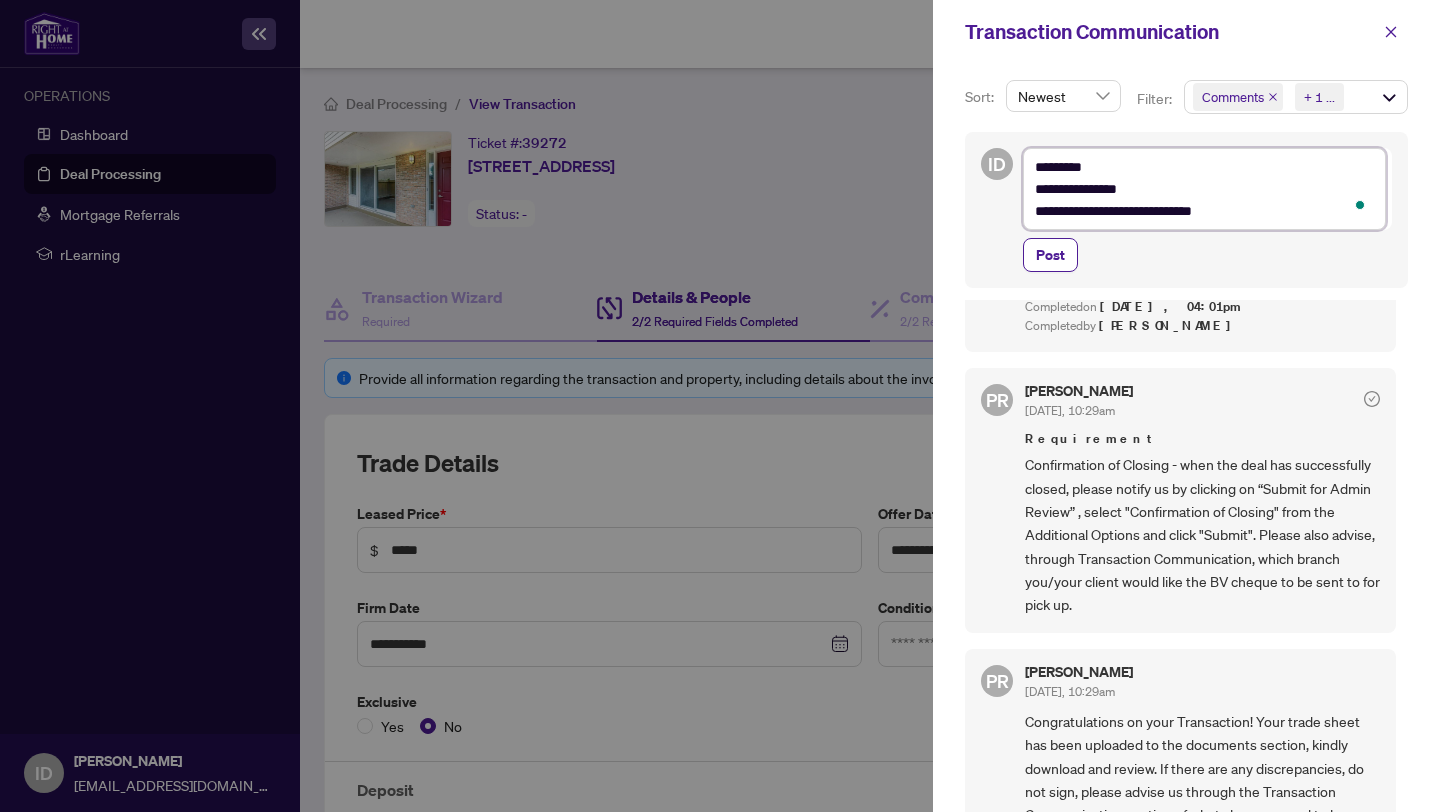 type on "**********" 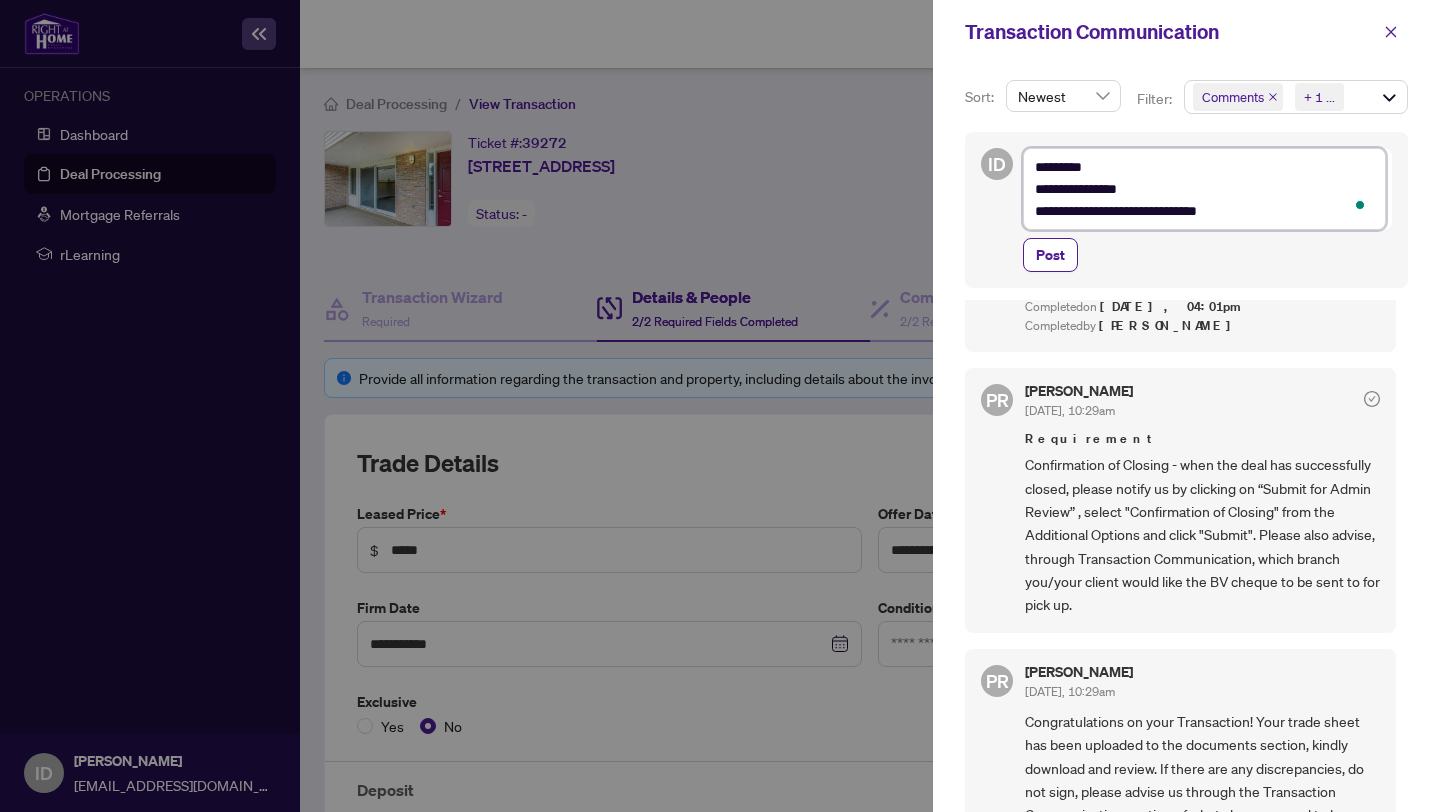 type on "**********" 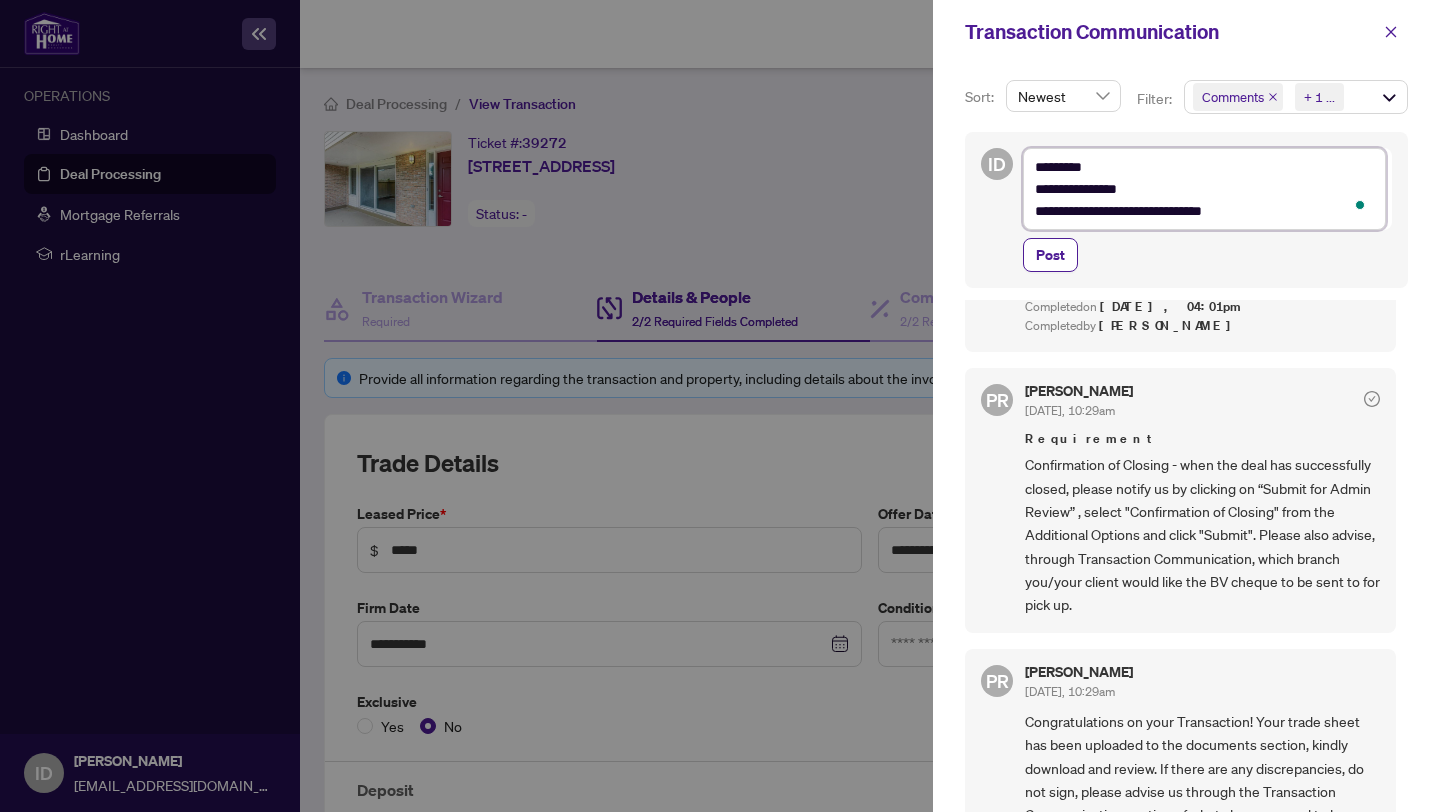 type on "**********" 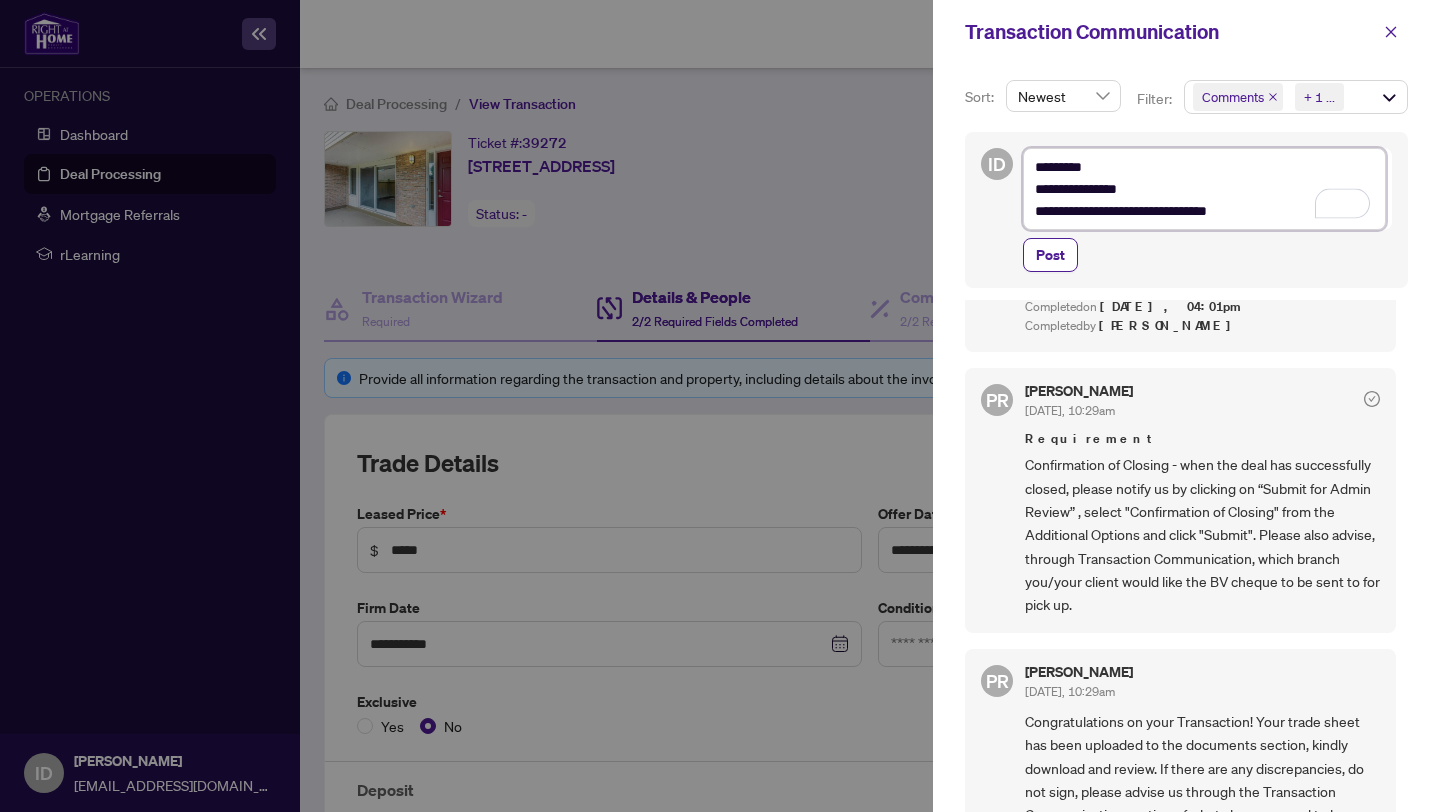 type on "**********" 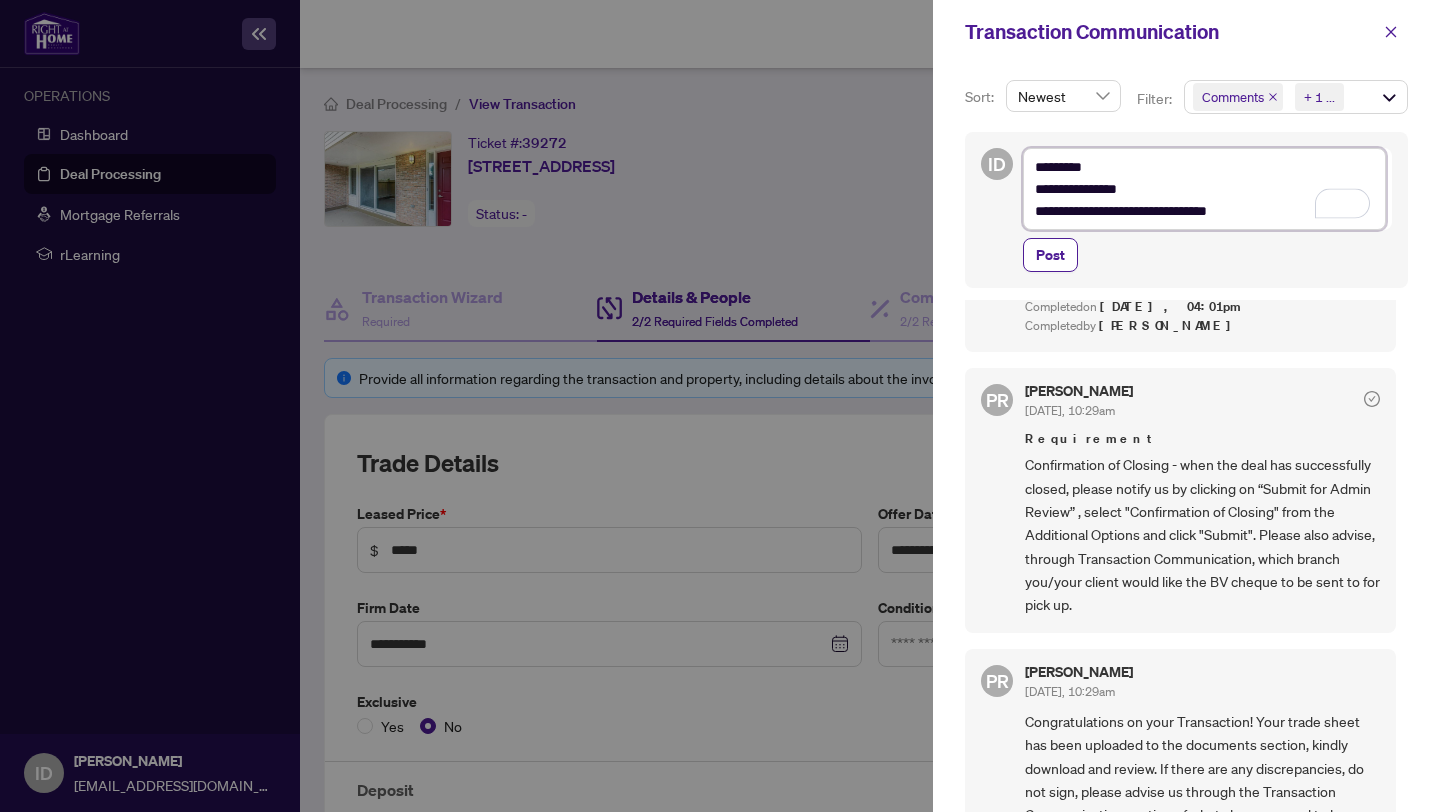 type on "**********" 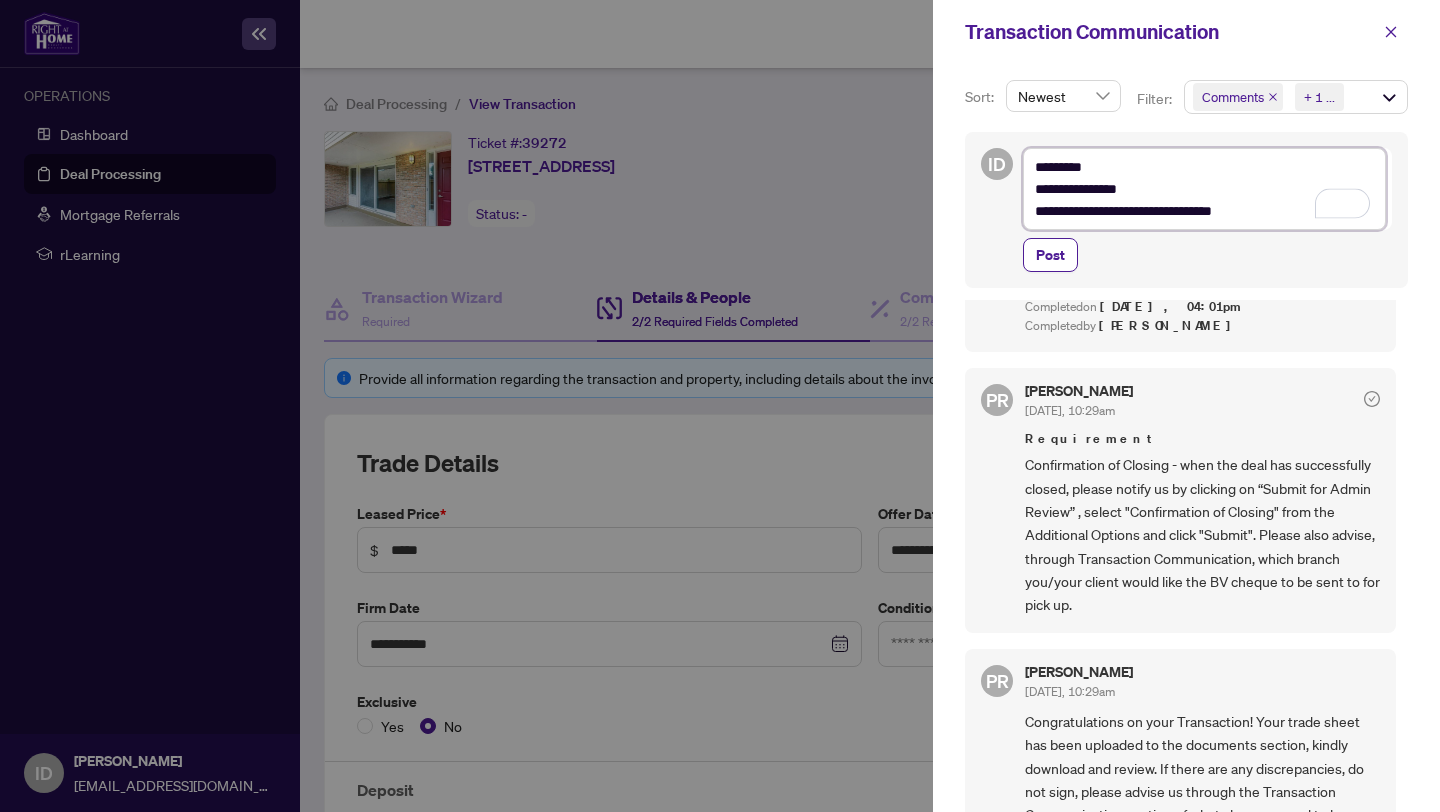 type on "**********" 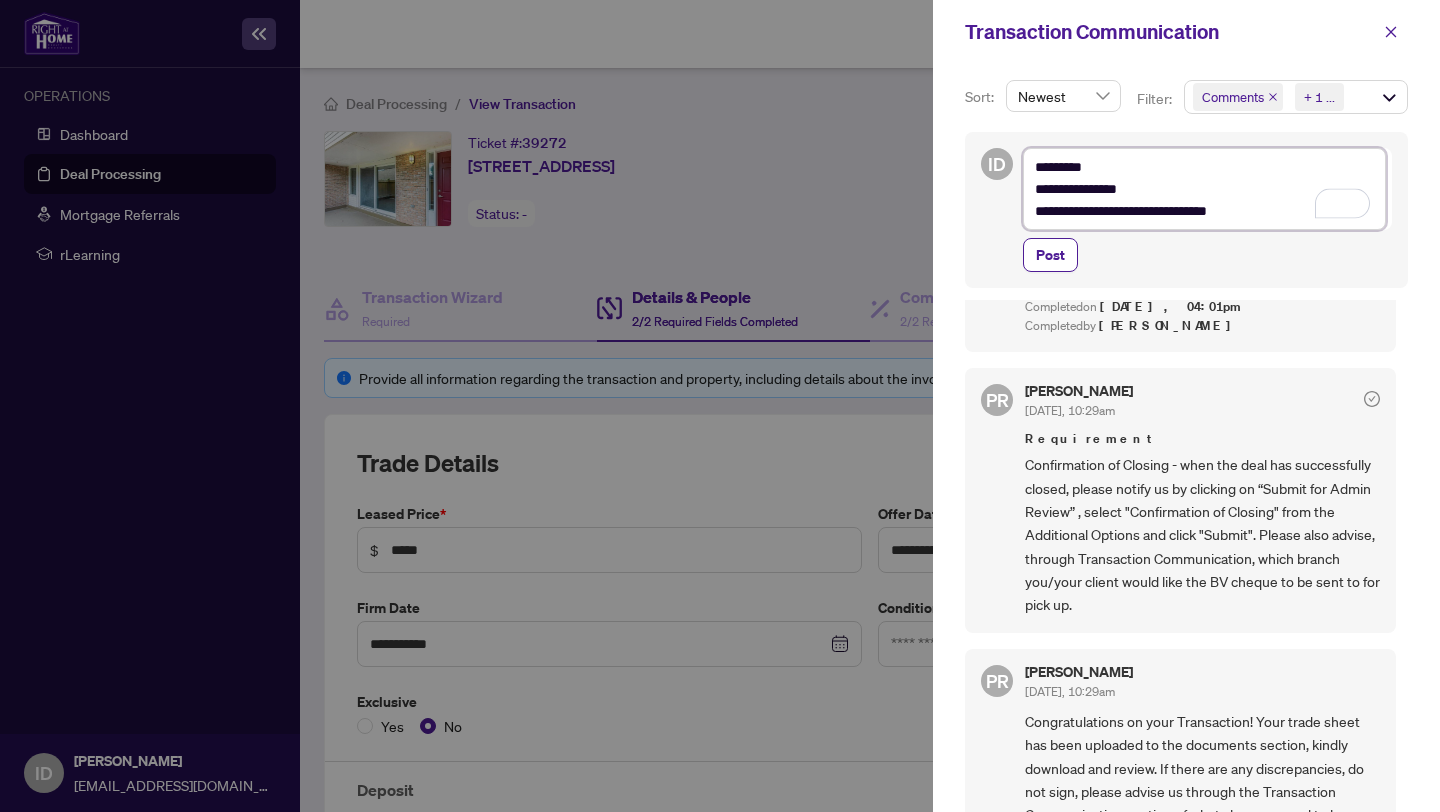 type on "**********" 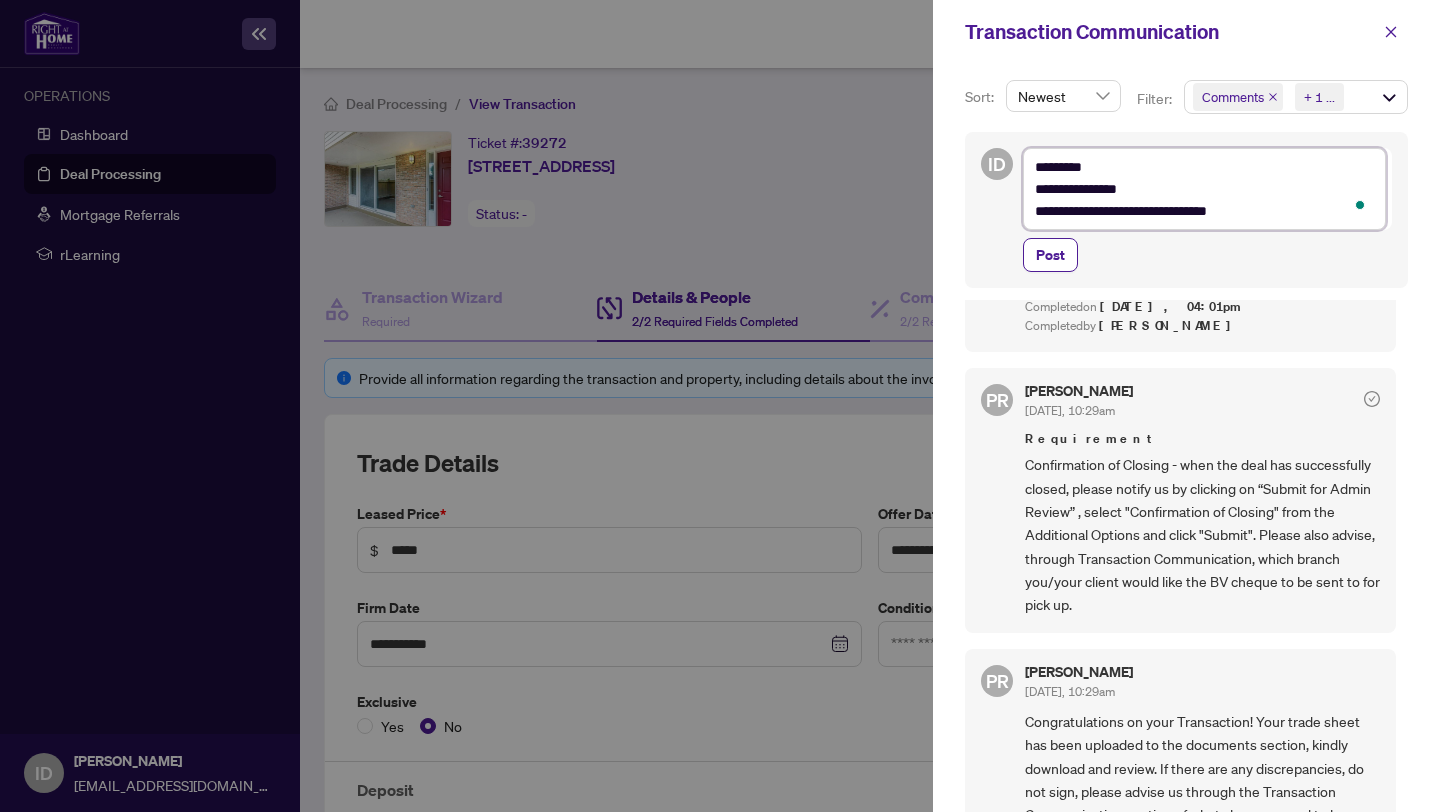 type 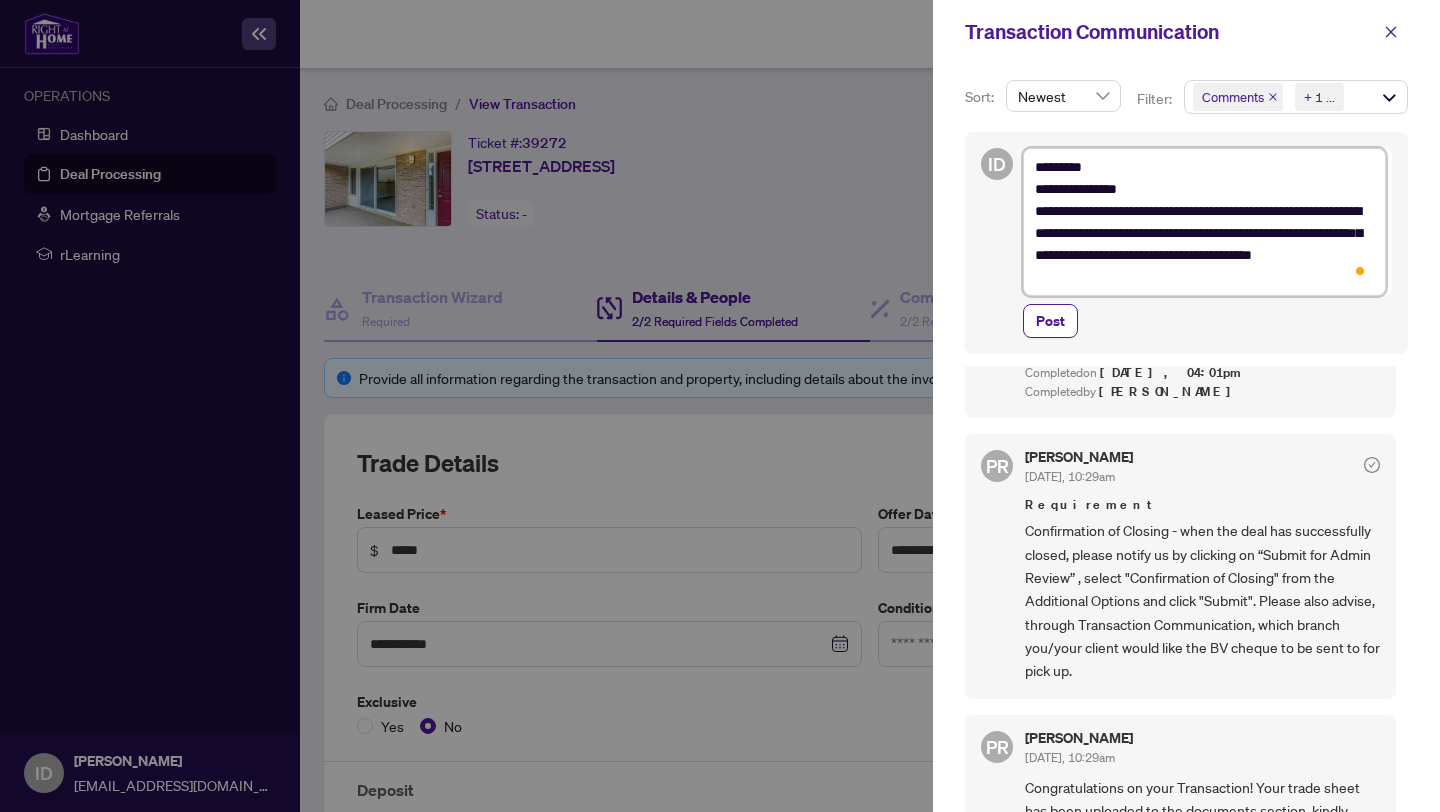 click on "**********" at bounding box center [1204, 222] 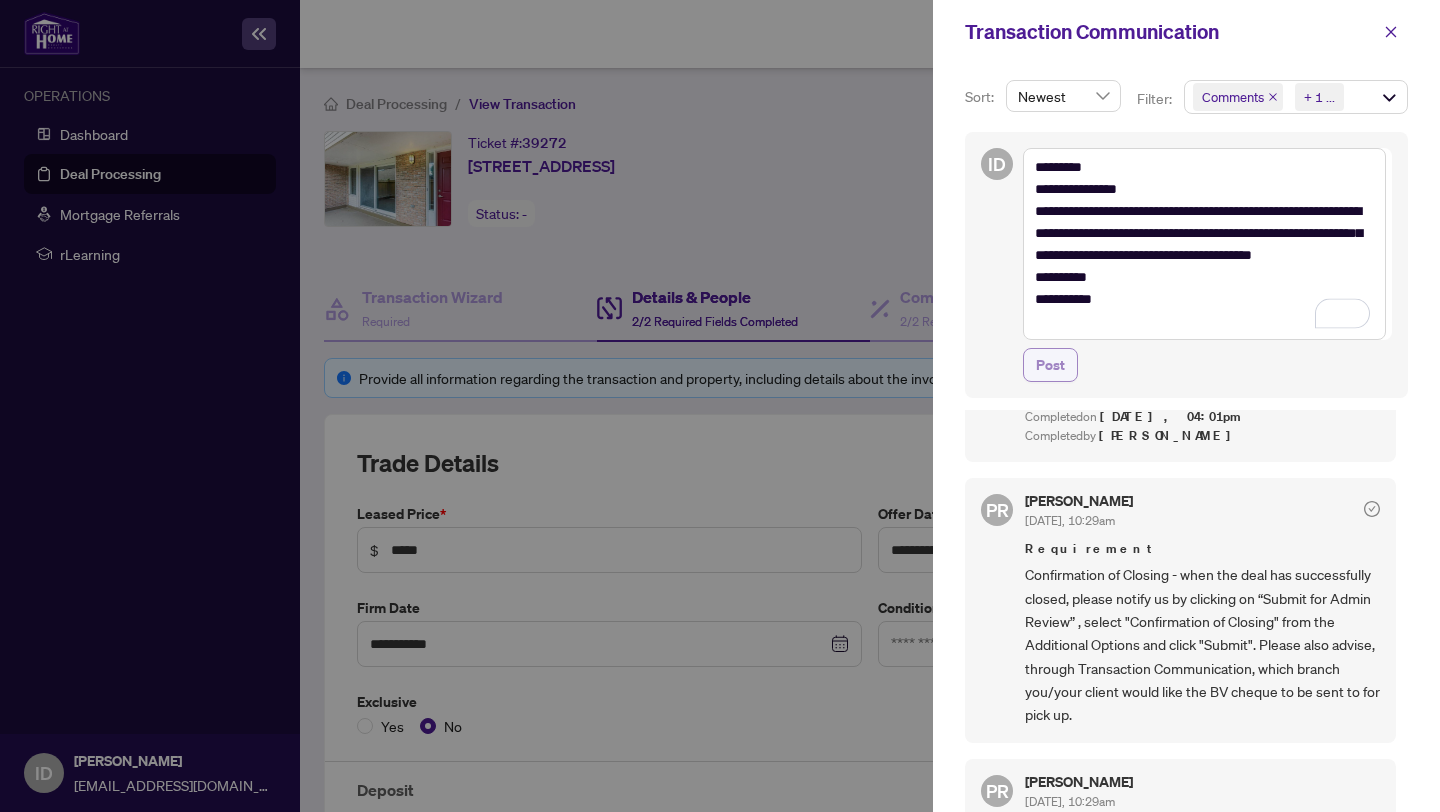 click on "Post" at bounding box center [1050, 365] 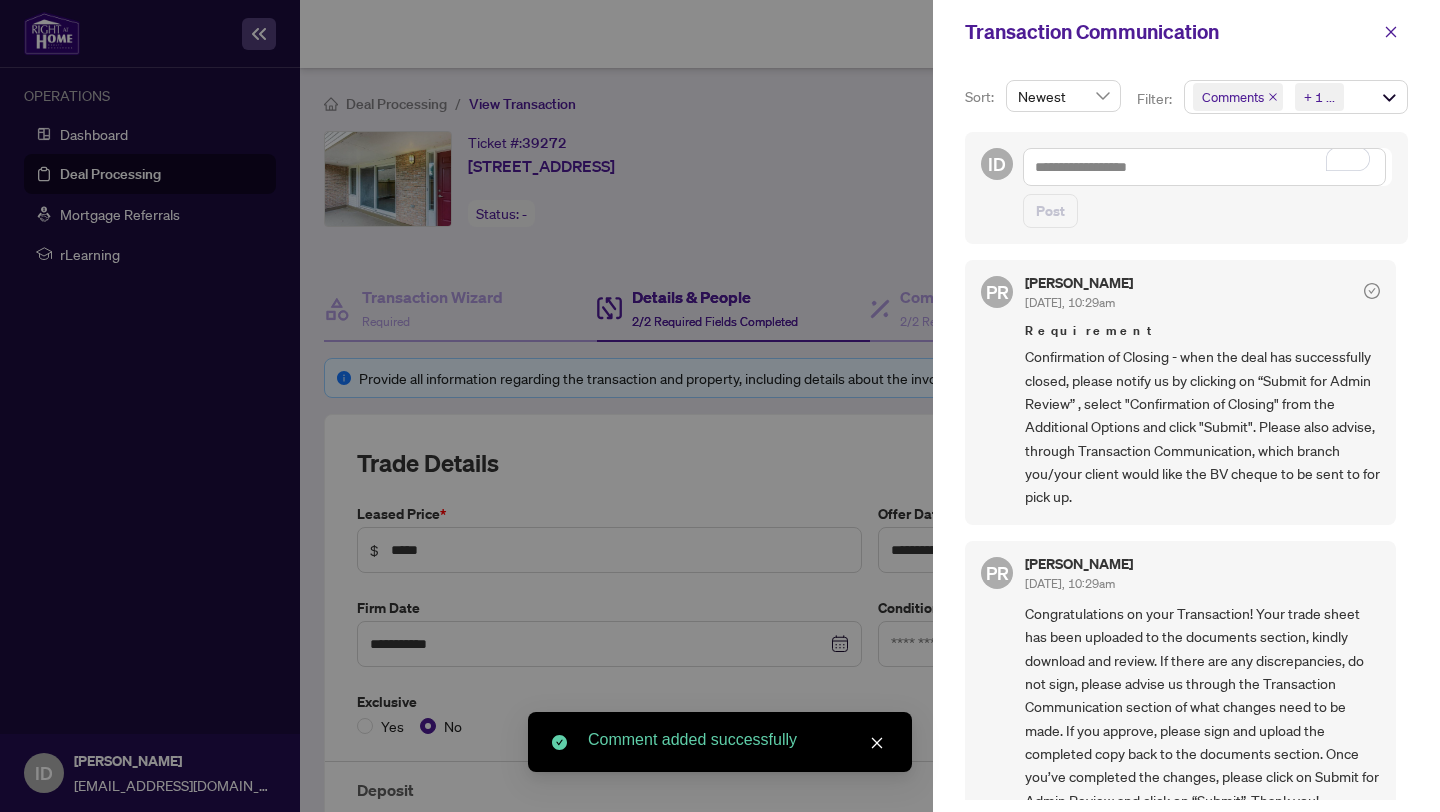 scroll, scrollTop: 475, scrollLeft: 0, axis: vertical 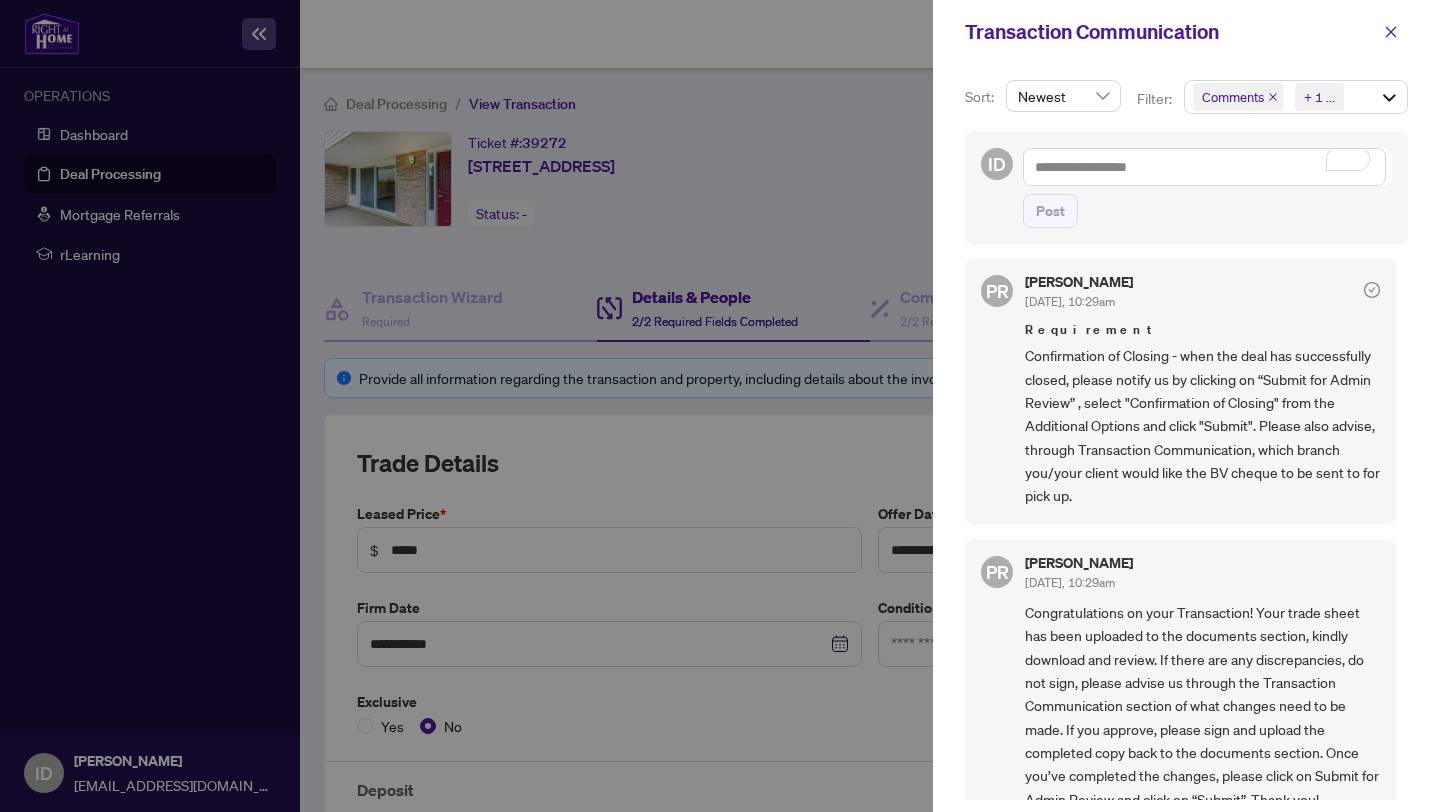 click at bounding box center [720, 406] 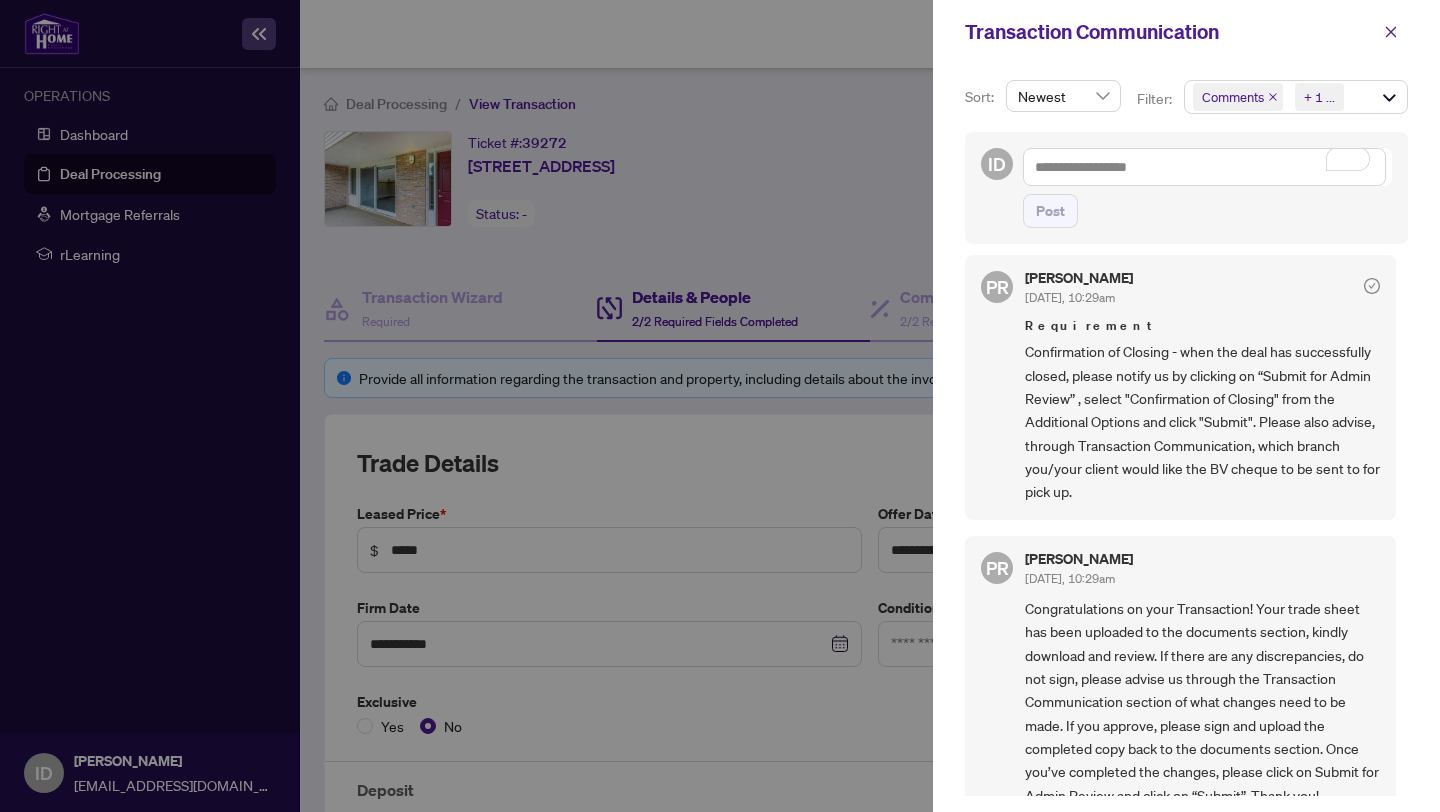 scroll, scrollTop: 2, scrollLeft: 0, axis: vertical 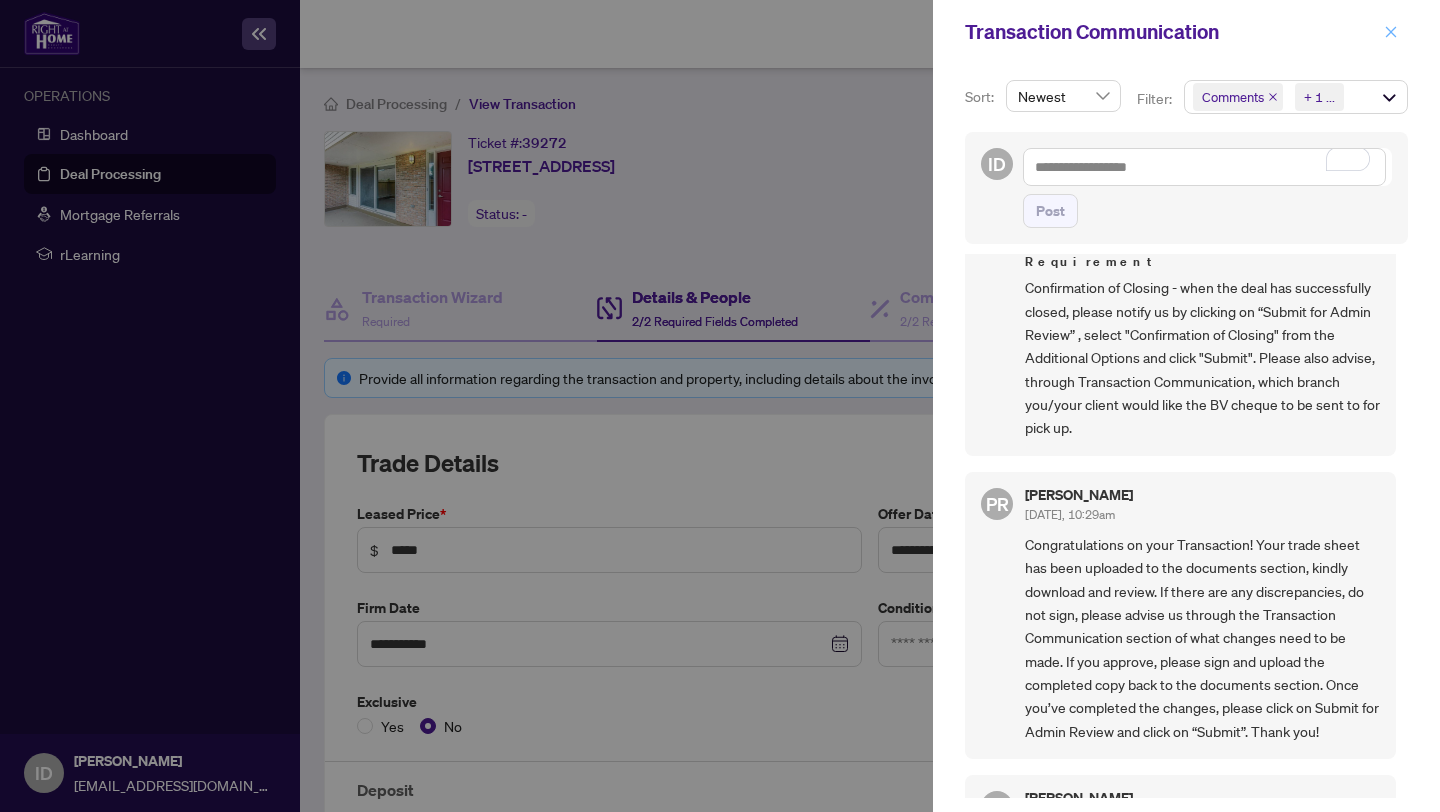 click 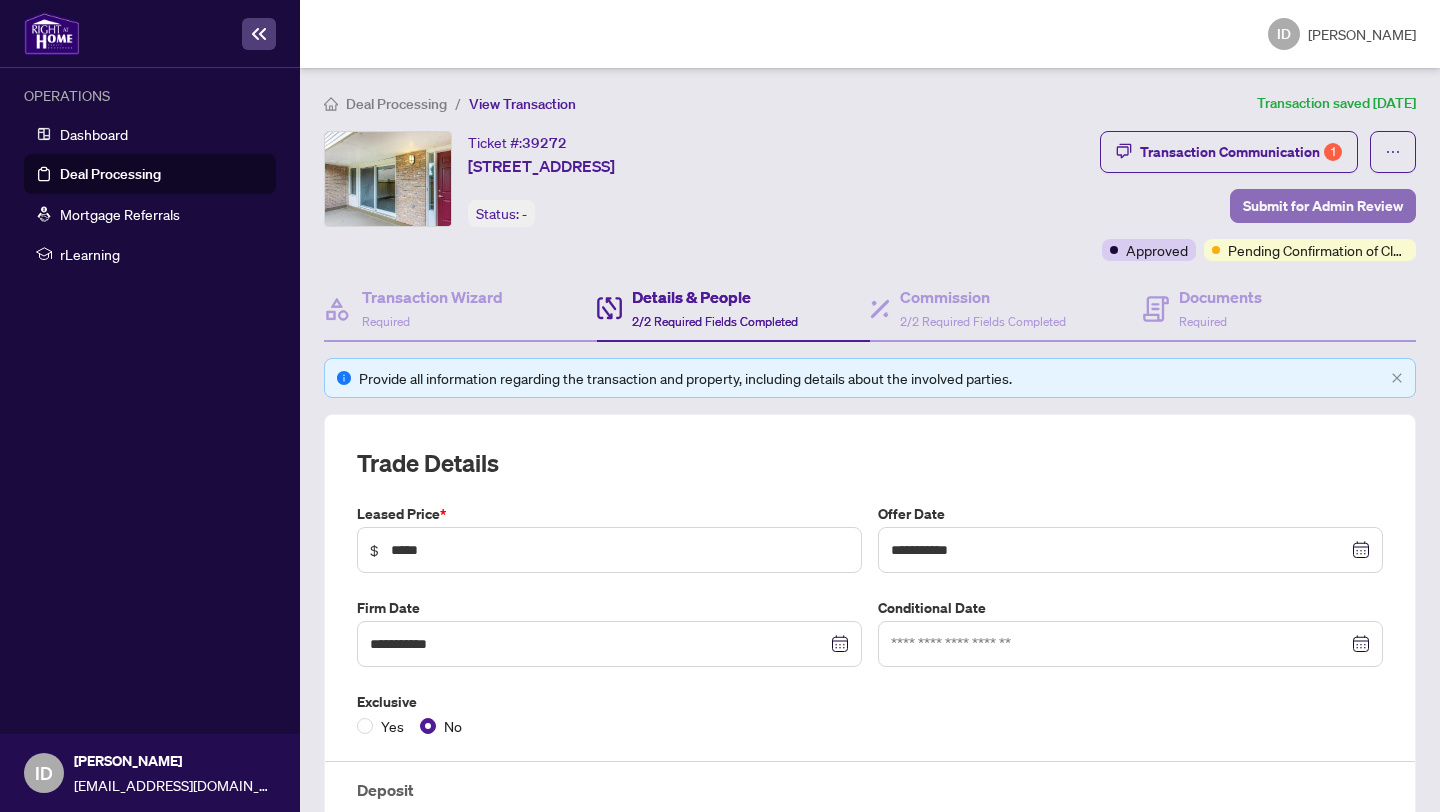 click on "Submit for Admin Review" at bounding box center [1323, 206] 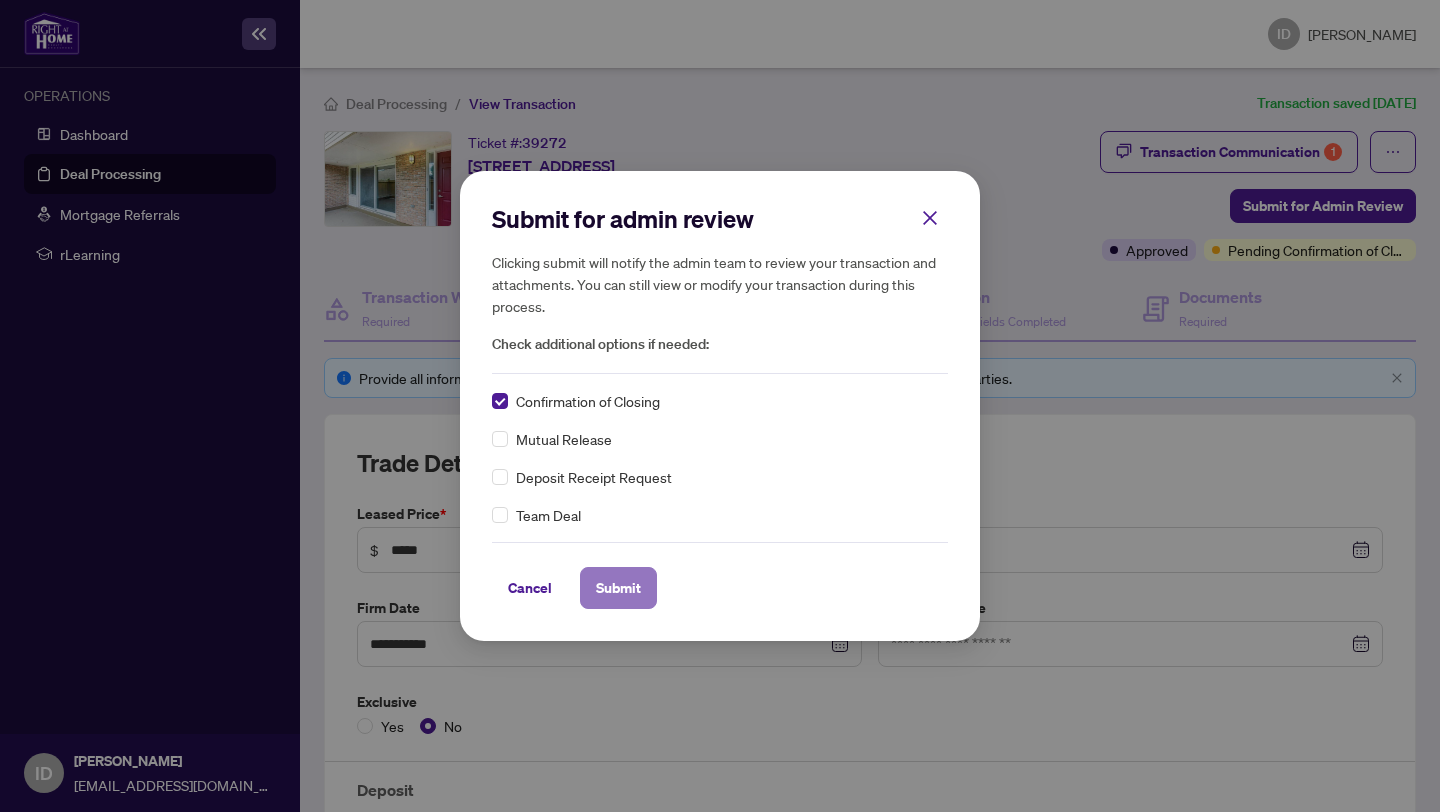 click on "Submit" at bounding box center (618, 588) 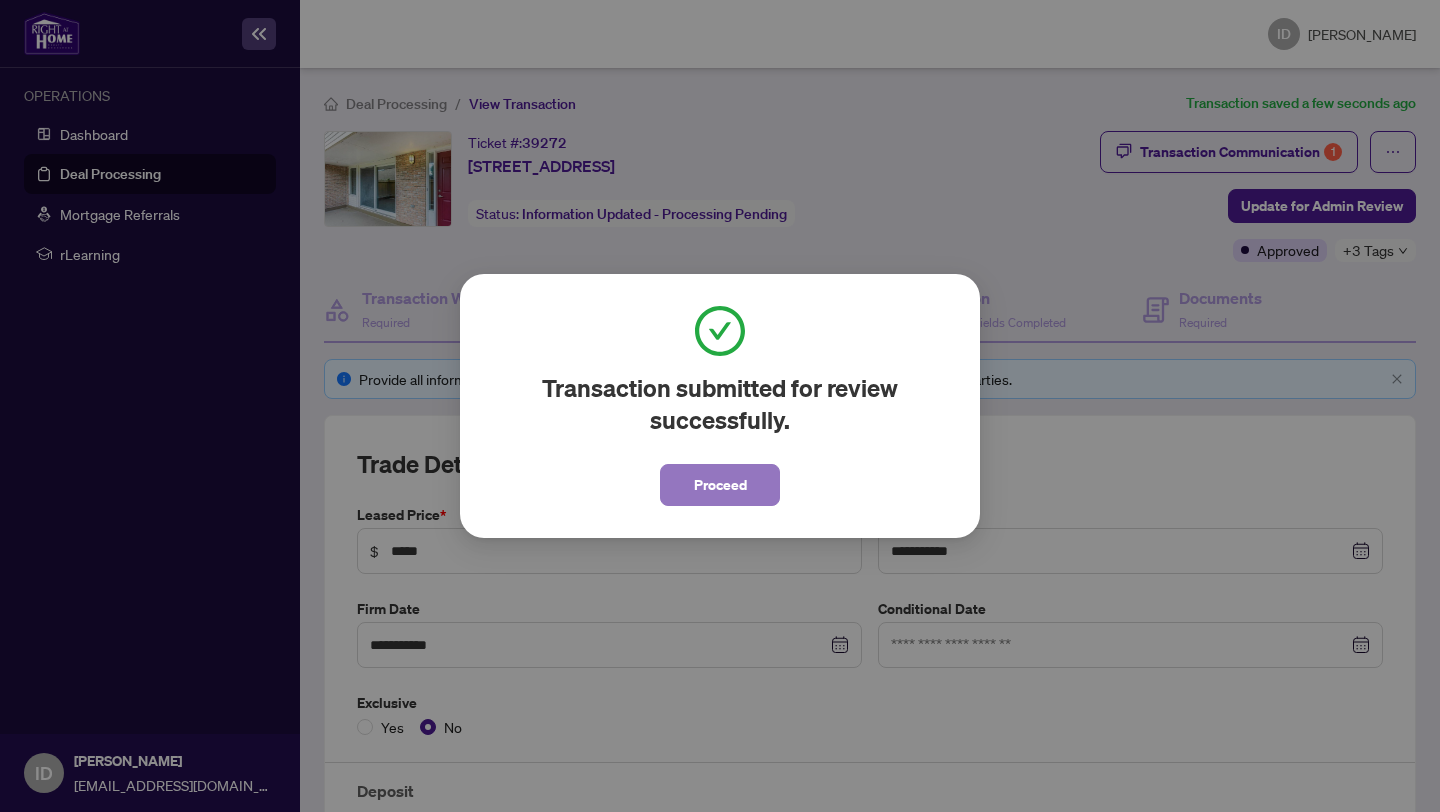 click on "Proceed" at bounding box center [720, 485] 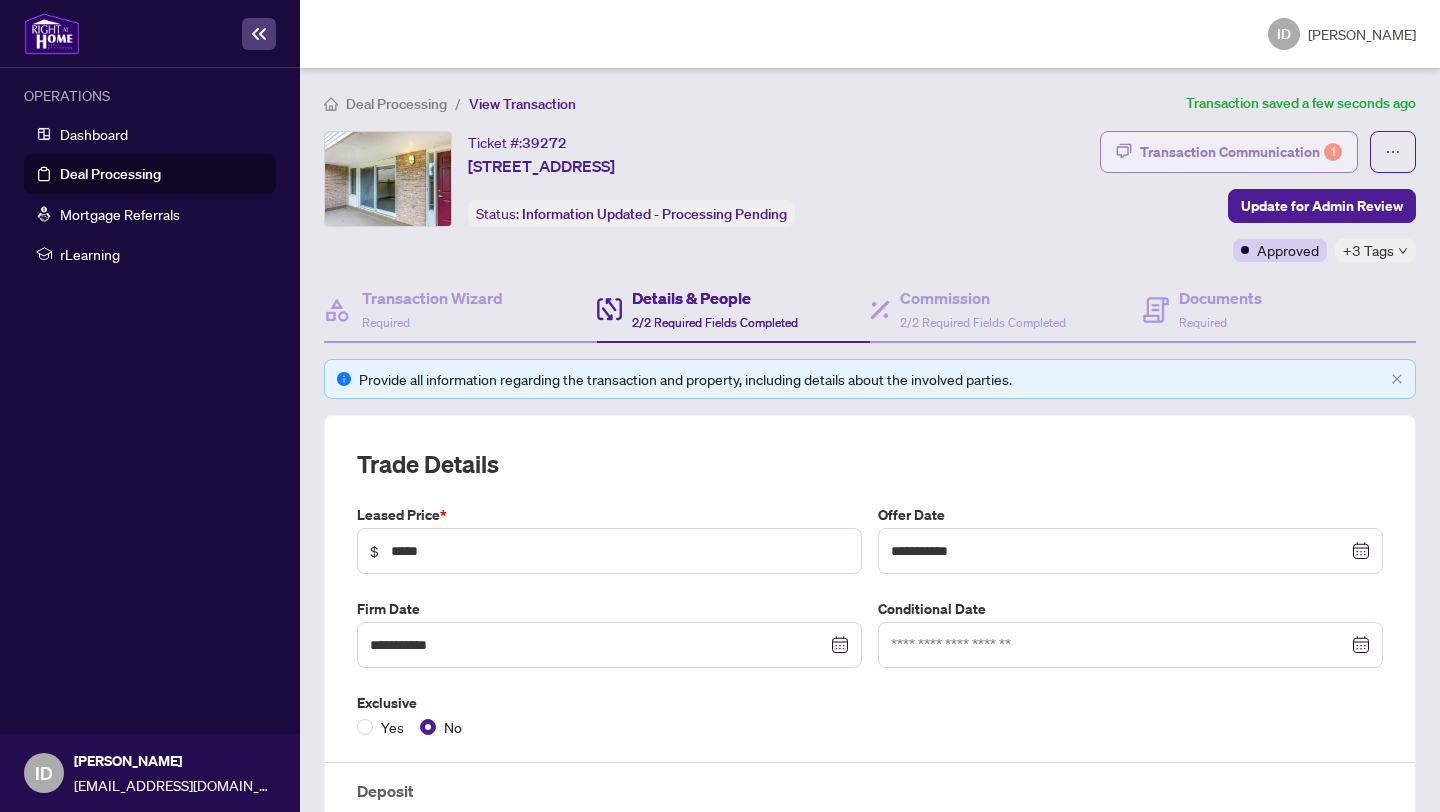 click on "Transaction Communication 1" at bounding box center (1241, 152) 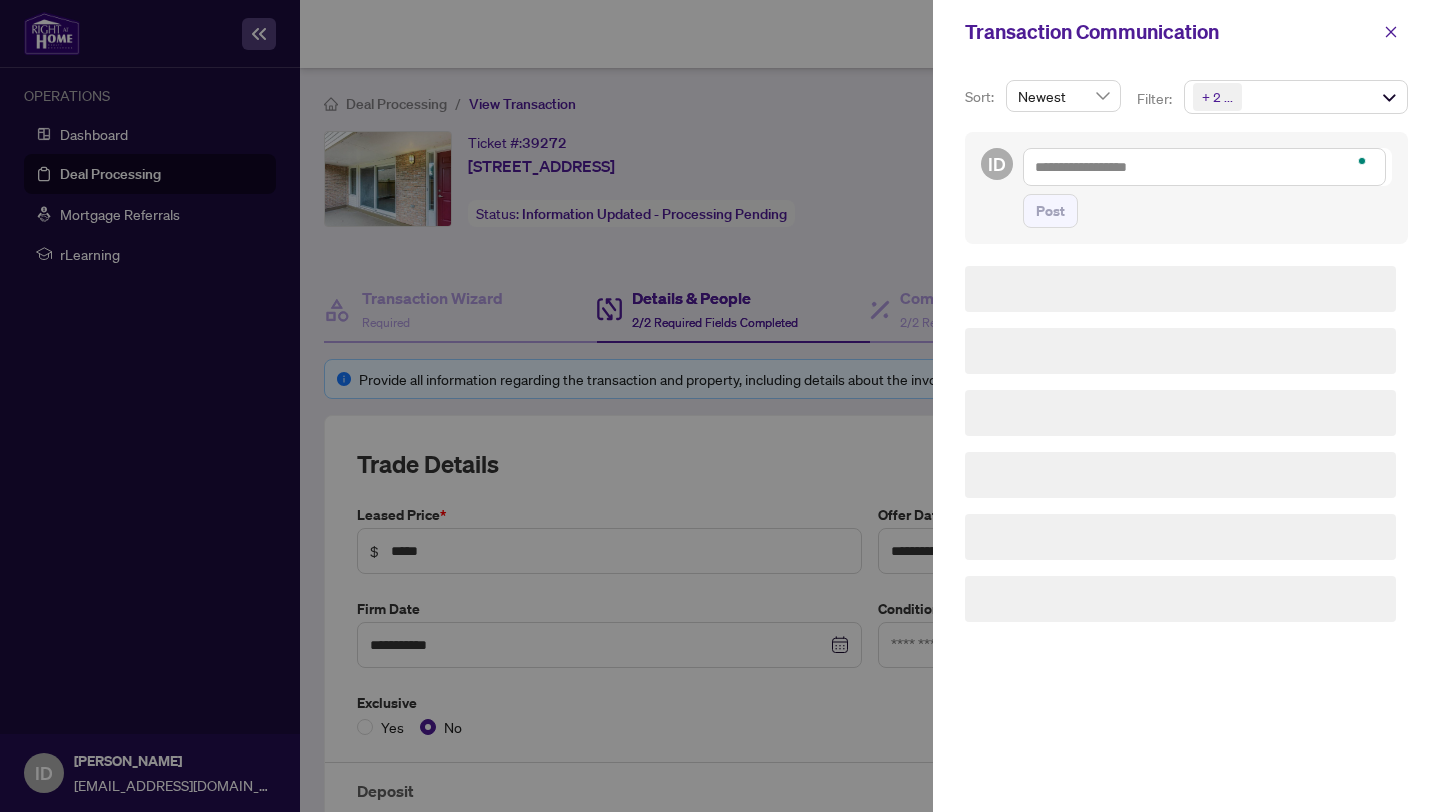 scroll, scrollTop: 0, scrollLeft: 0, axis: both 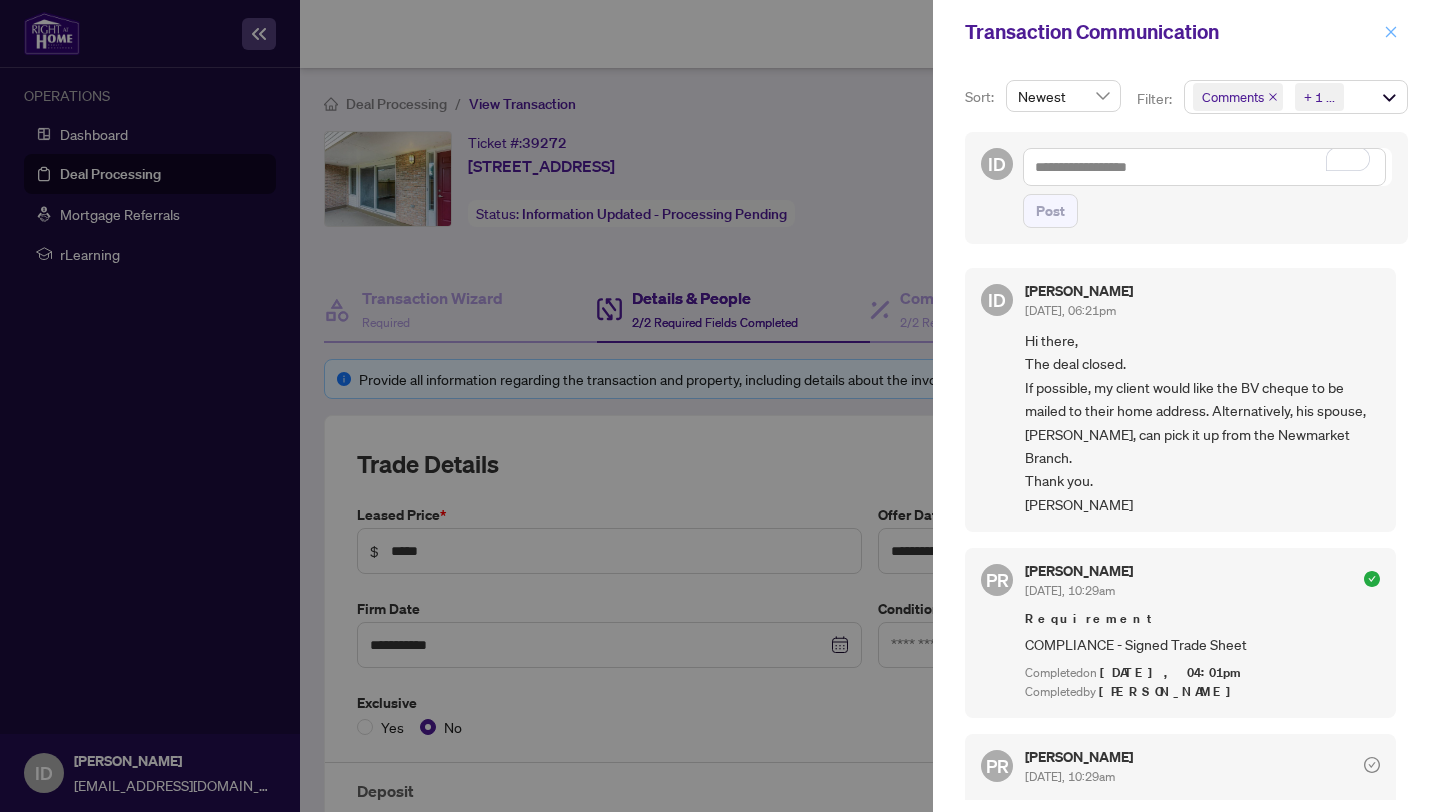 click 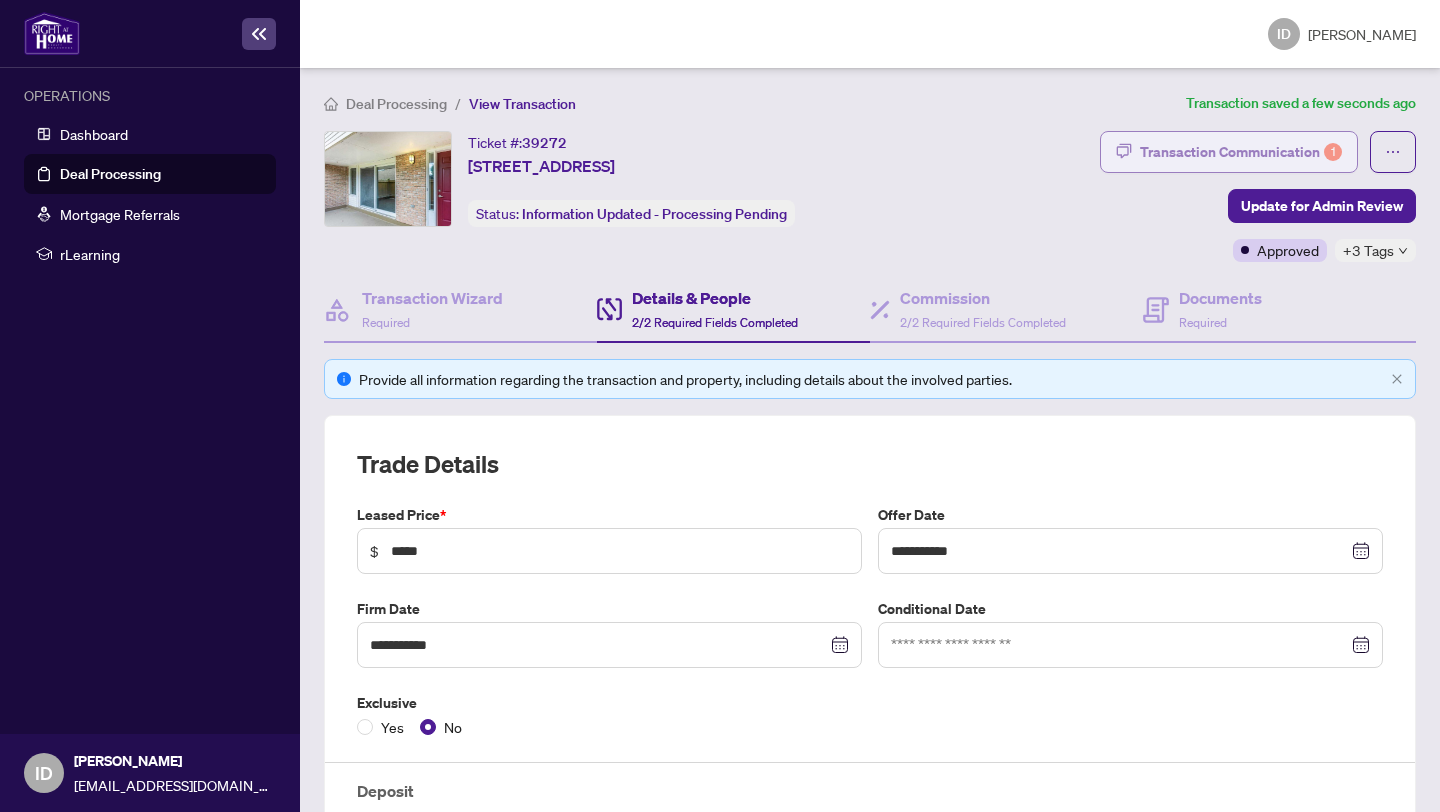click on "Transaction Communication 1" at bounding box center (1241, 152) 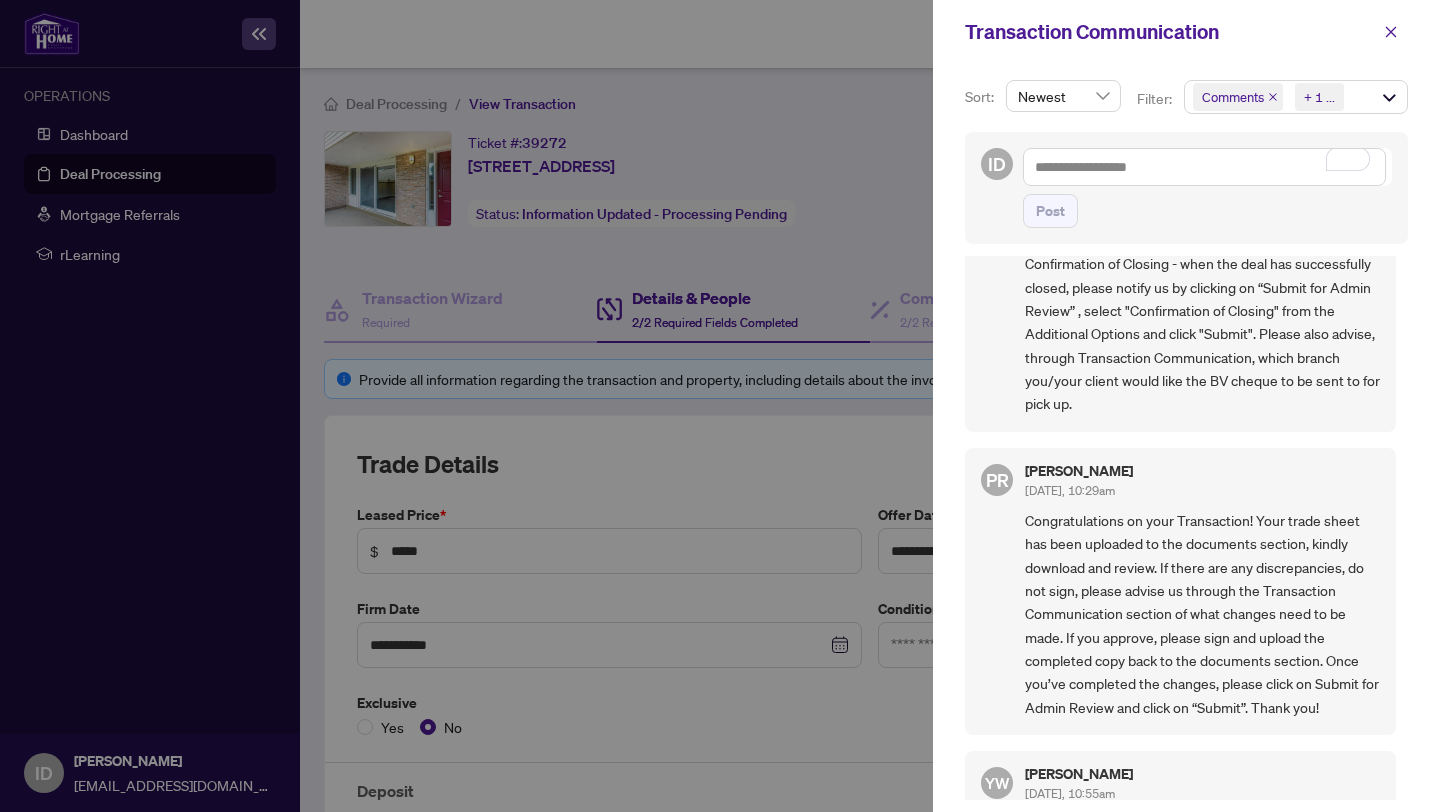 scroll, scrollTop: 0, scrollLeft: 0, axis: both 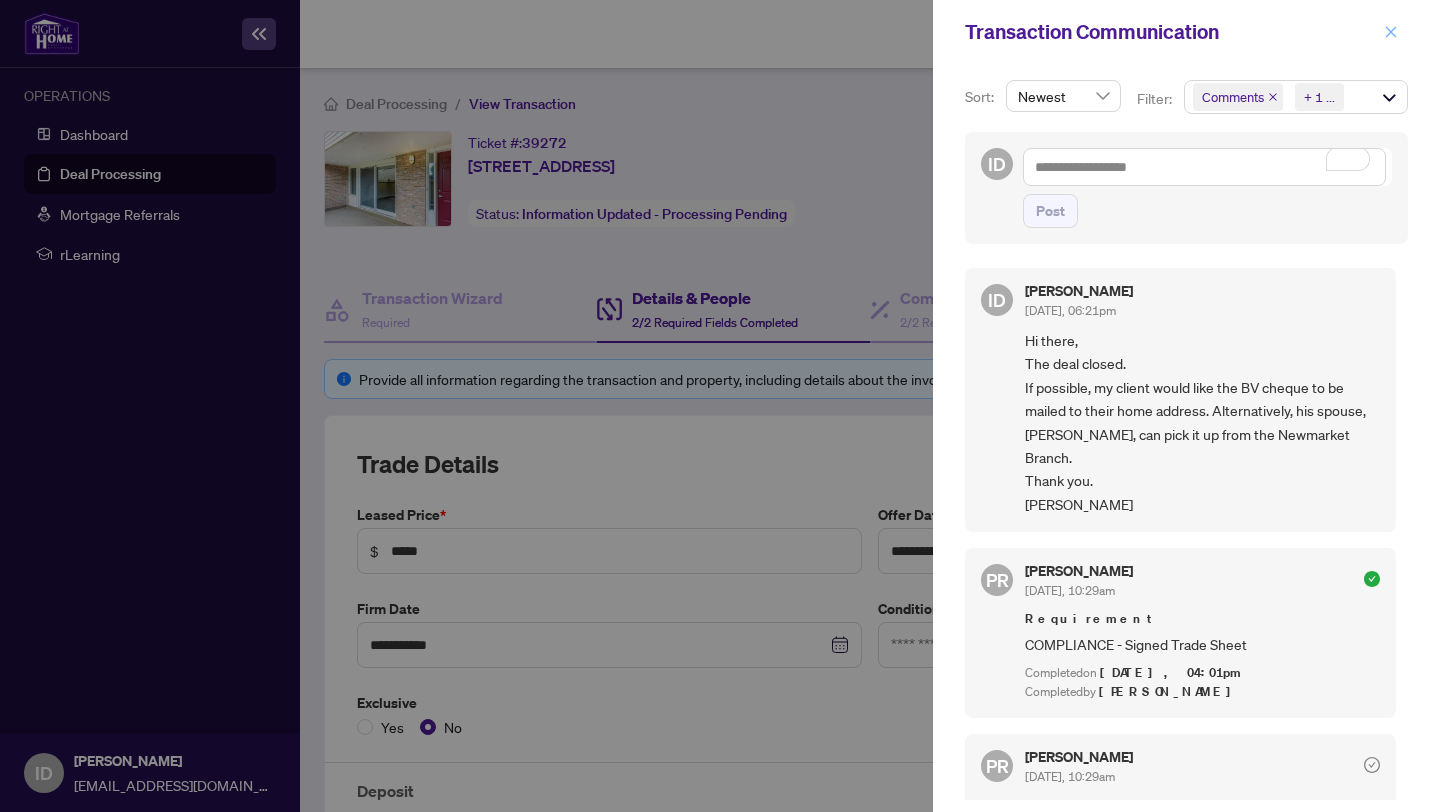 click 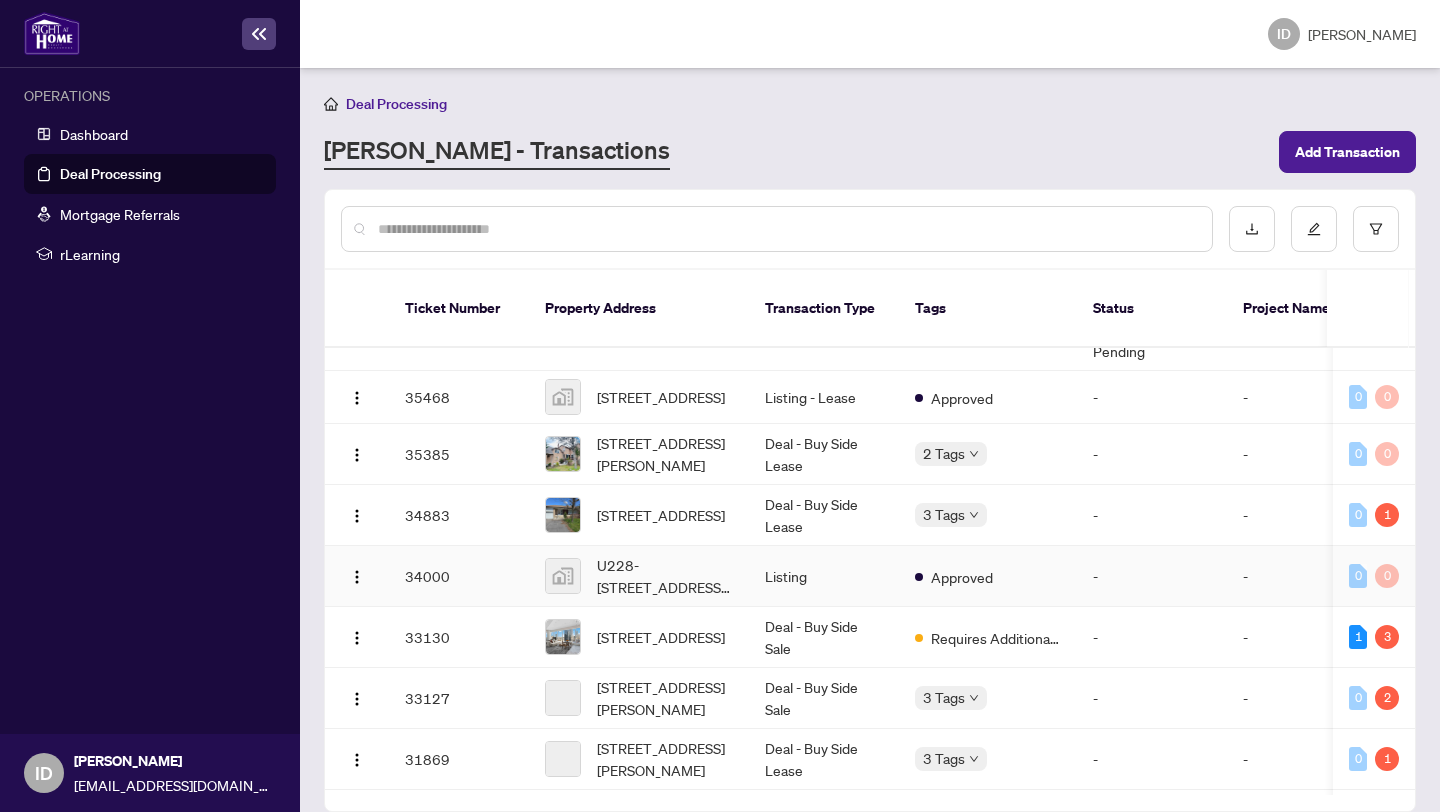 scroll, scrollTop: 469, scrollLeft: 0, axis: vertical 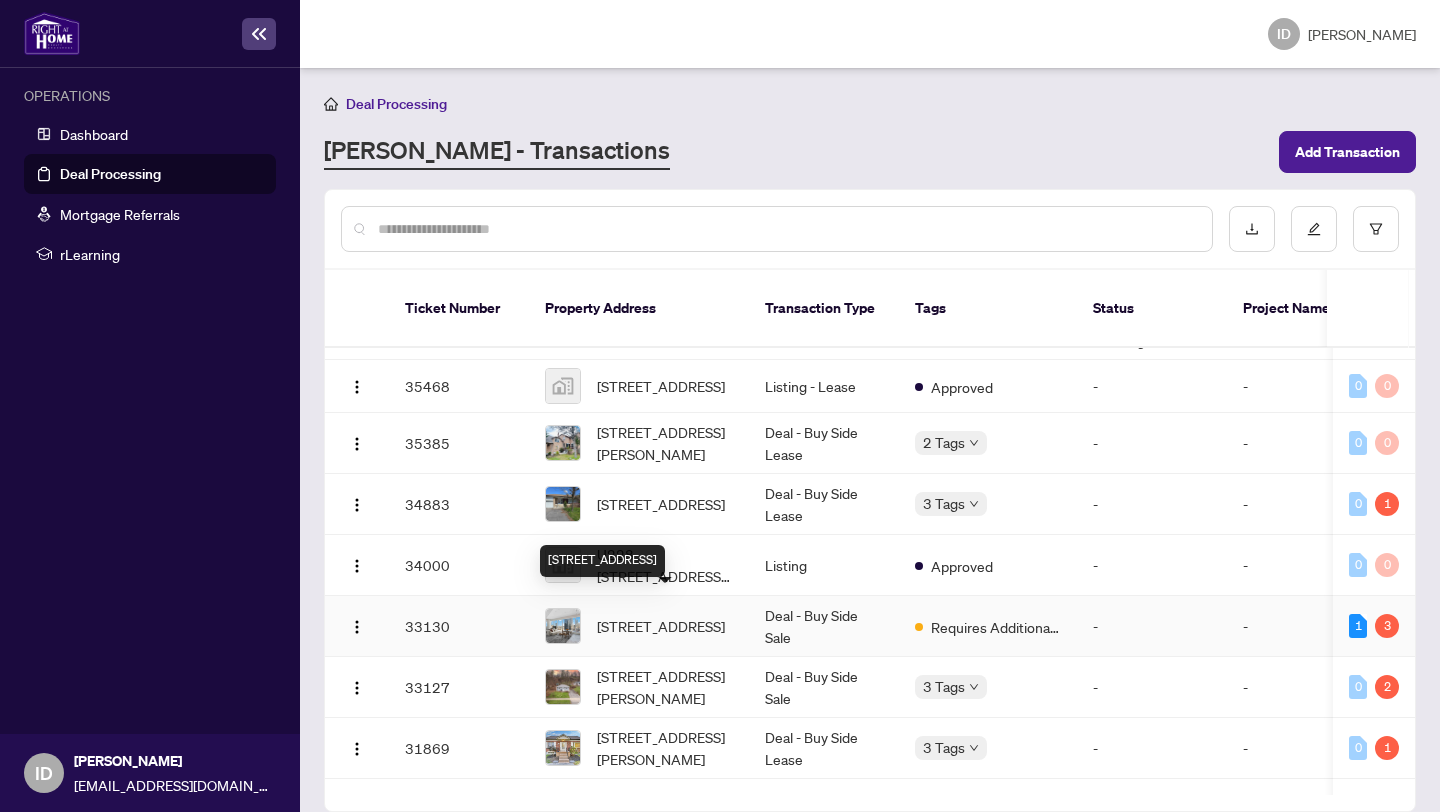 click on "[STREET_ADDRESS]" at bounding box center (661, 626) 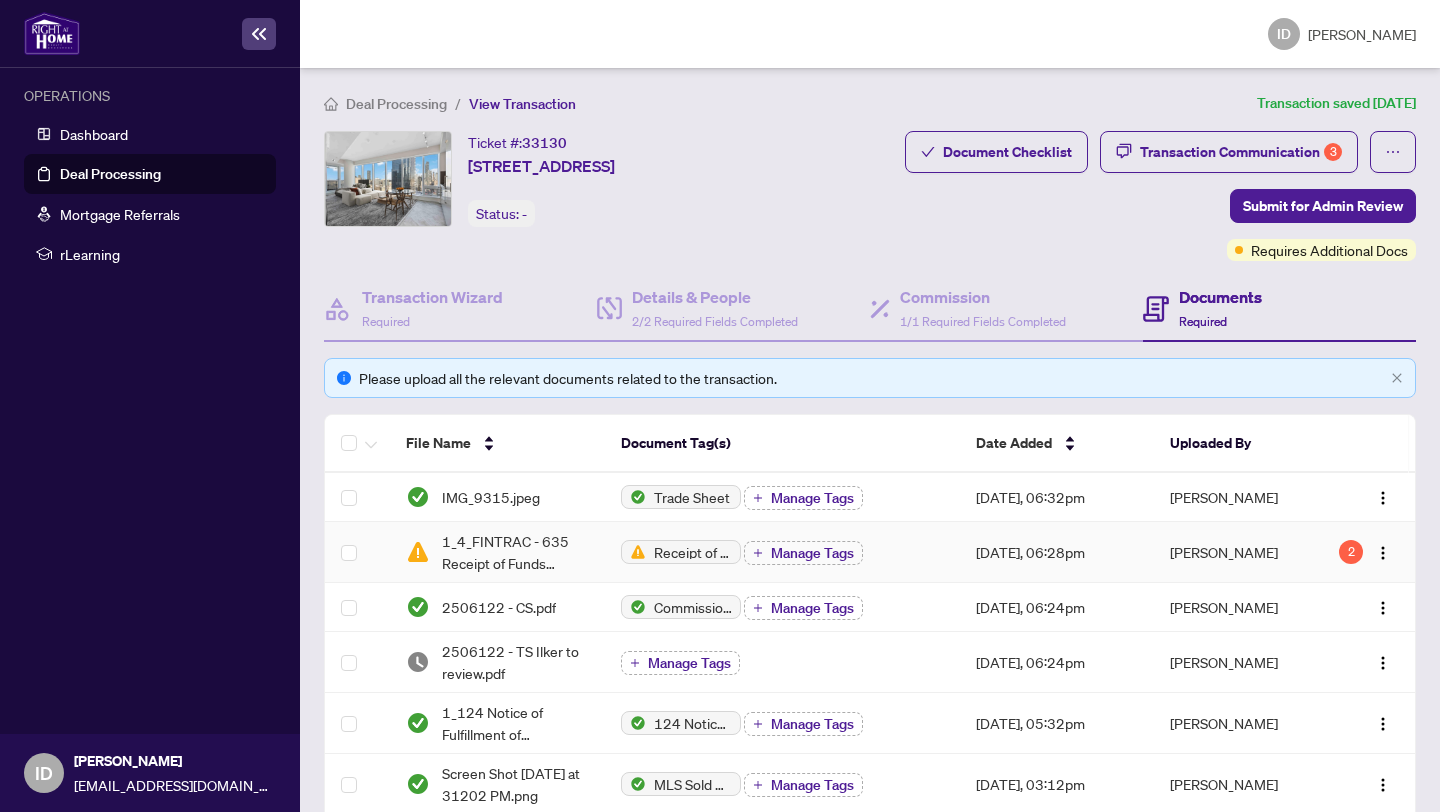 click on "[PERSON_NAME]" at bounding box center [1235, 552] 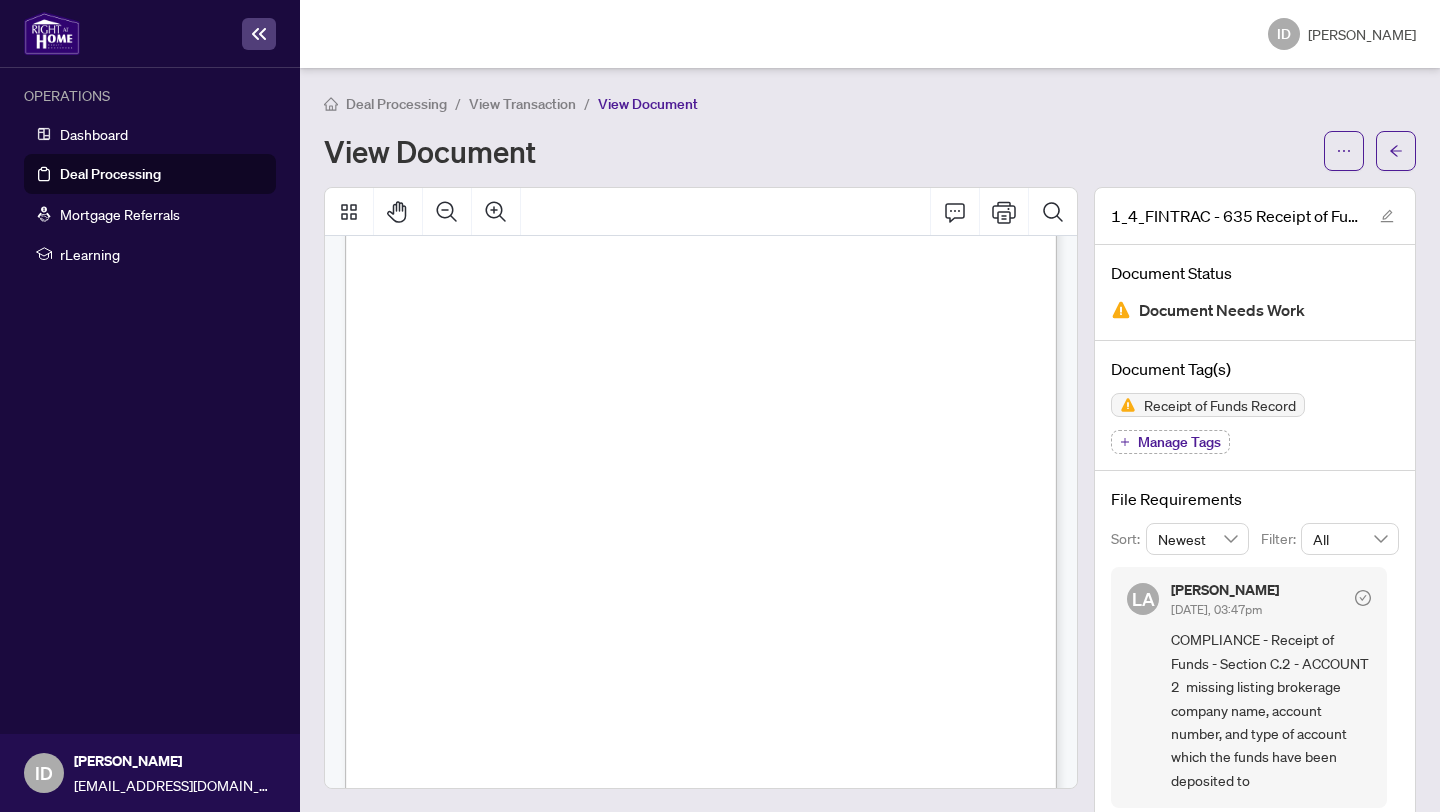 scroll, scrollTop: 60, scrollLeft: 0, axis: vertical 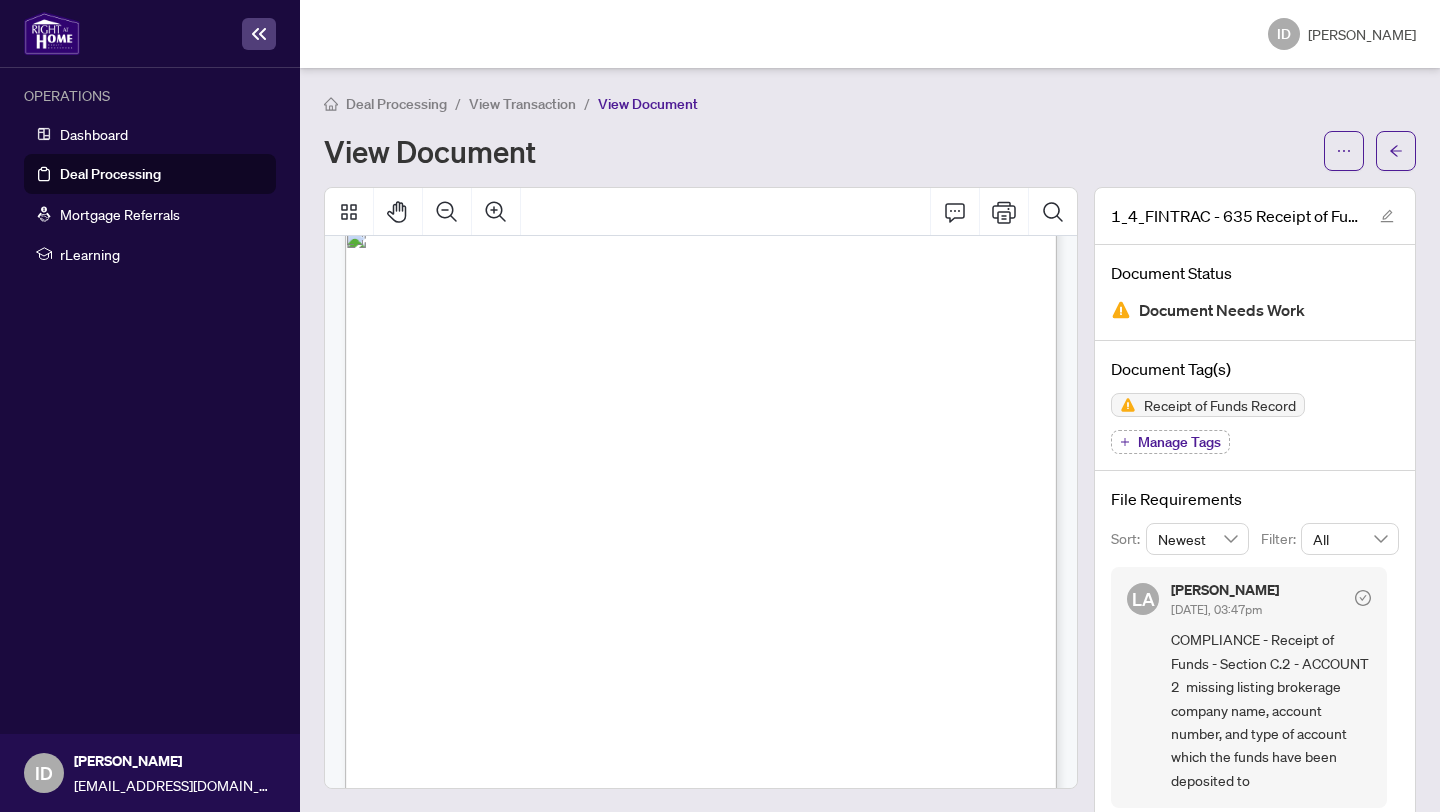 click 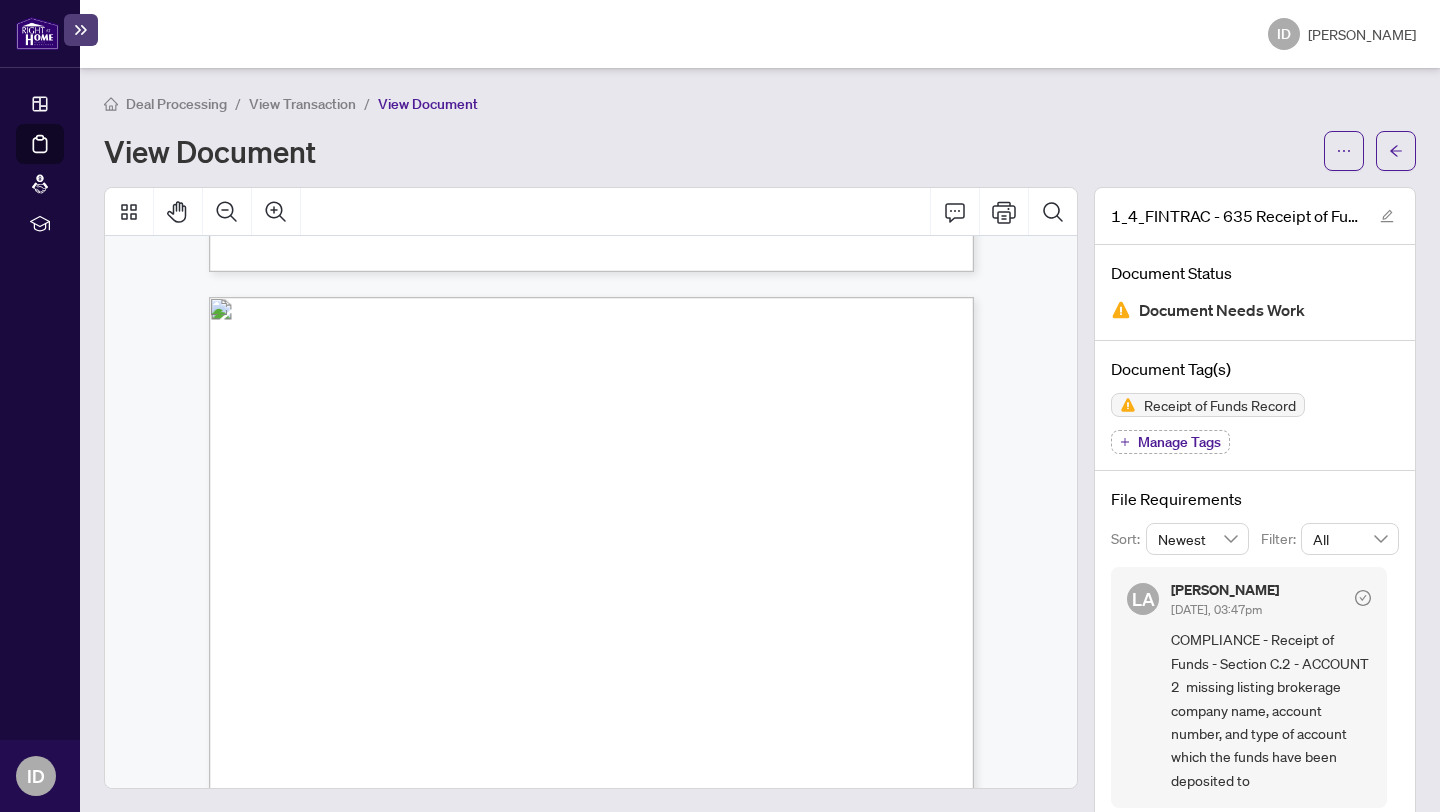 scroll, scrollTop: 1047, scrollLeft: 0, axis: vertical 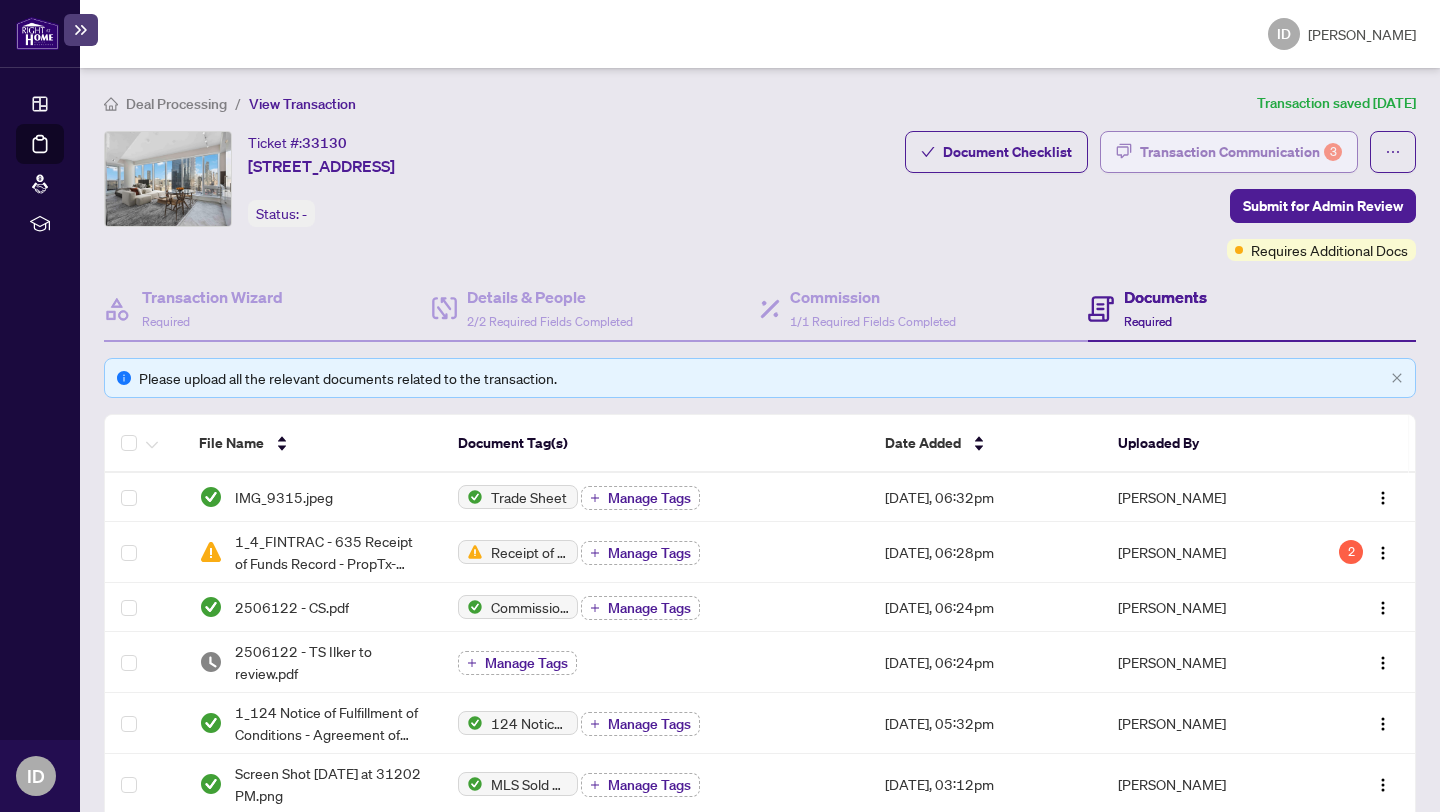 click on "Transaction Communication 3" at bounding box center (1241, 152) 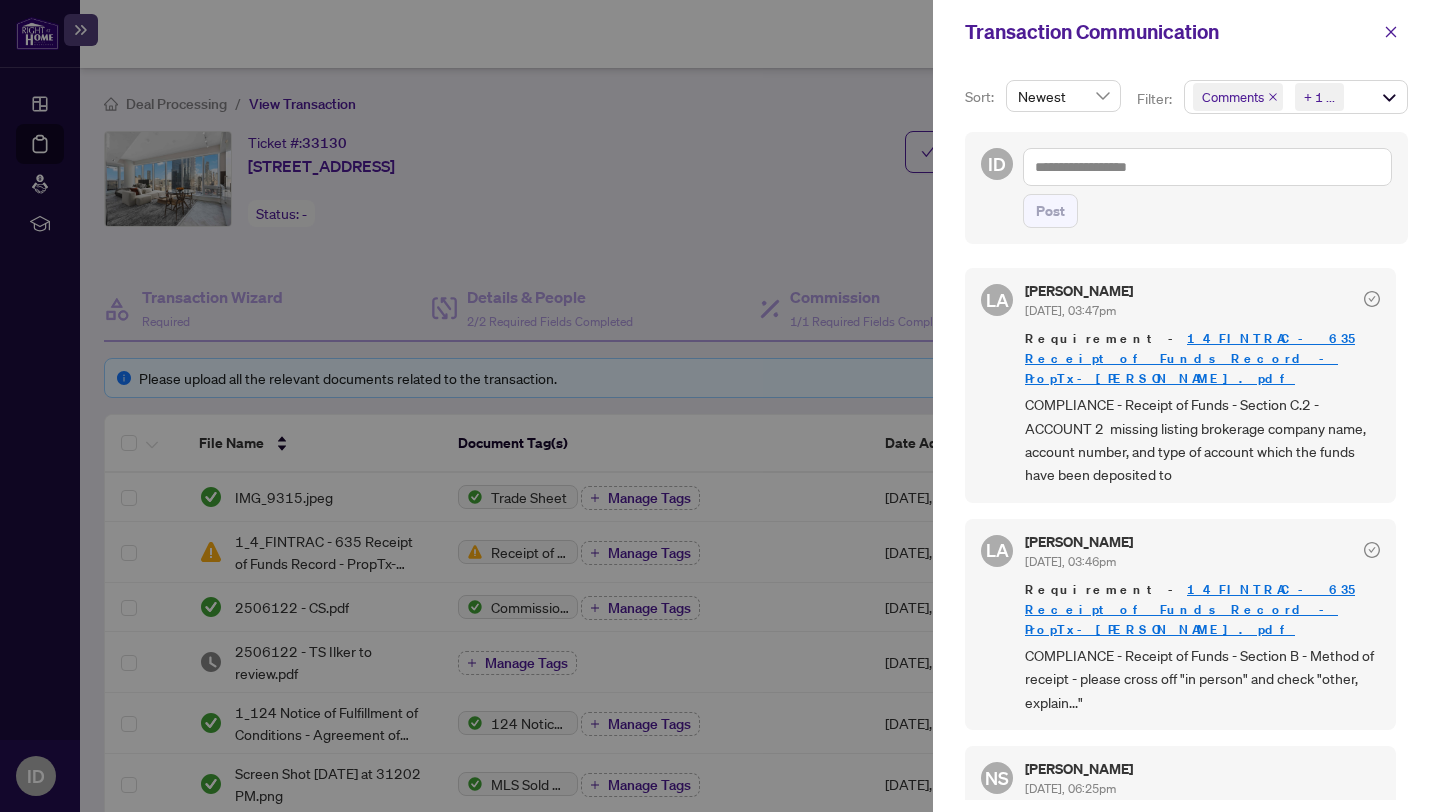 click at bounding box center [720, 406] 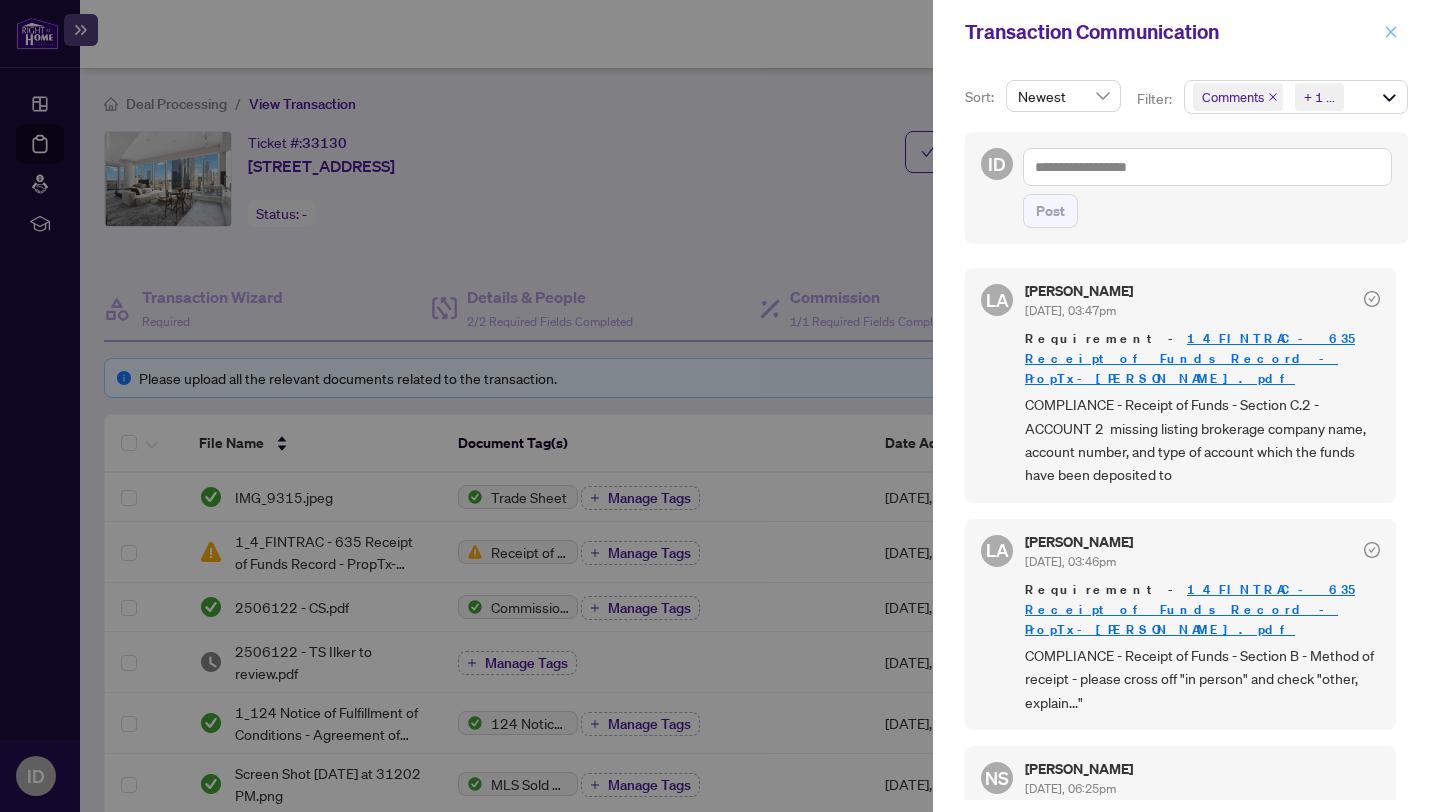 click 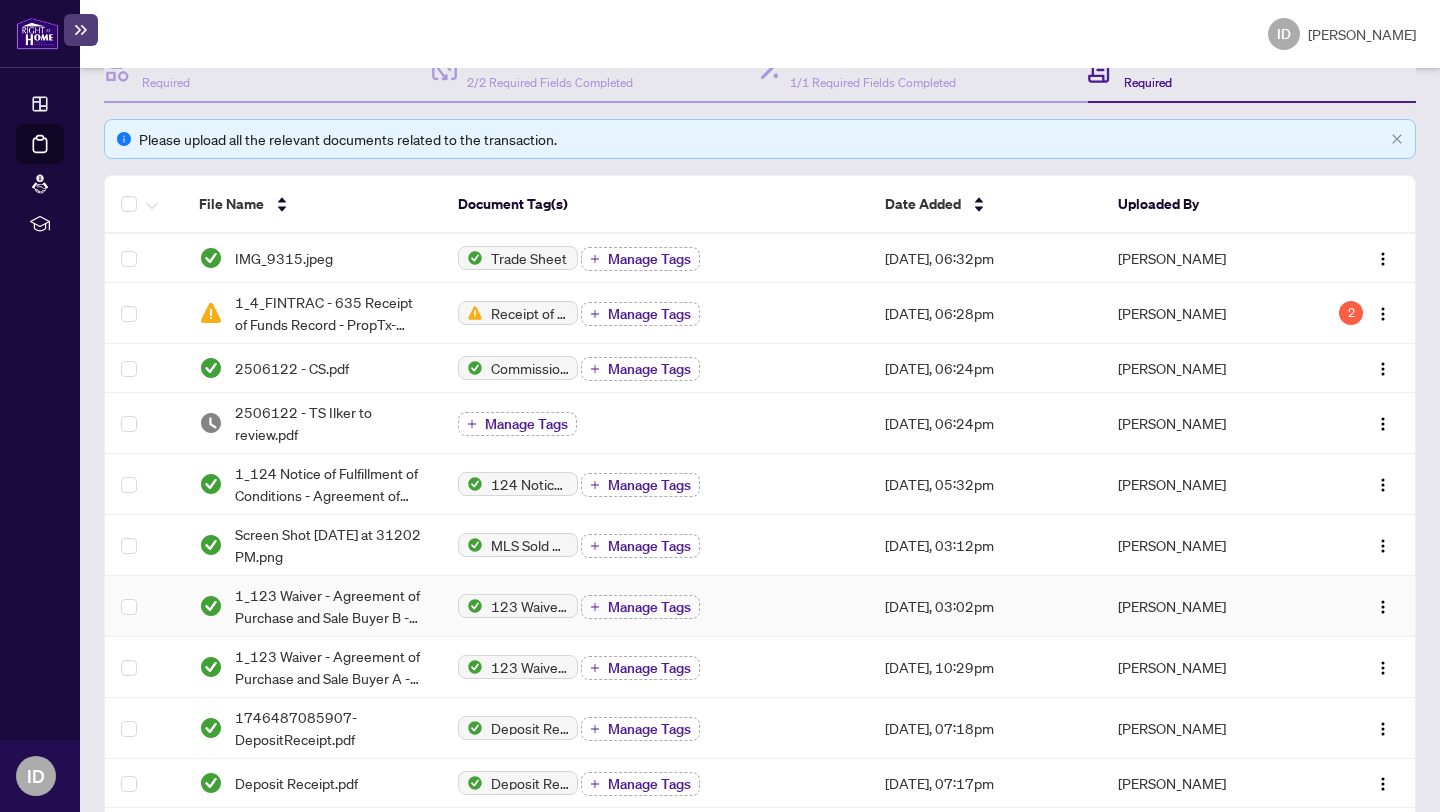 scroll, scrollTop: 217, scrollLeft: 0, axis: vertical 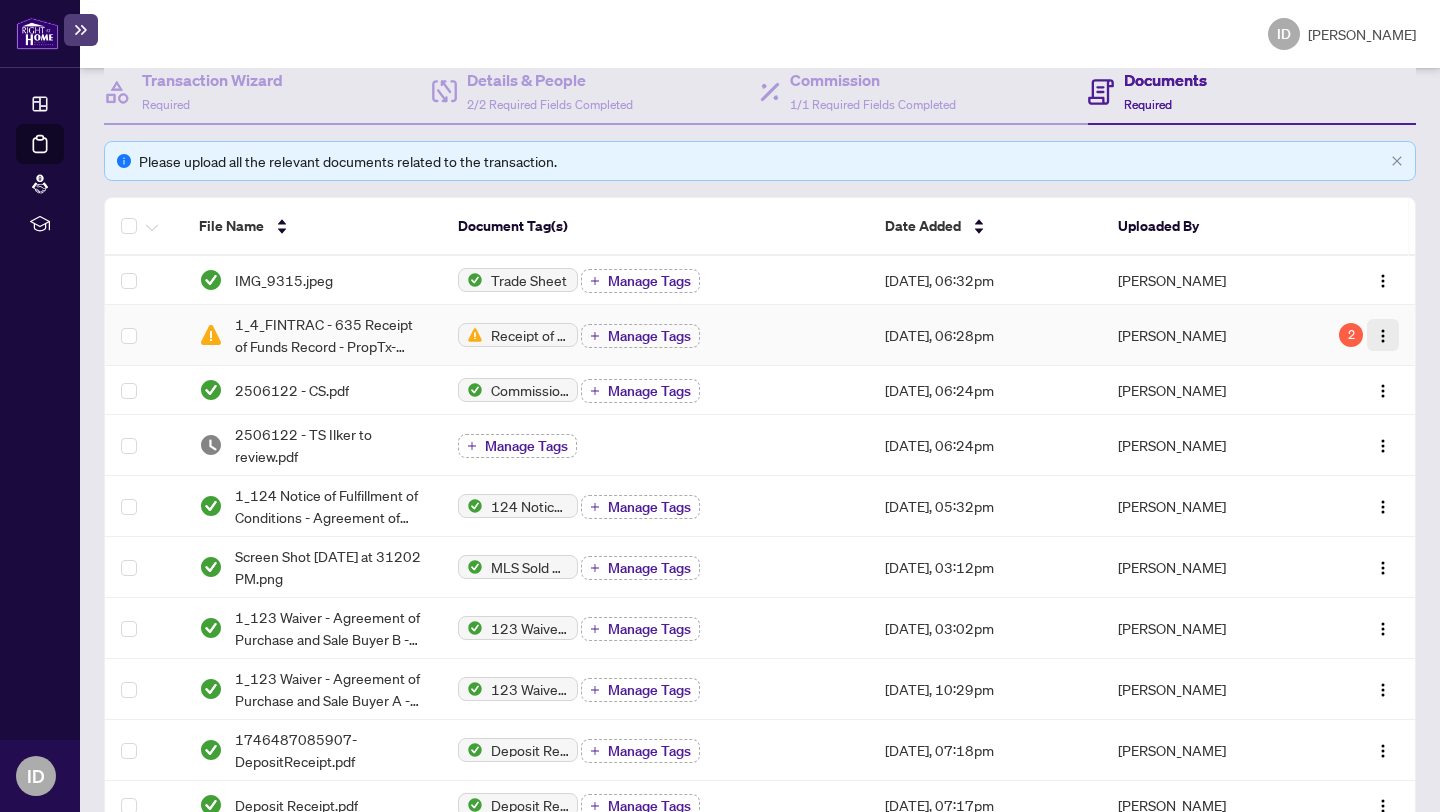 click at bounding box center [1383, 336] 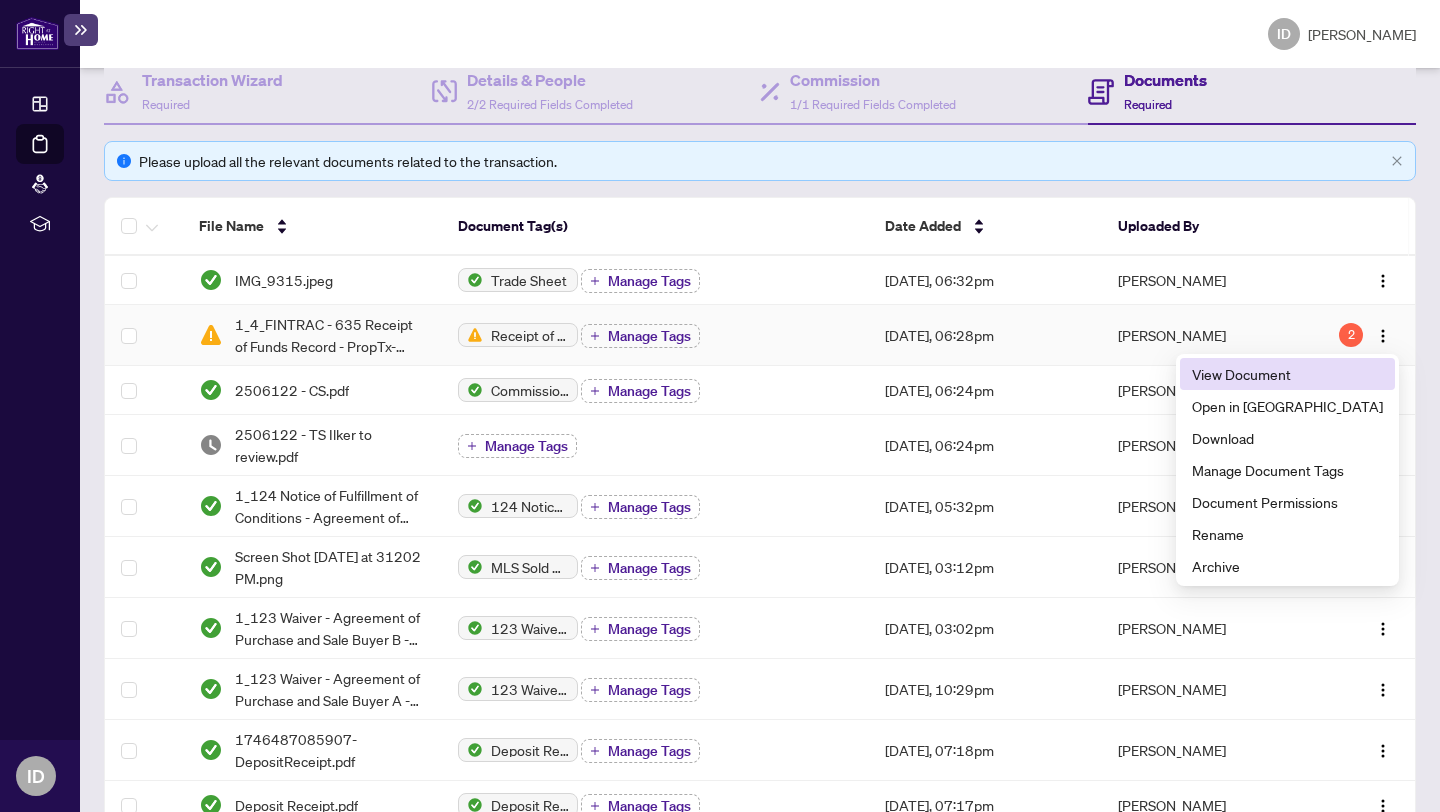 click on "View Document" at bounding box center (1287, 374) 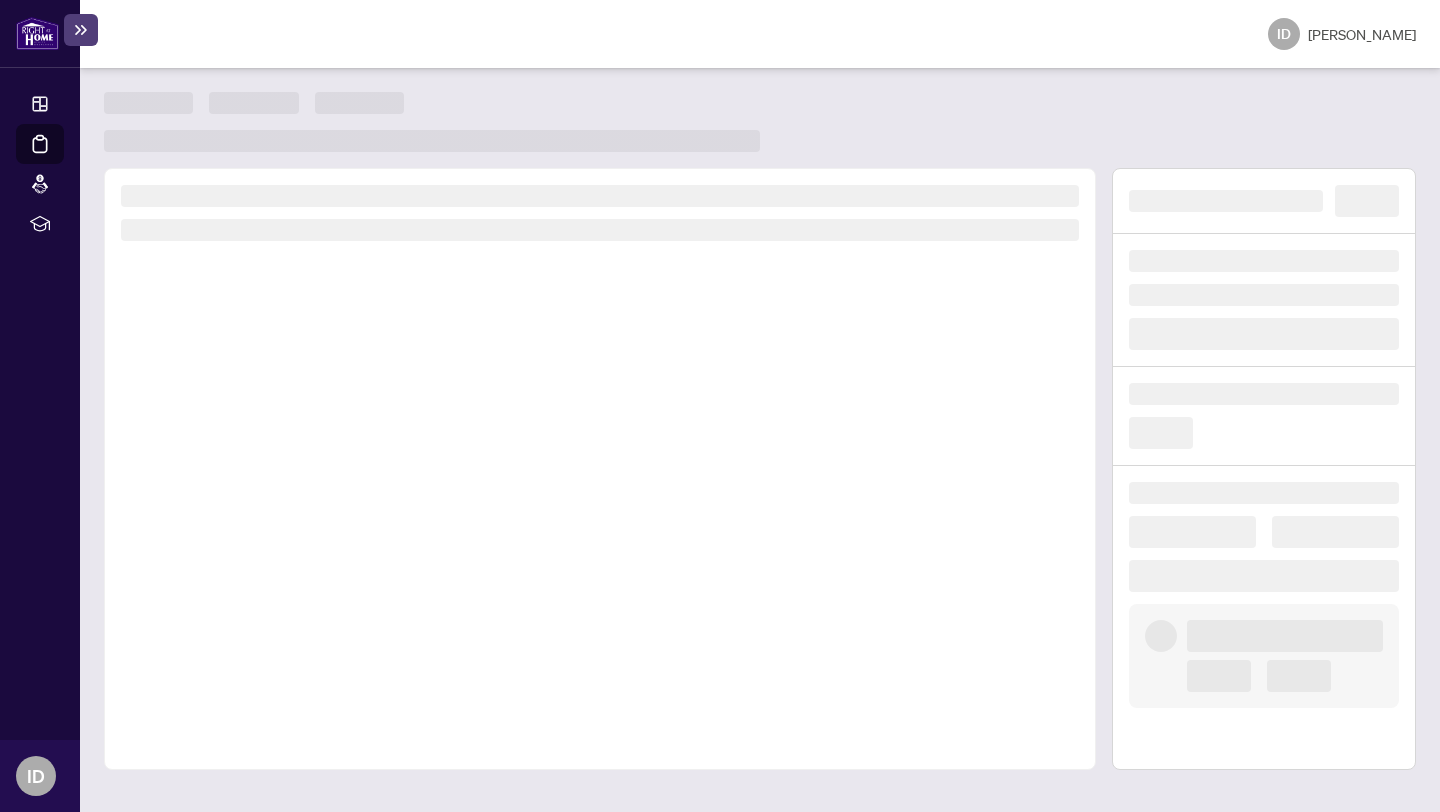 scroll, scrollTop: 0, scrollLeft: 0, axis: both 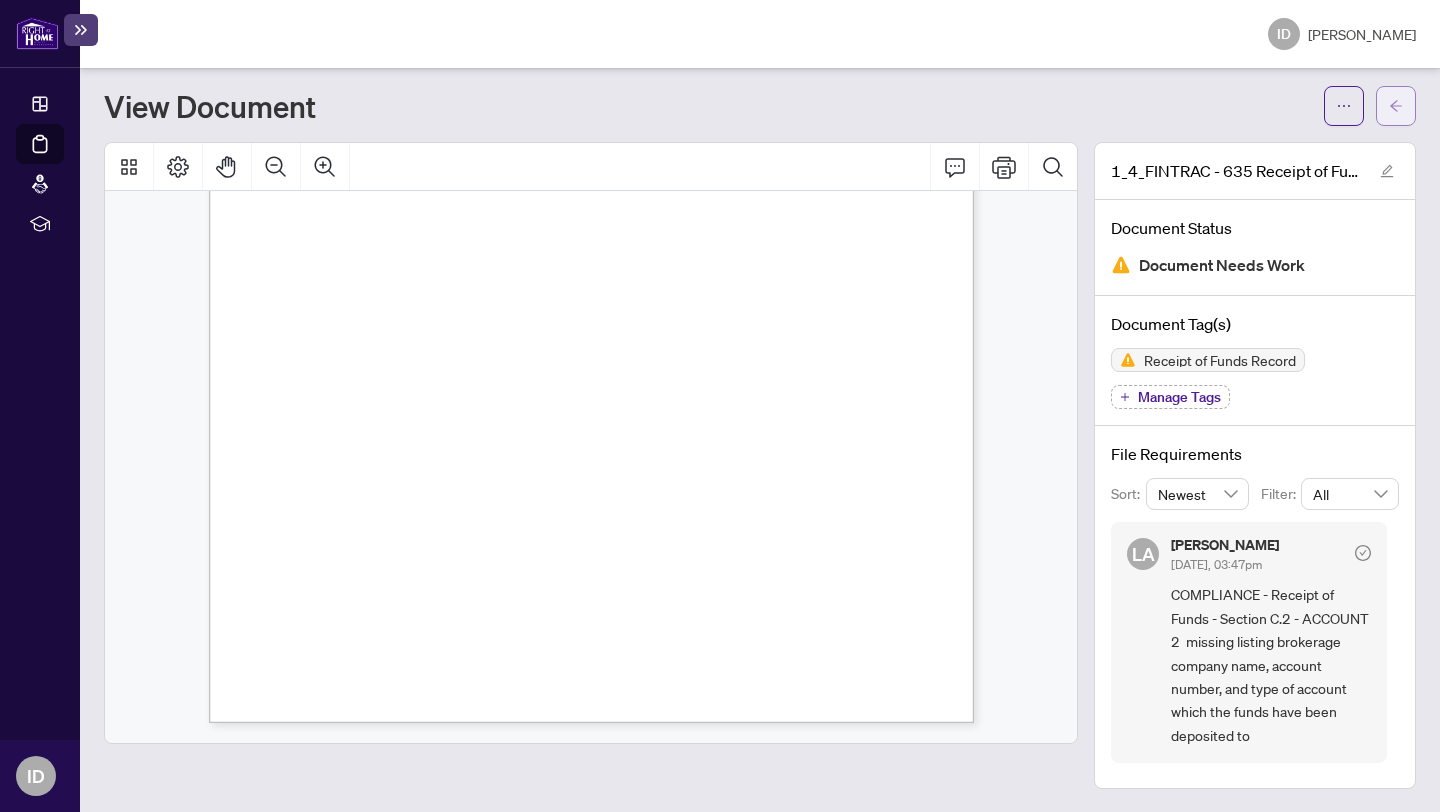 click 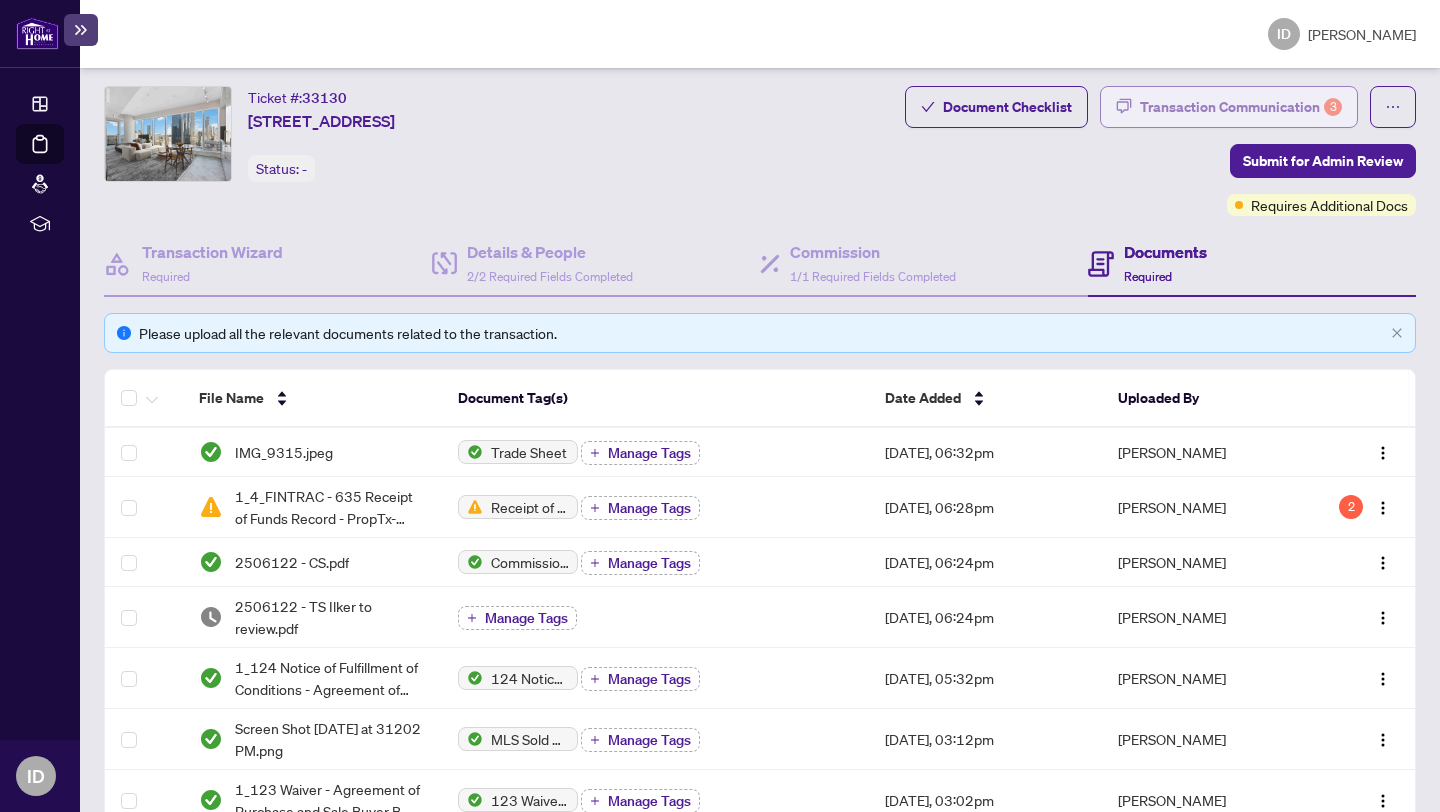 click on "Transaction Communication 3" at bounding box center [1241, 107] 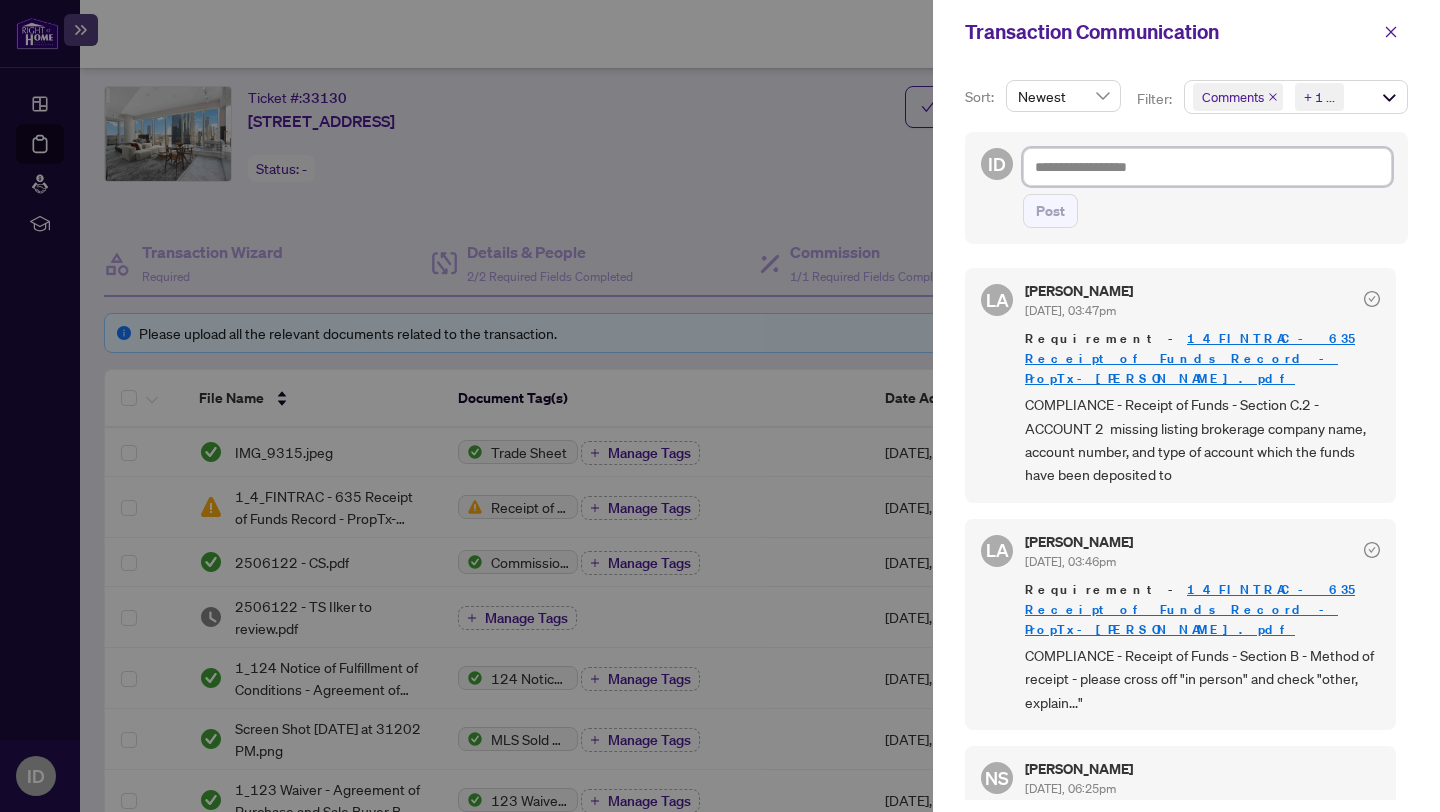 click at bounding box center [1207, 167] 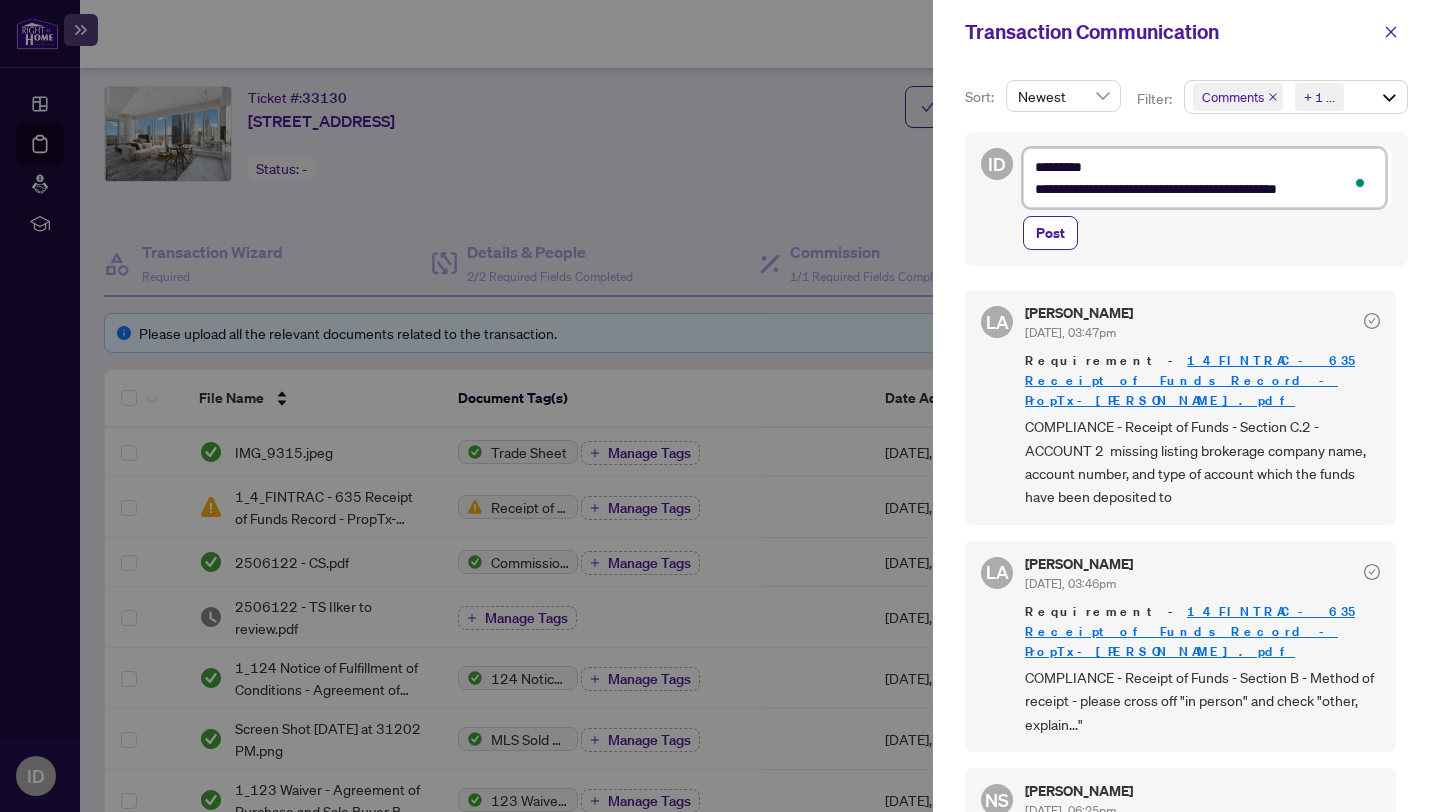 click on "**********" at bounding box center [1204, 178] 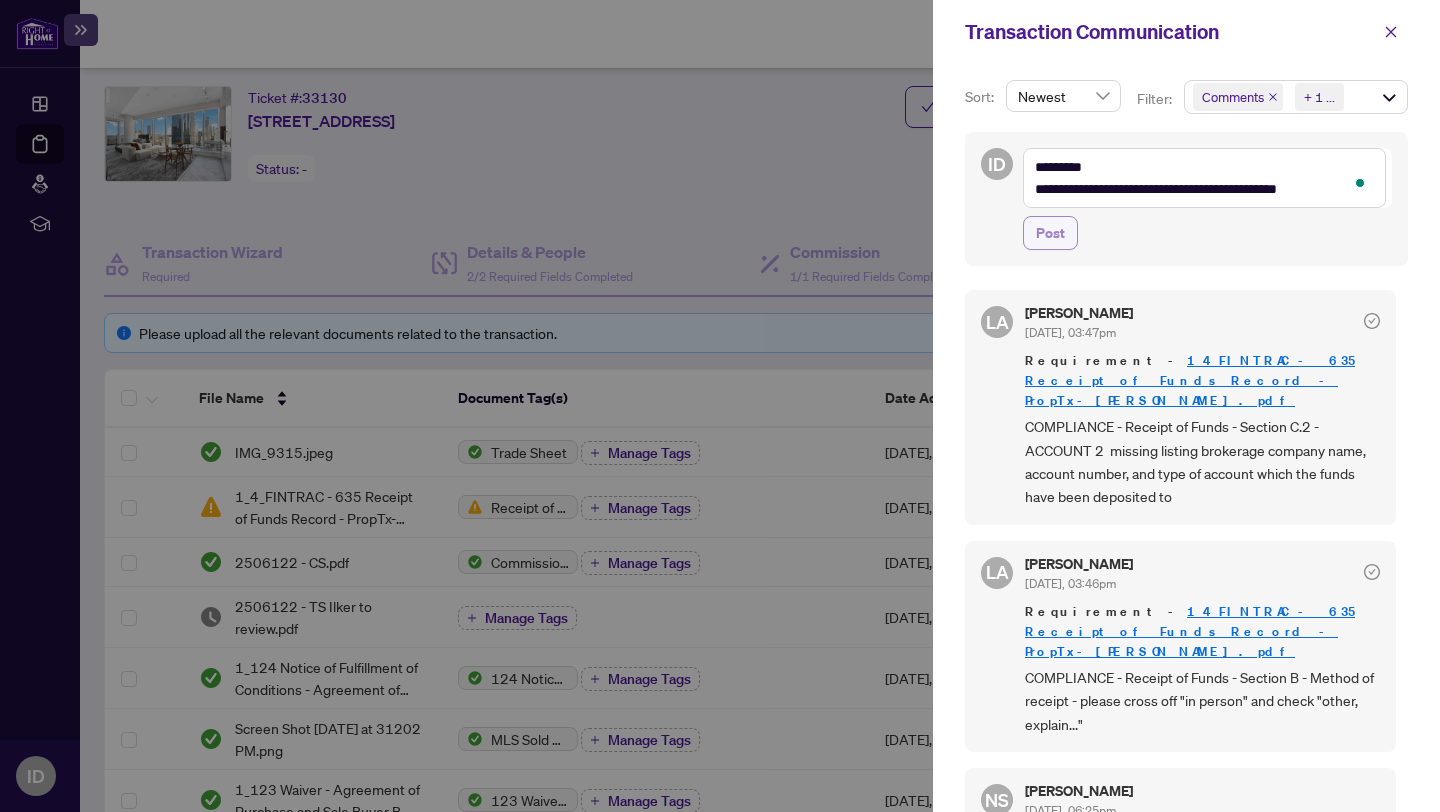 click on "Post" at bounding box center (1050, 233) 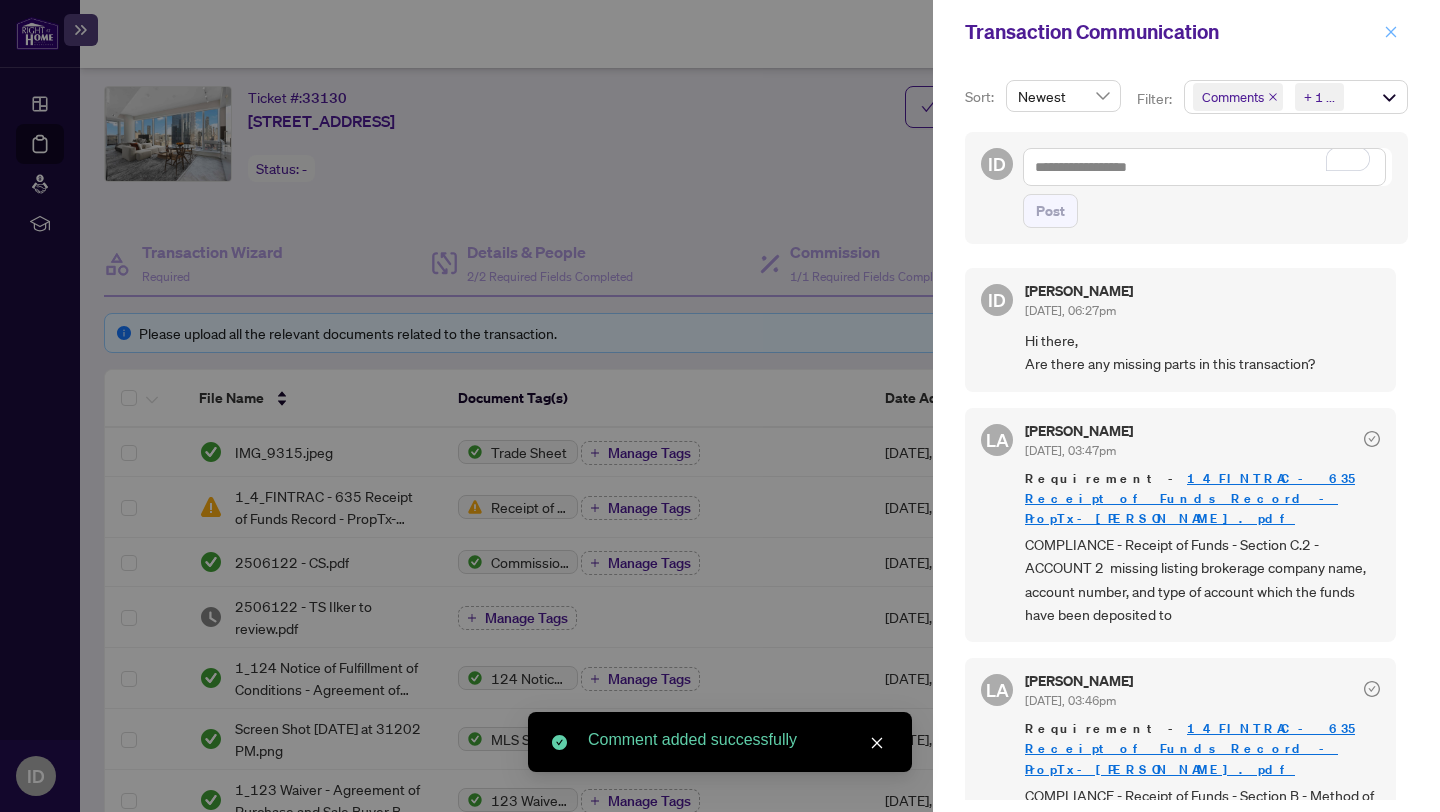 click 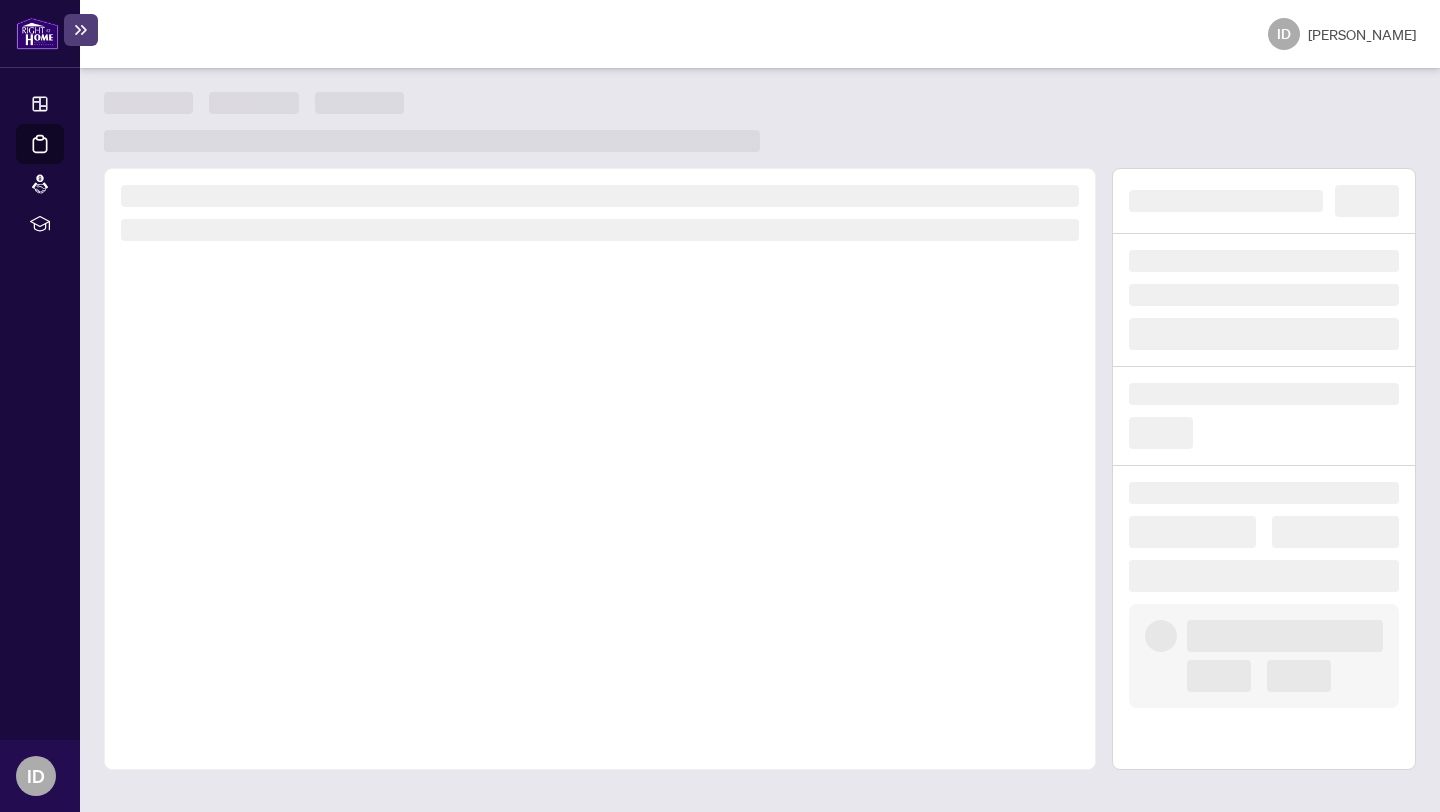 scroll, scrollTop: 0, scrollLeft: 0, axis: both 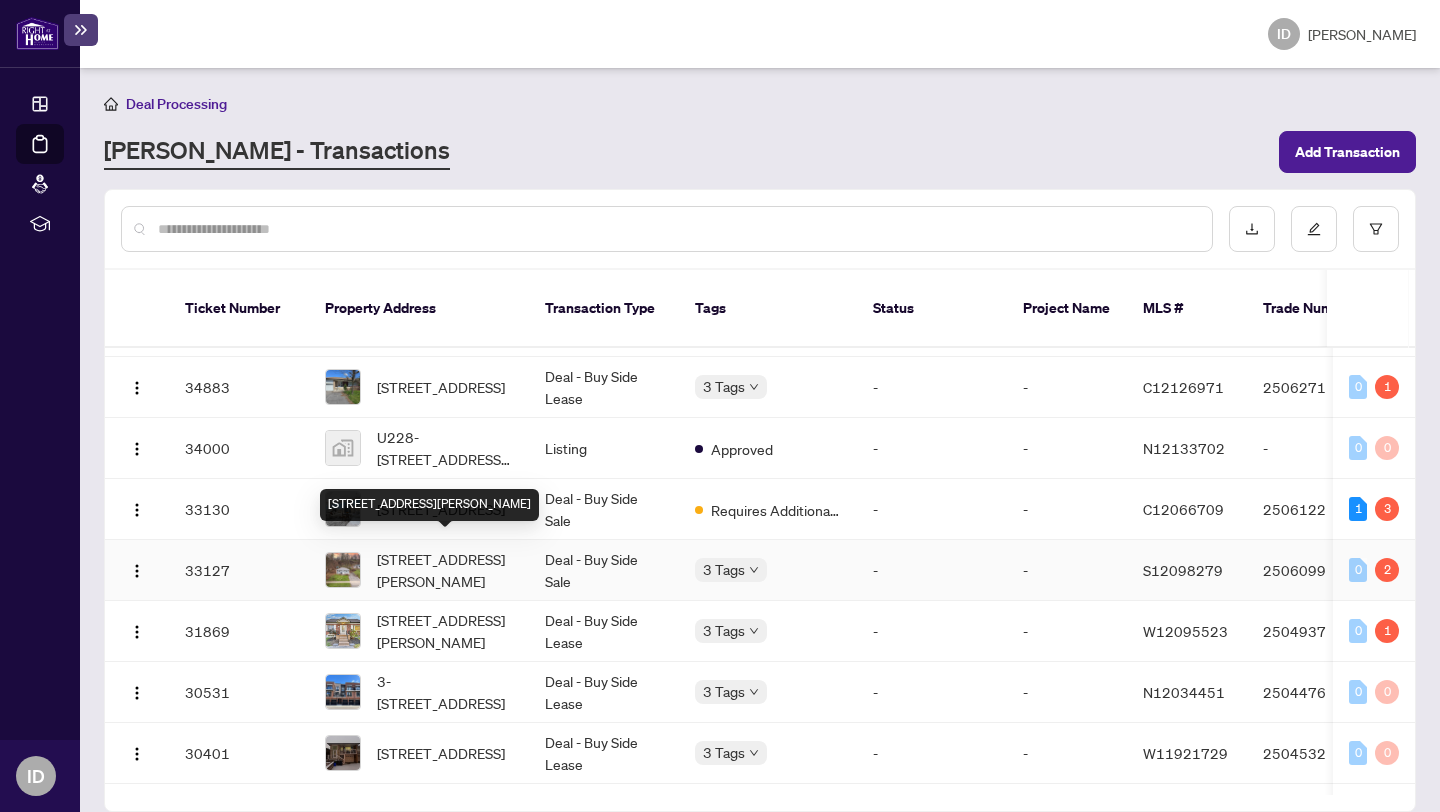 click on "[STREET_ADDRESS][PERSON_NAME]" at bounding box center [445, 570] 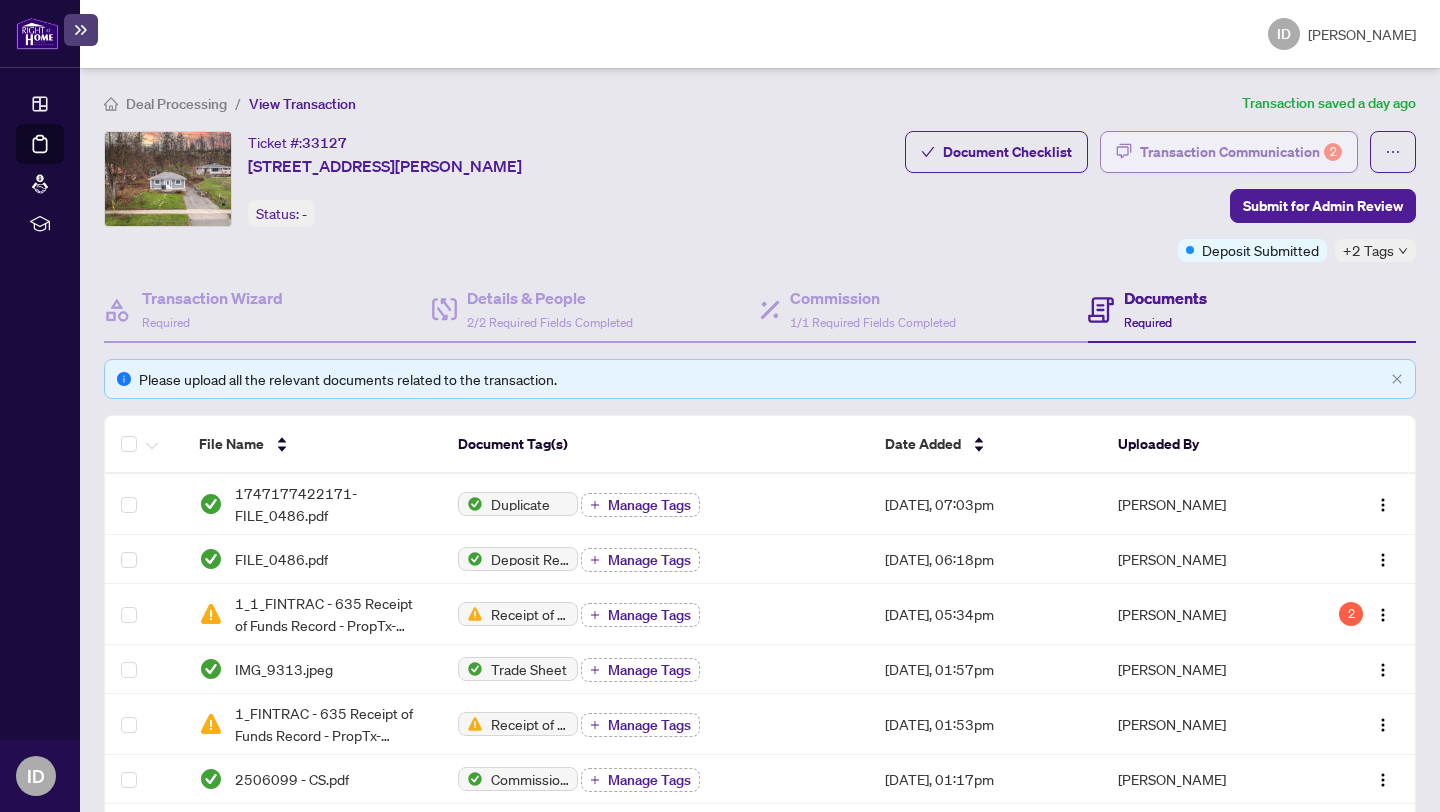 click on "Transaction Communication 2" at bounding box center (1241, 152) 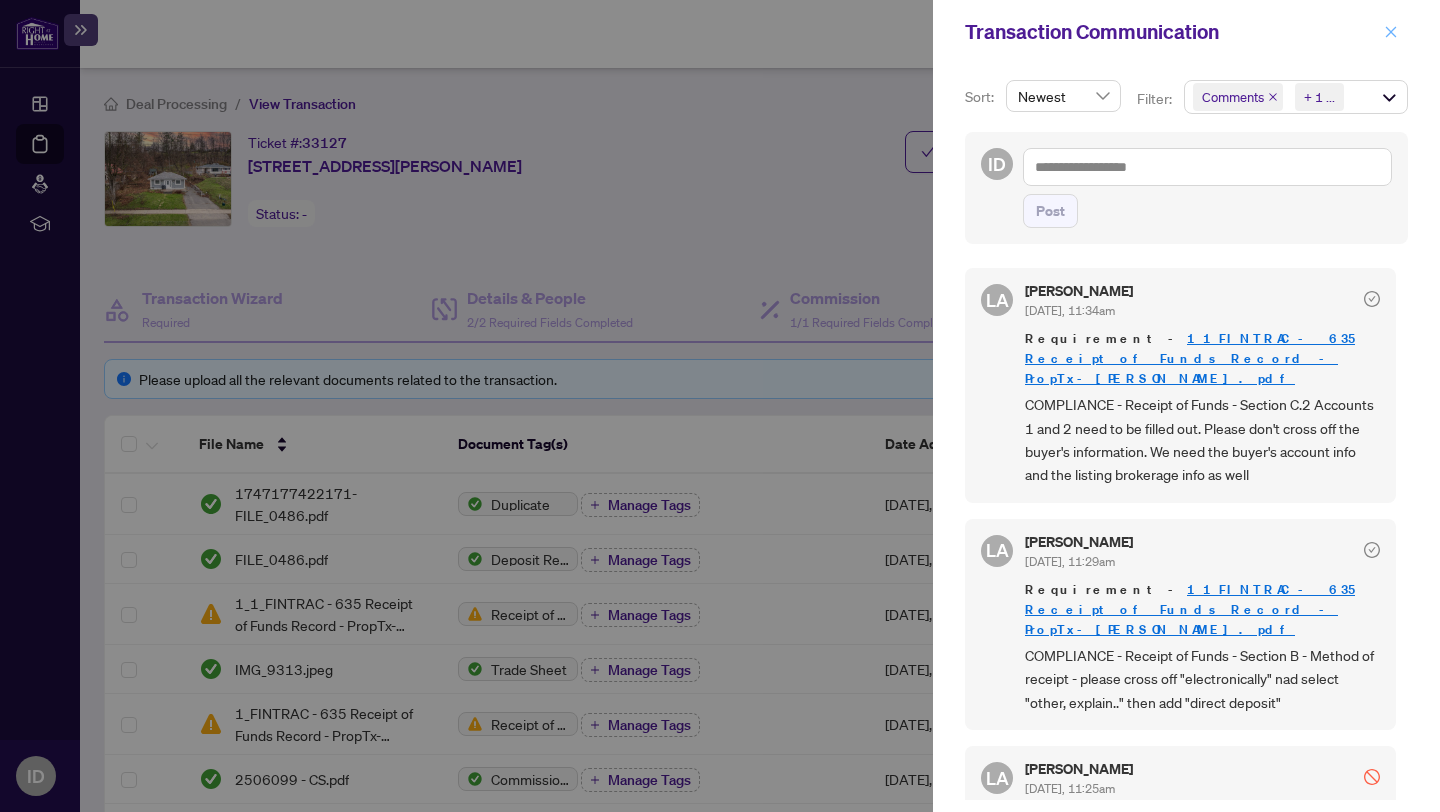 click 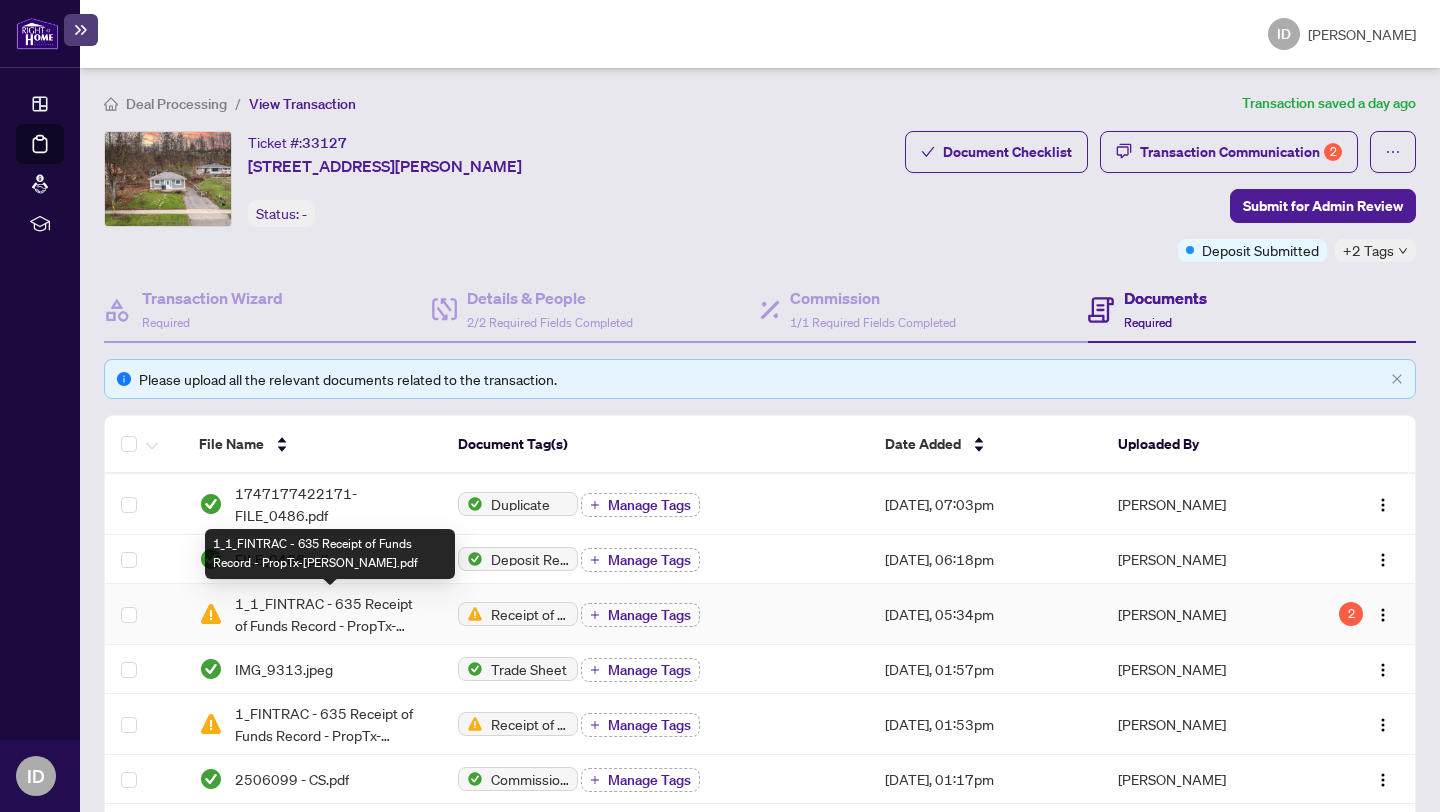 click on "1_1_FINTRAC - 635 Receipt of Funds Record - PropTx-[PERSON_NAME].pdf" at bounding box center [330, 614] 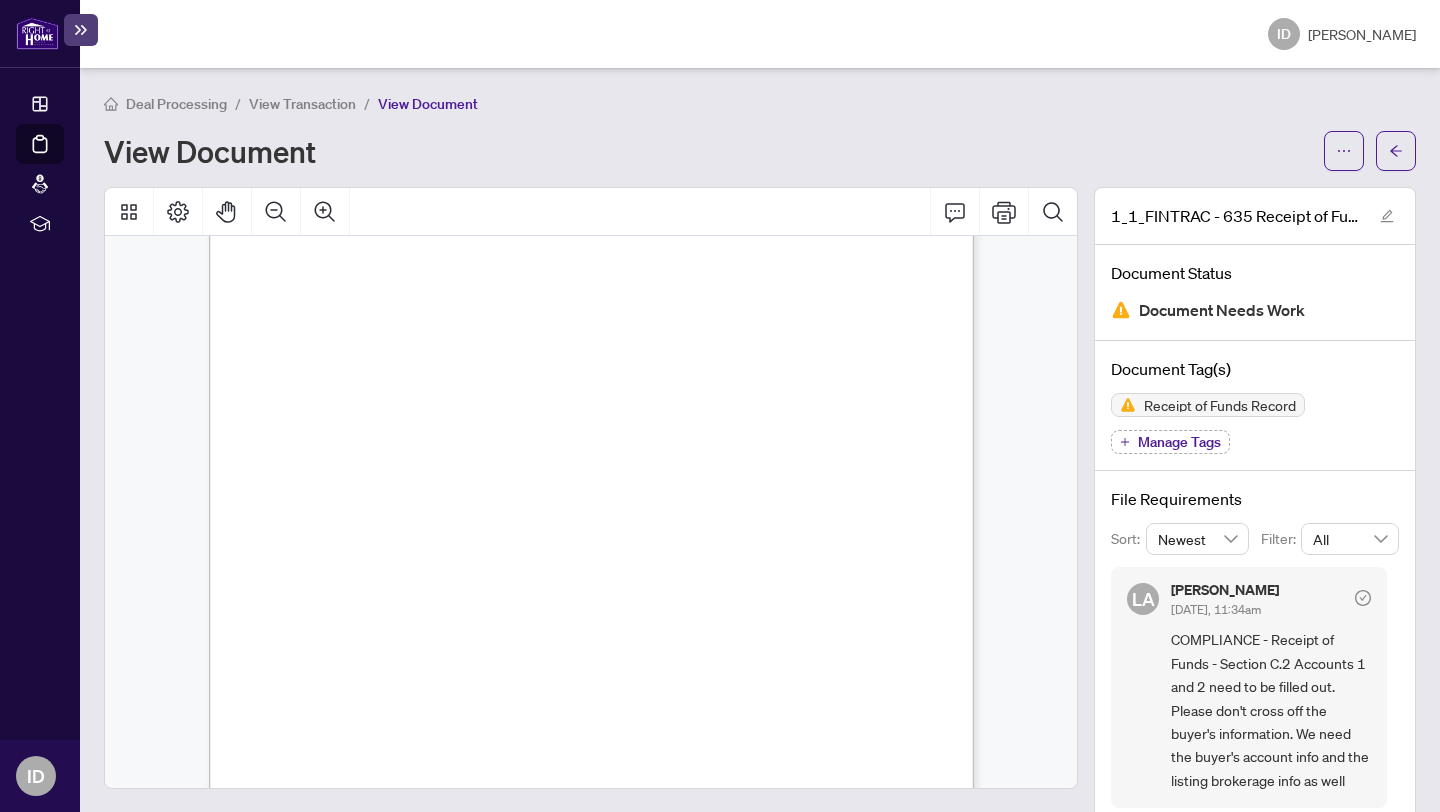 scroll, scrollTop: 1113, scrollLeft: 0, axis: vertical 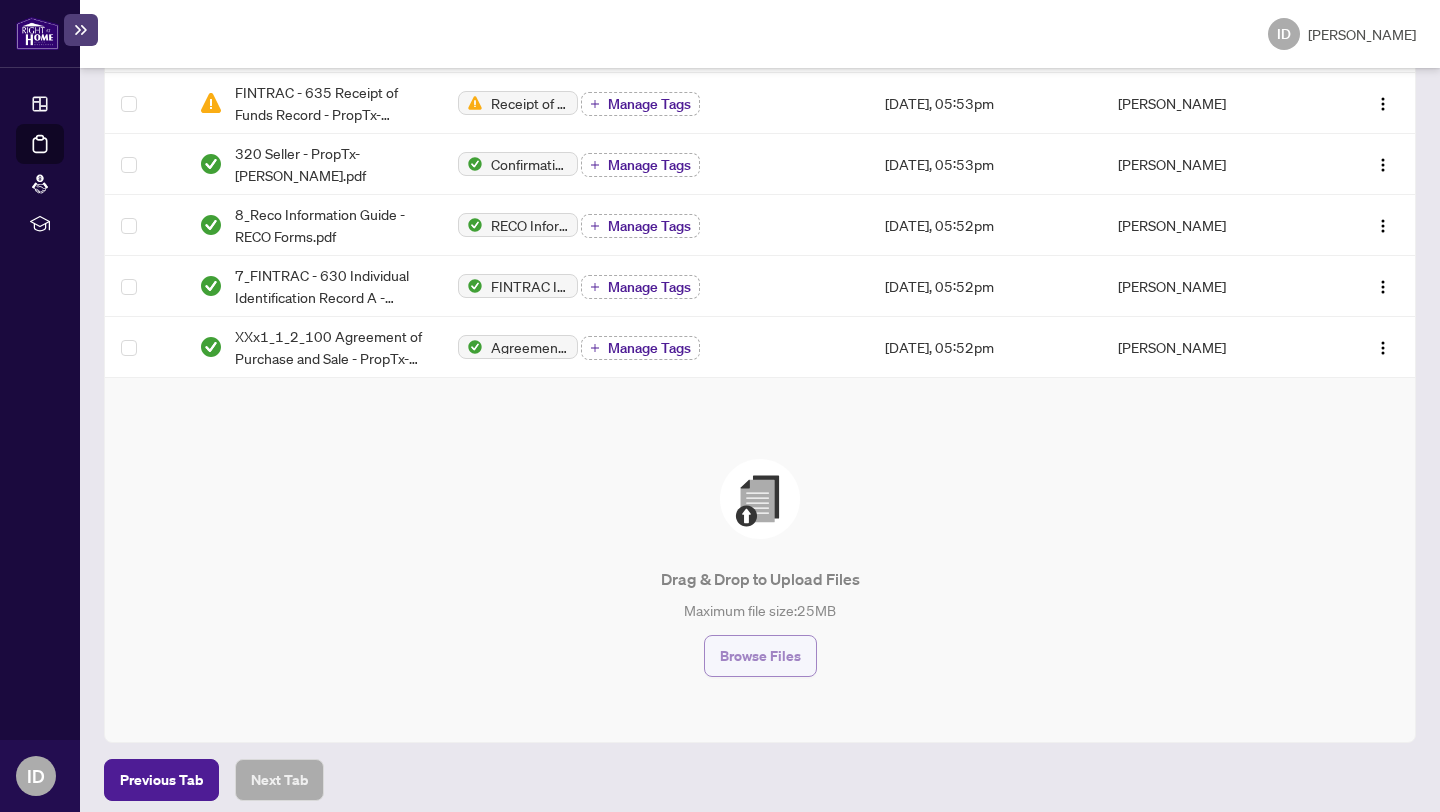 click on "Browse Files" at bounding box center (760, 656) 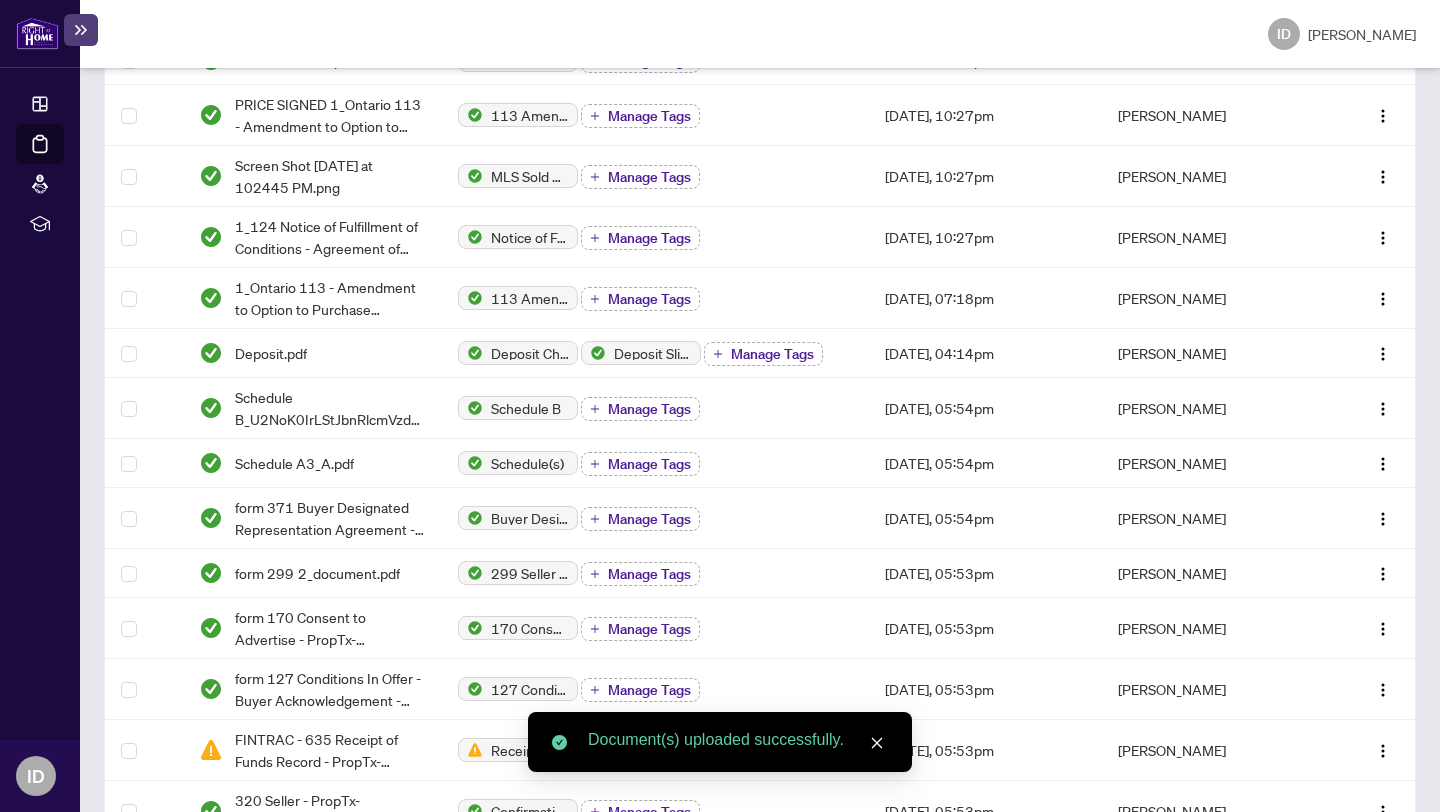 scroll, scrollTop: 0, scrollLeft: 0, axis: both 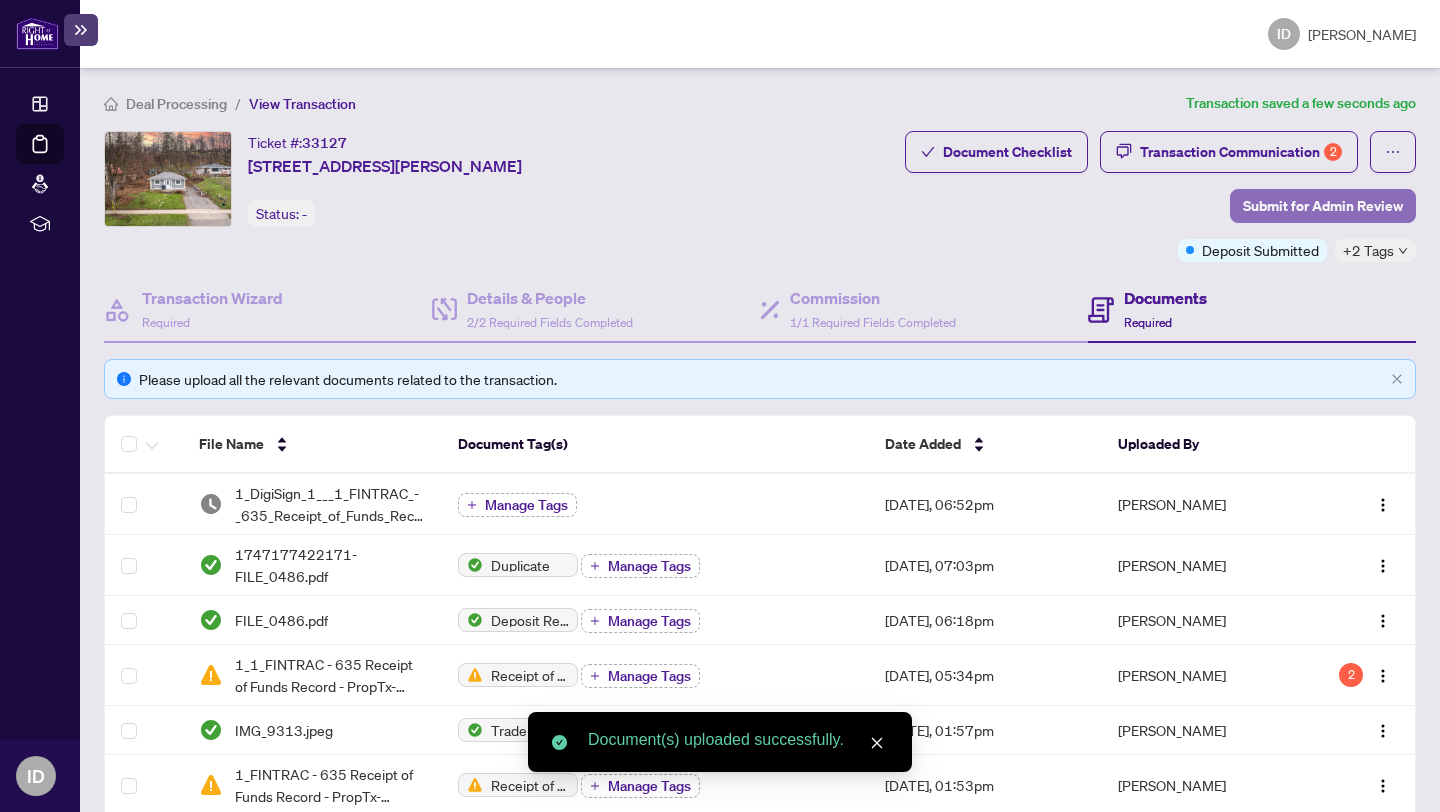 click on "Submit for Admin Review" at bounding box center [1323, 206] 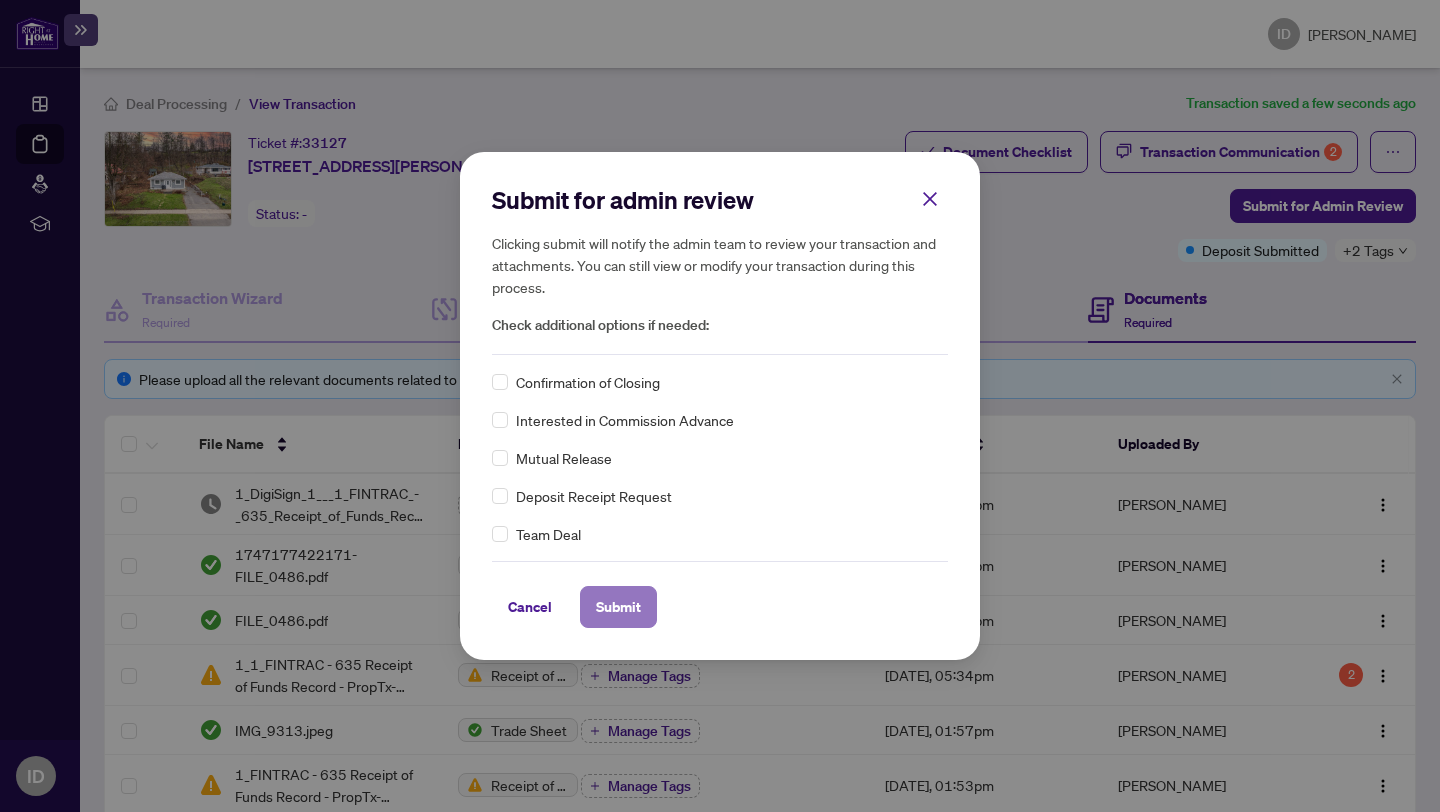 click on "Submit" at bounding box center [618, 607] 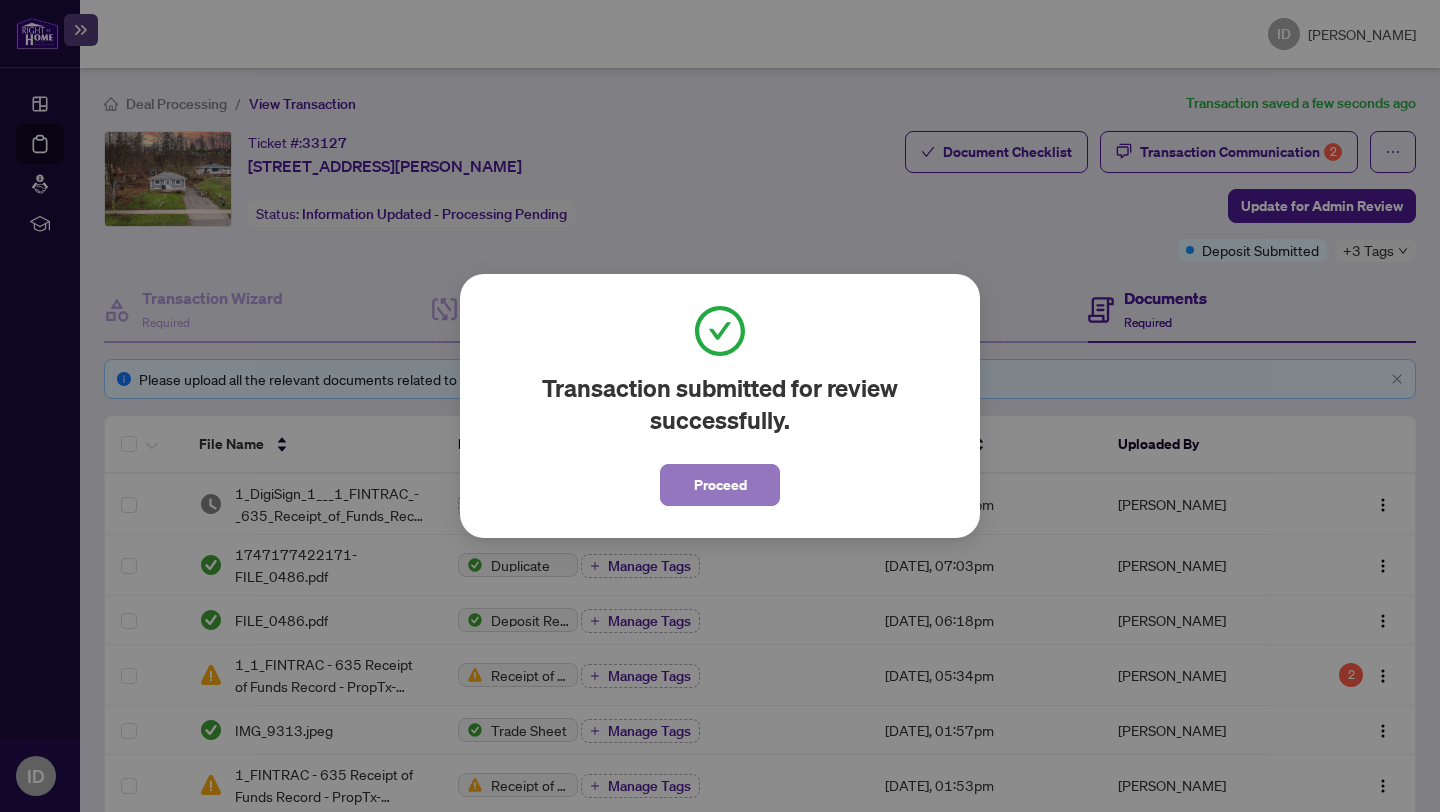 click on "Proceed" at bounding box center (720, 485) 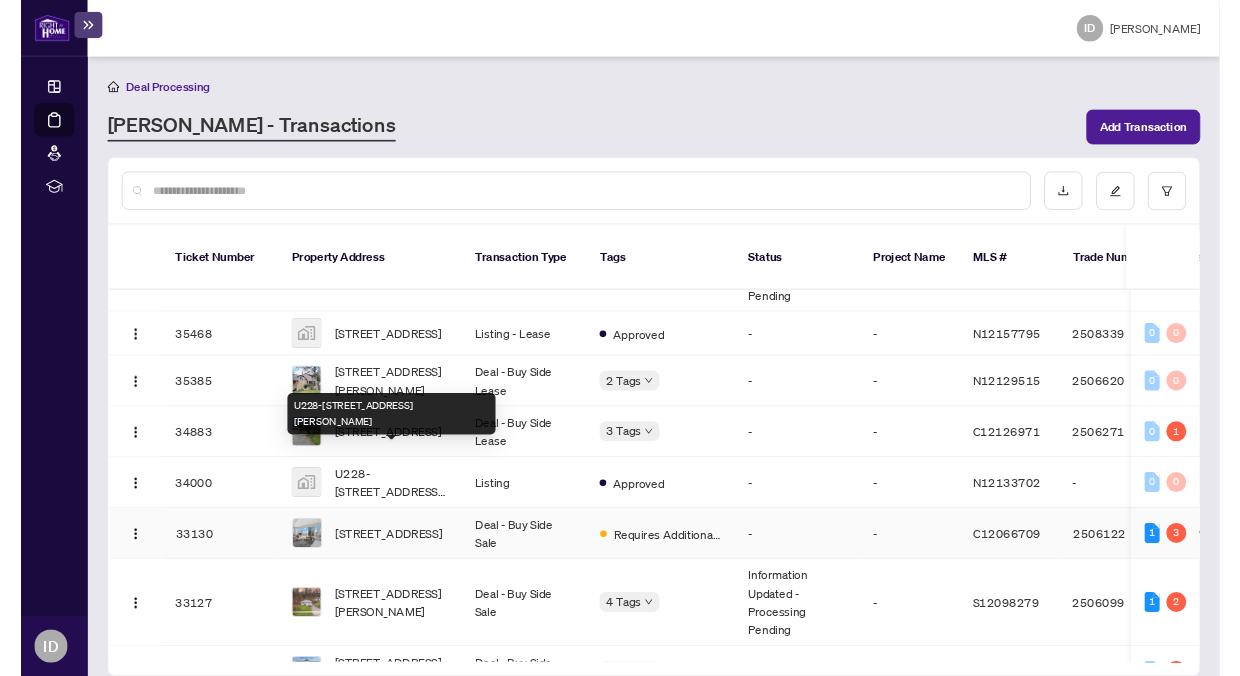 scroll, scrollTop: 470, scrollLeft: 0, axis: vertical 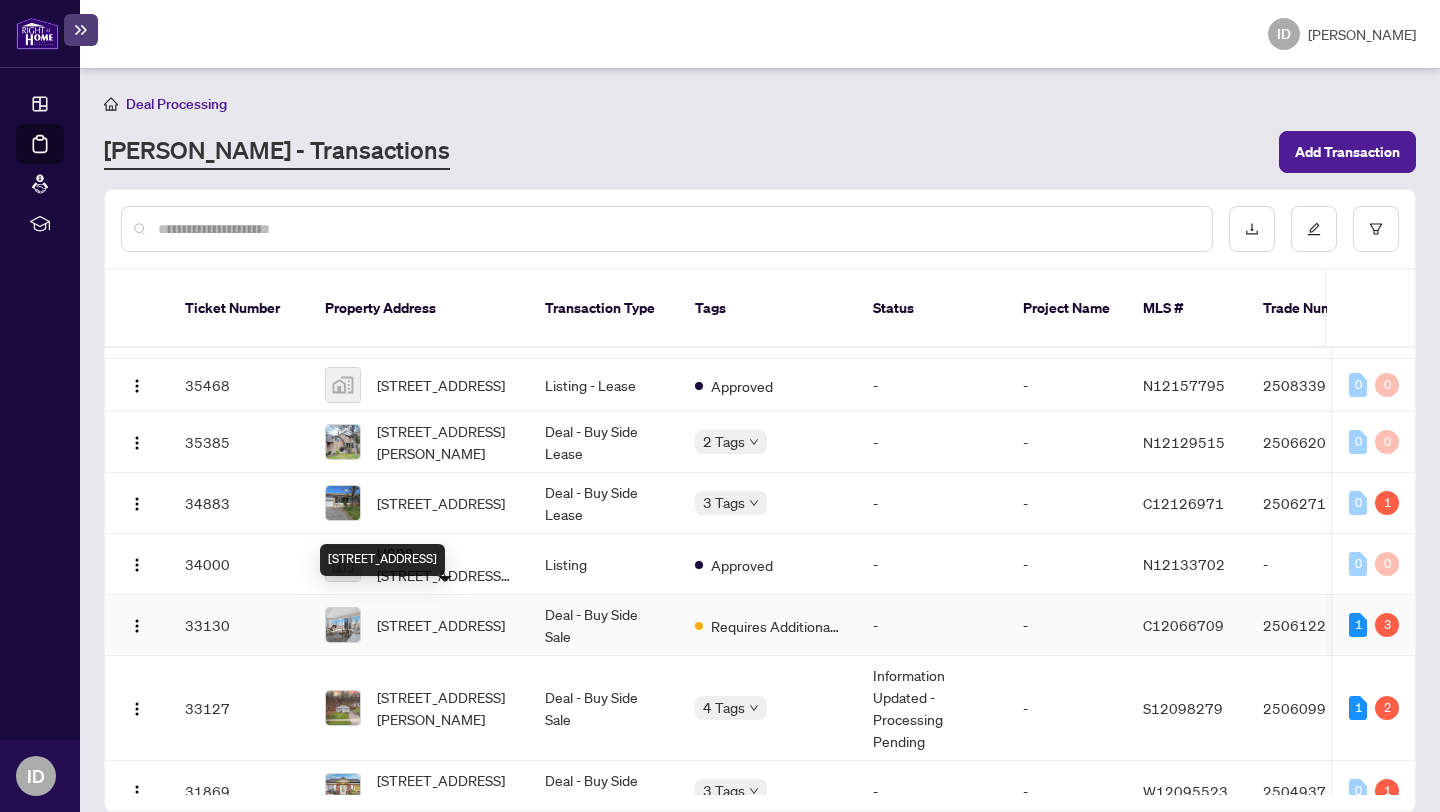 click on "[STREET_ADDRESS]" at bounding box center (441, 625) 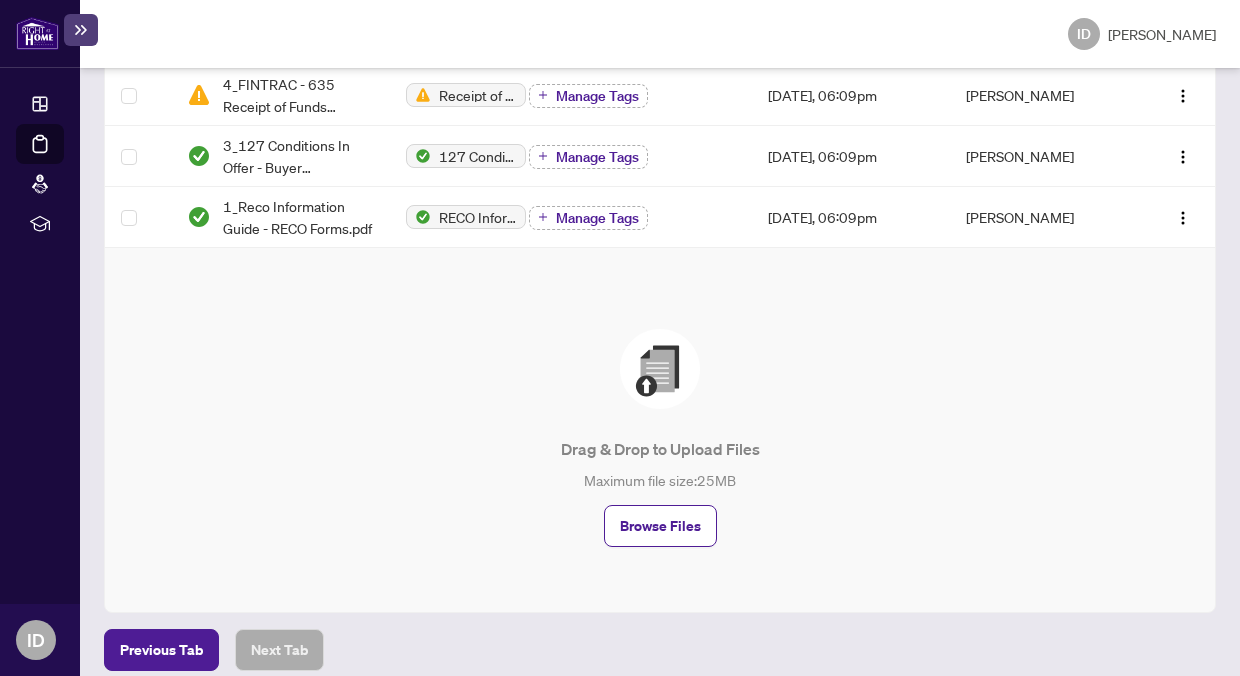 scroll, scrollTop: 1497, scrollLeft: 0, axis: vertical 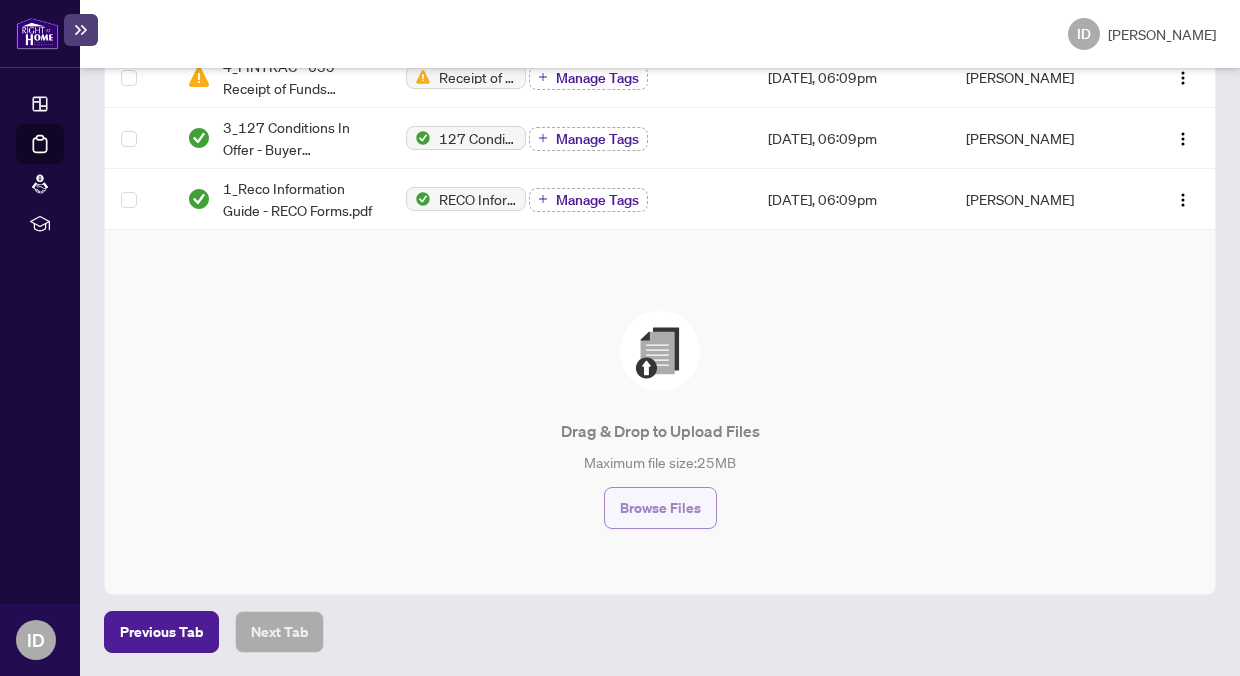 click on "Browse Files" at bounding box center [660, 508] 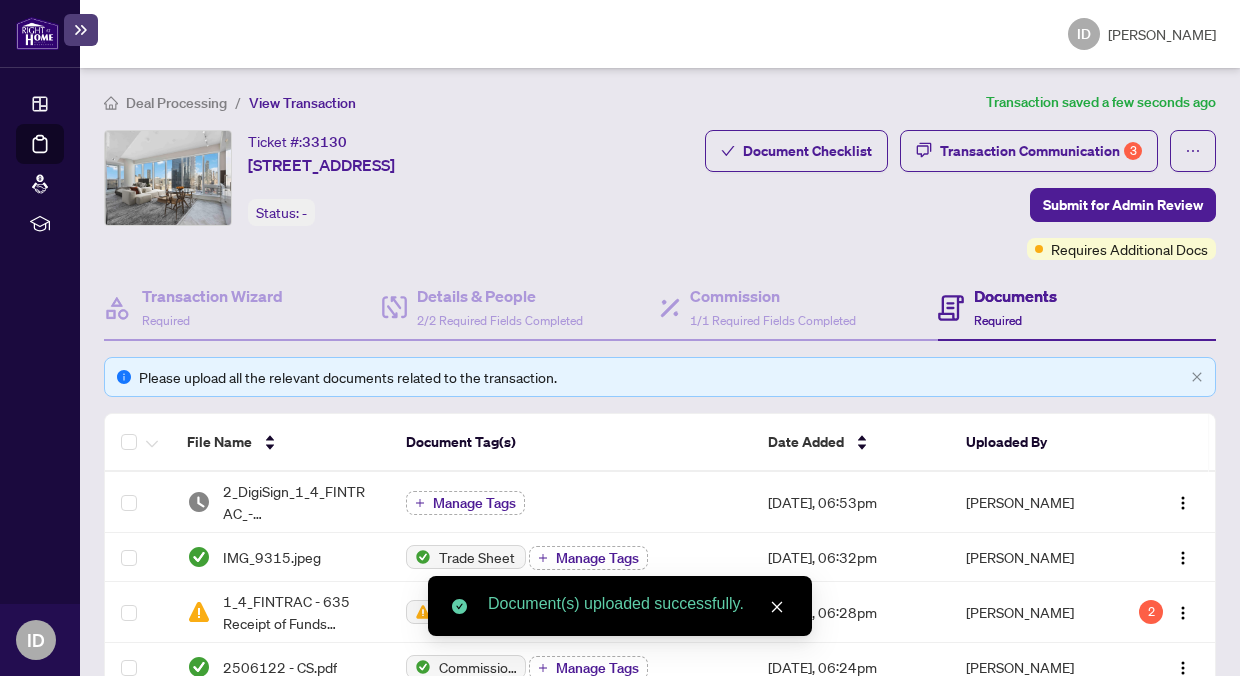 scroll, scrollTop: 0, scrollLeft: 0, axis: both 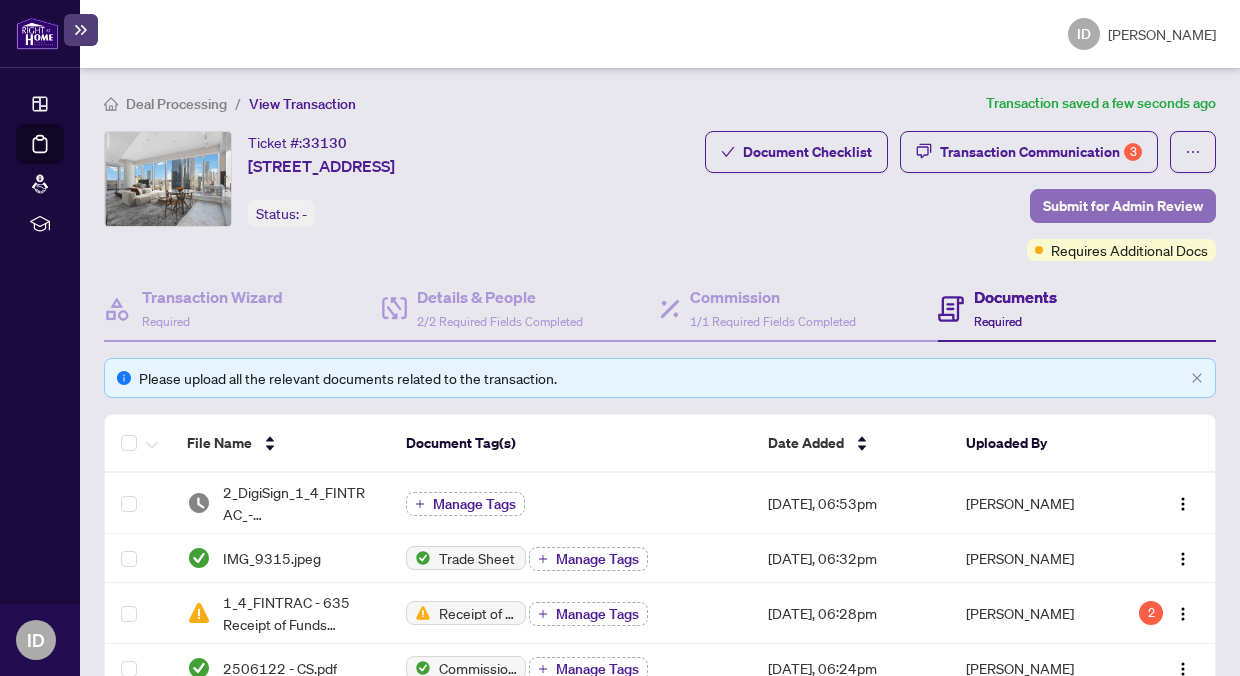 click on "Submit for Admin Review" at bounding box center (1123, 206) 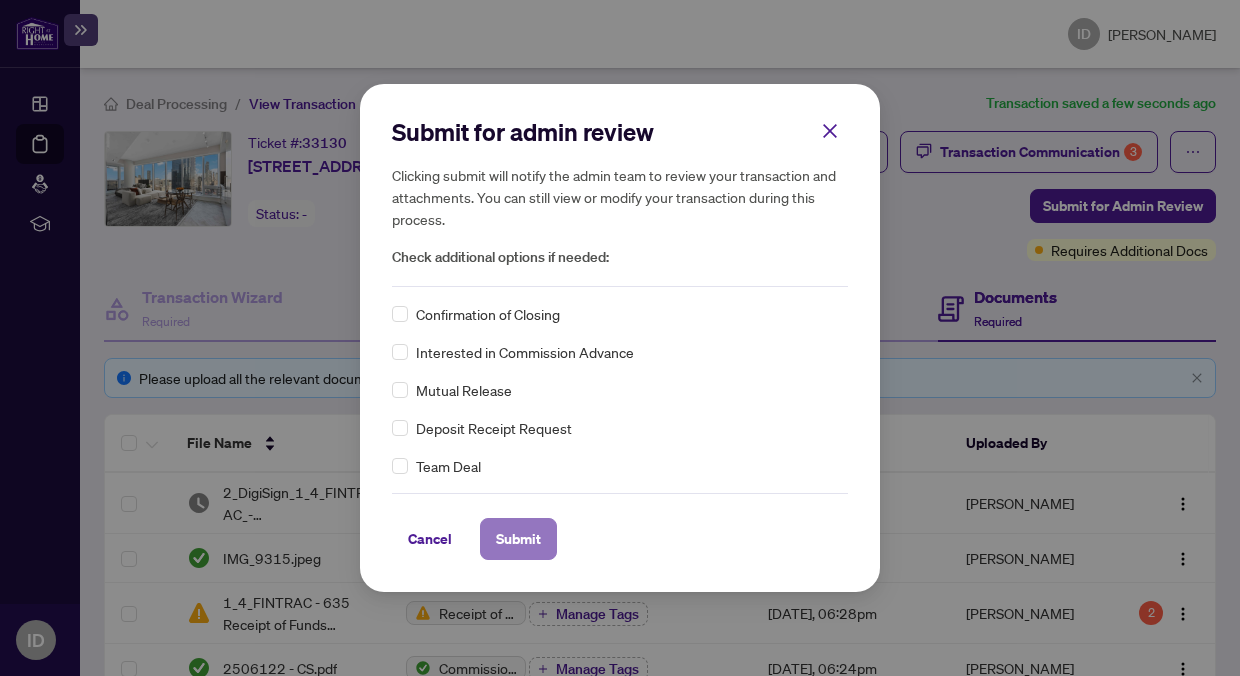 click on "Submit" at bounding box center [518, 539] 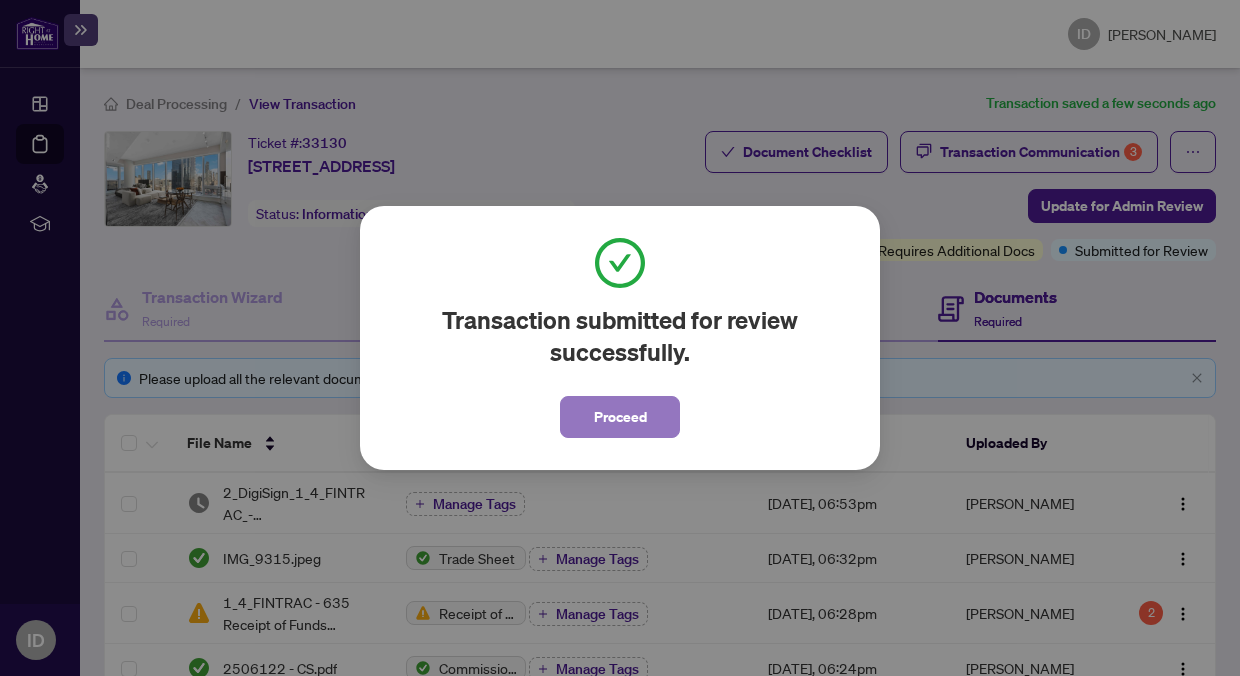 click on "Proceed" at bounding box center (620, 417) 